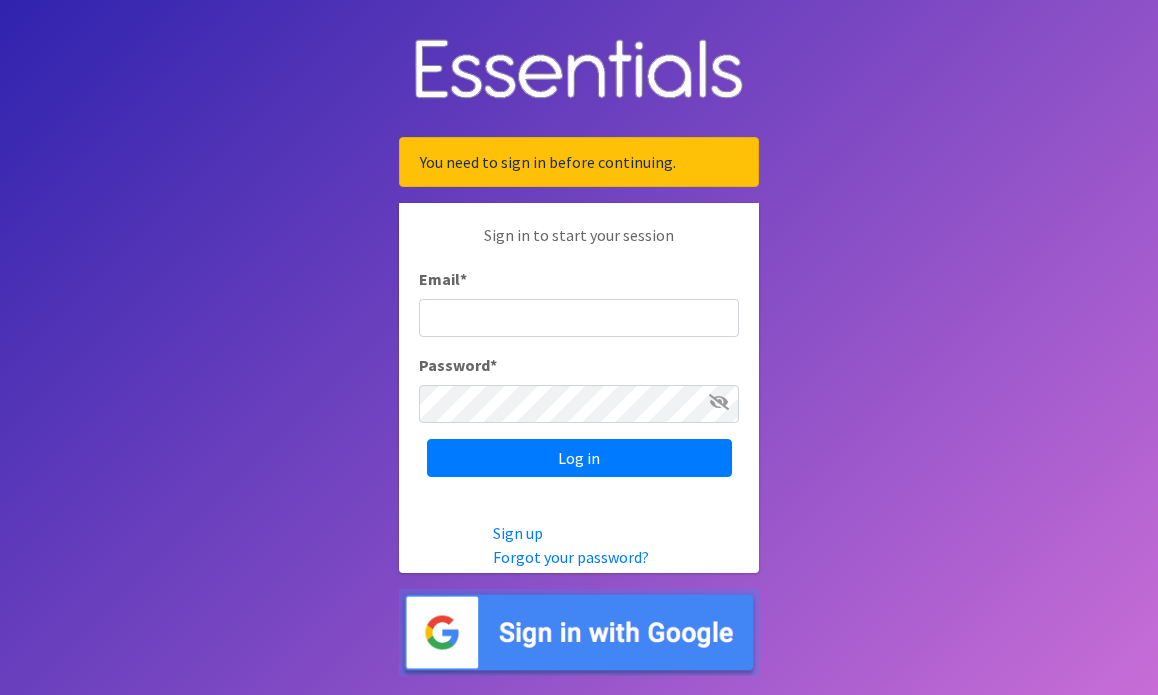 scroll, scrollTop: 0, scrollLeft: 0, axis: both 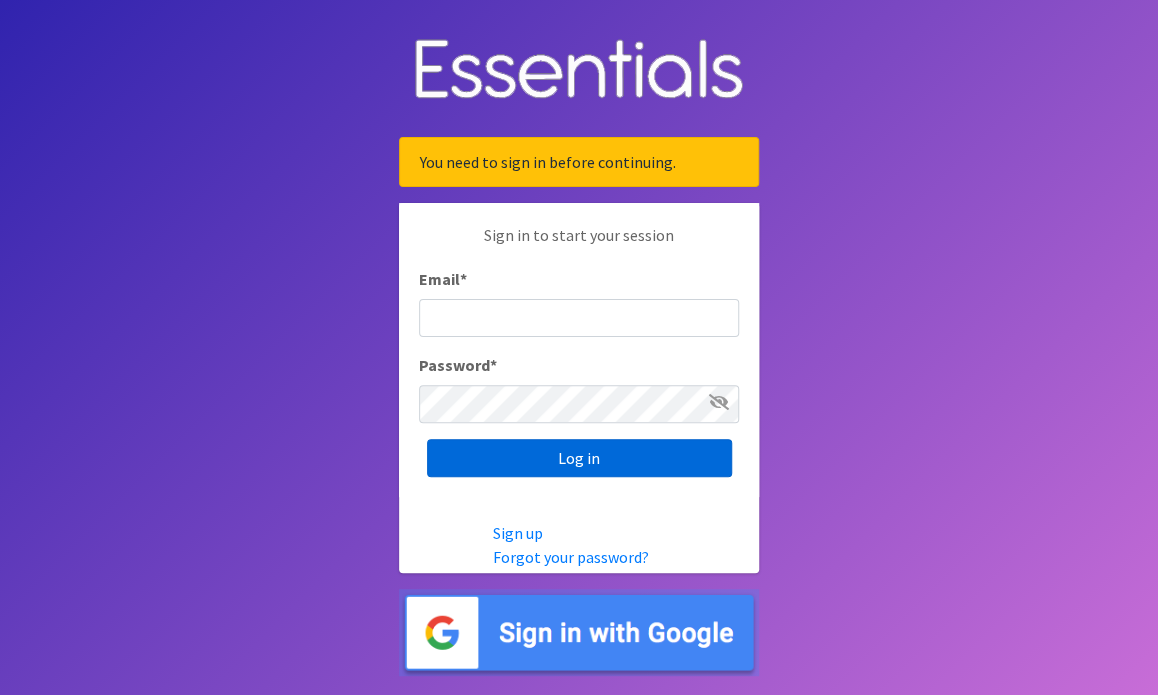 type on "[EMAIL_ADDRESS][DOMAIN_NAME]" 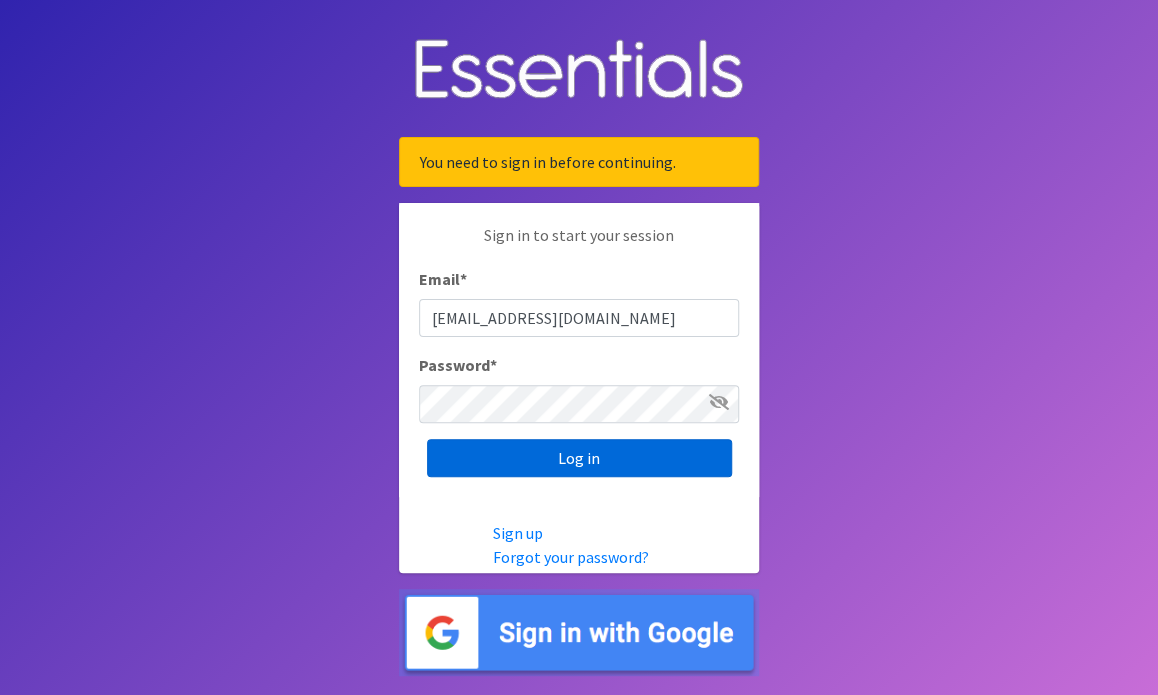 click on "Log in" at bounding box center [579, 458] 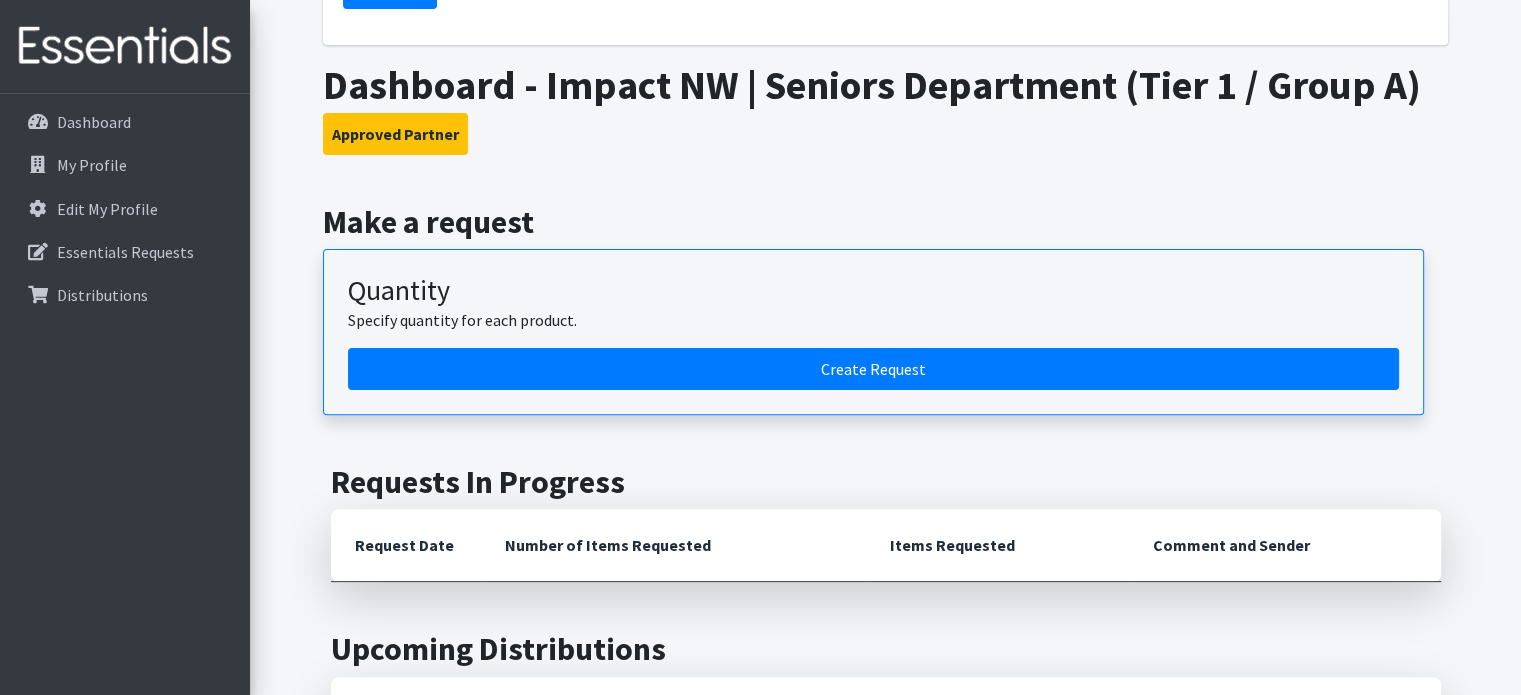 scroll, scrollTop: 500, scrollLeft: 0, axis: vertical 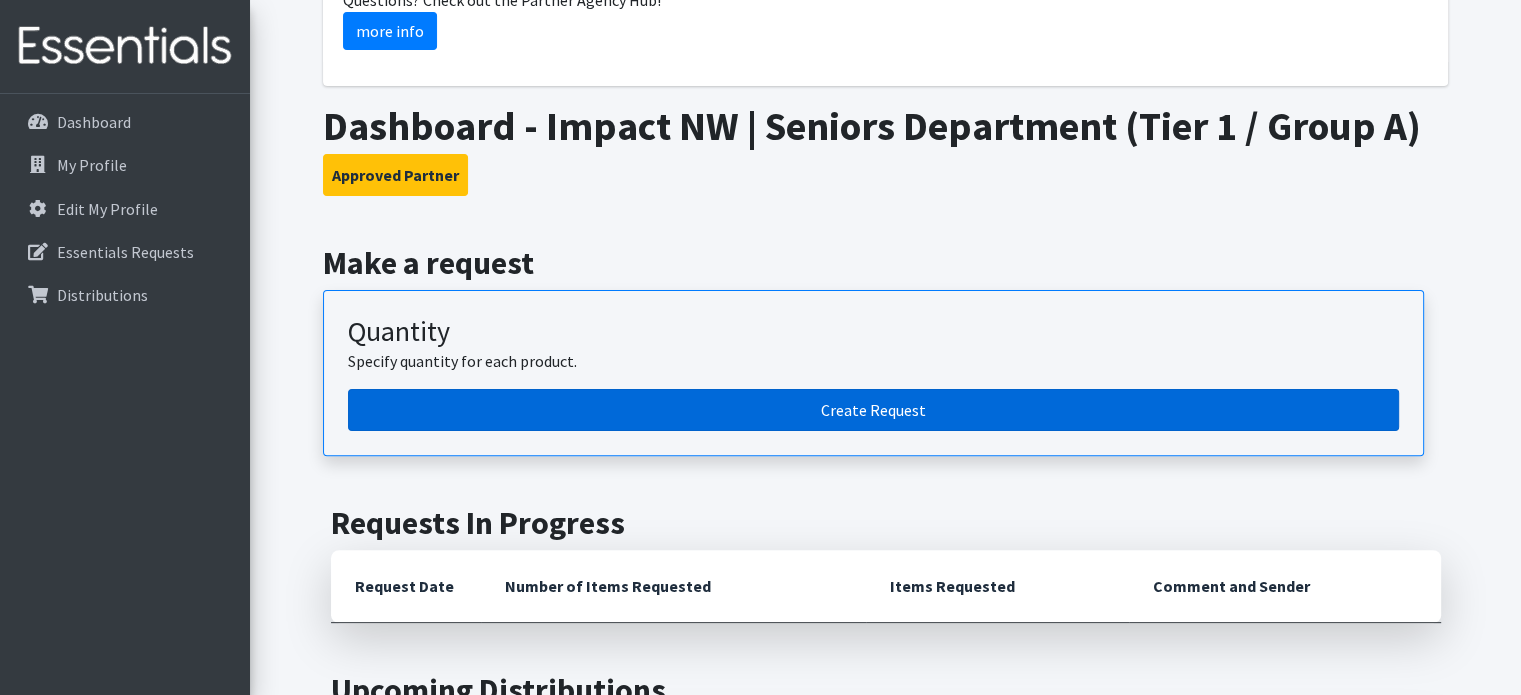 click on "Create Request" at bounding box center [873, 410] 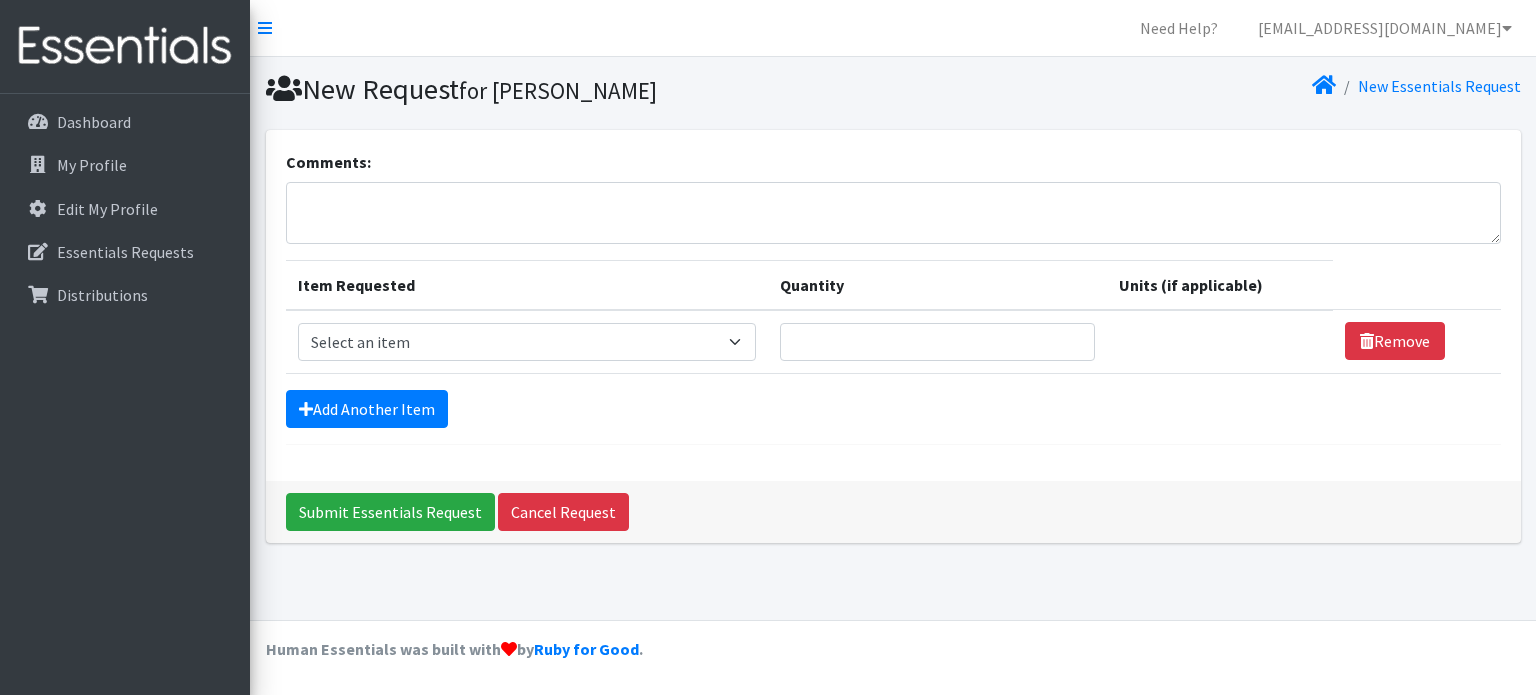scroll, scrollTop: 0, scrollLeft: 0, axis: both 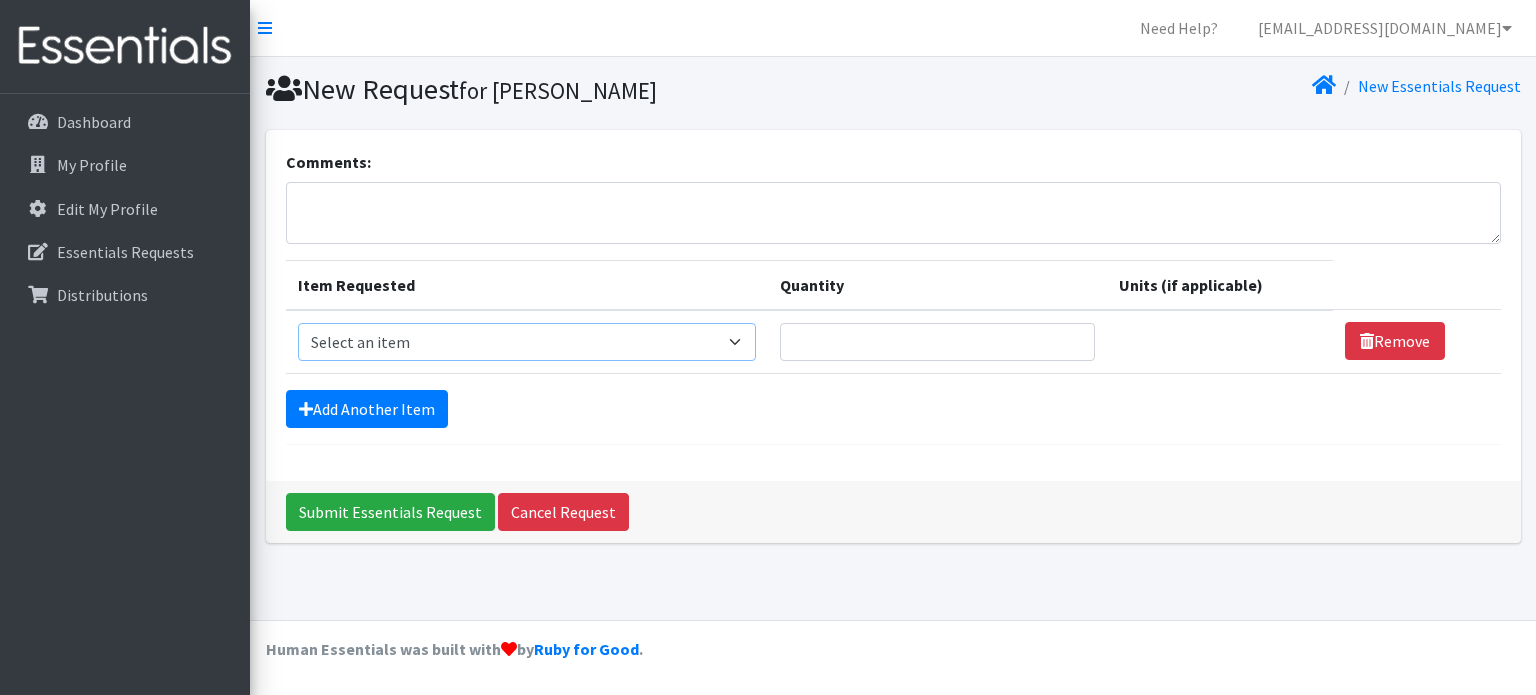 click on "Select an item
Adult Briefs (Large, approx. 38"-56")
Adult Briefs (Medium, approx. 32"-54")
Adult Briefs (Small/Medium, approx. 28"-40")
Adult Briefs (X-Large, approx. 58"-68")
Adult Briefs (X-Small, approx. 22"-28")
Adult Briefs (XX-Large, approx. 64"-80")
Adult Briefs (XXX-Large, approx. 69"-96")
Adult Men's Incontinence Guards
Adult Women's Incontinence Liners
Adult Women's Incontinence Pads
Bed Pads (Disposable)
Latex Gloves (Box) (Upon Availability)" at bounding box center [527, 342] 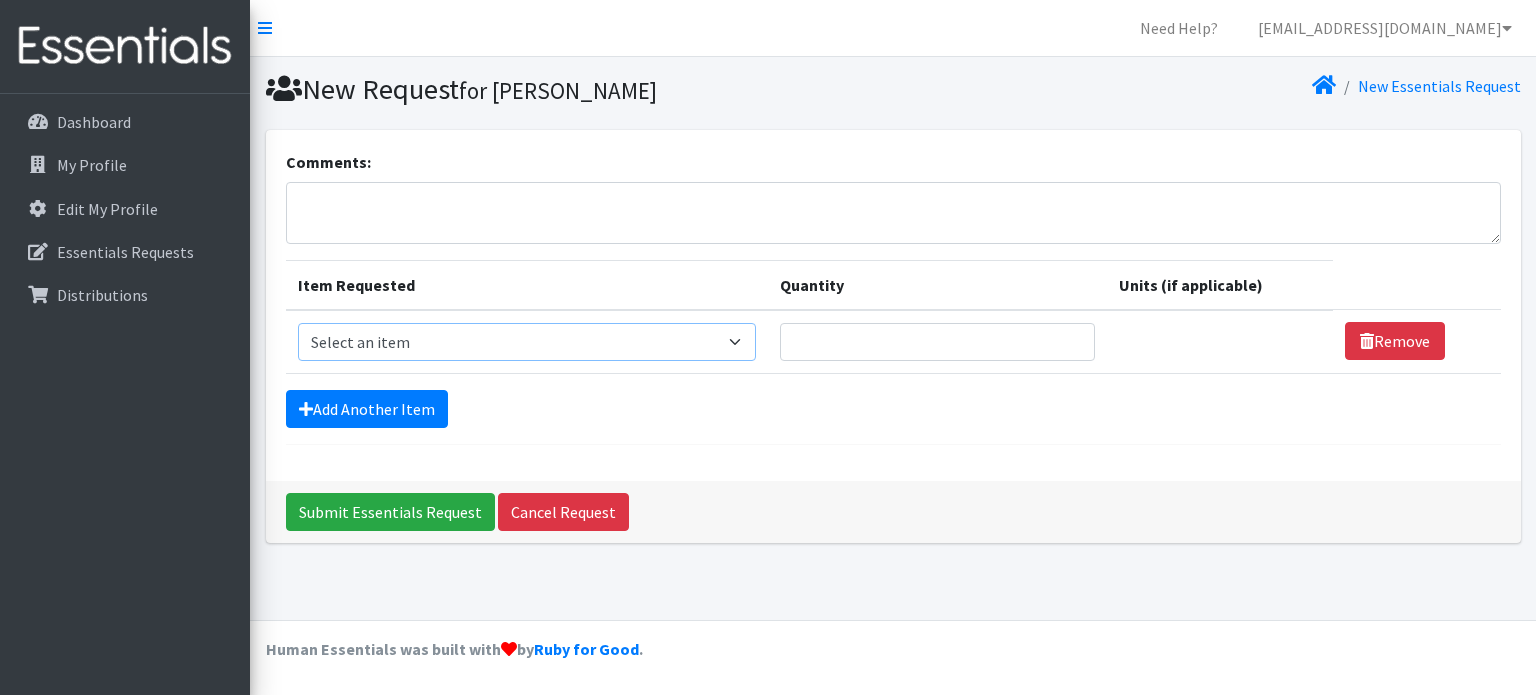 select on "1181" 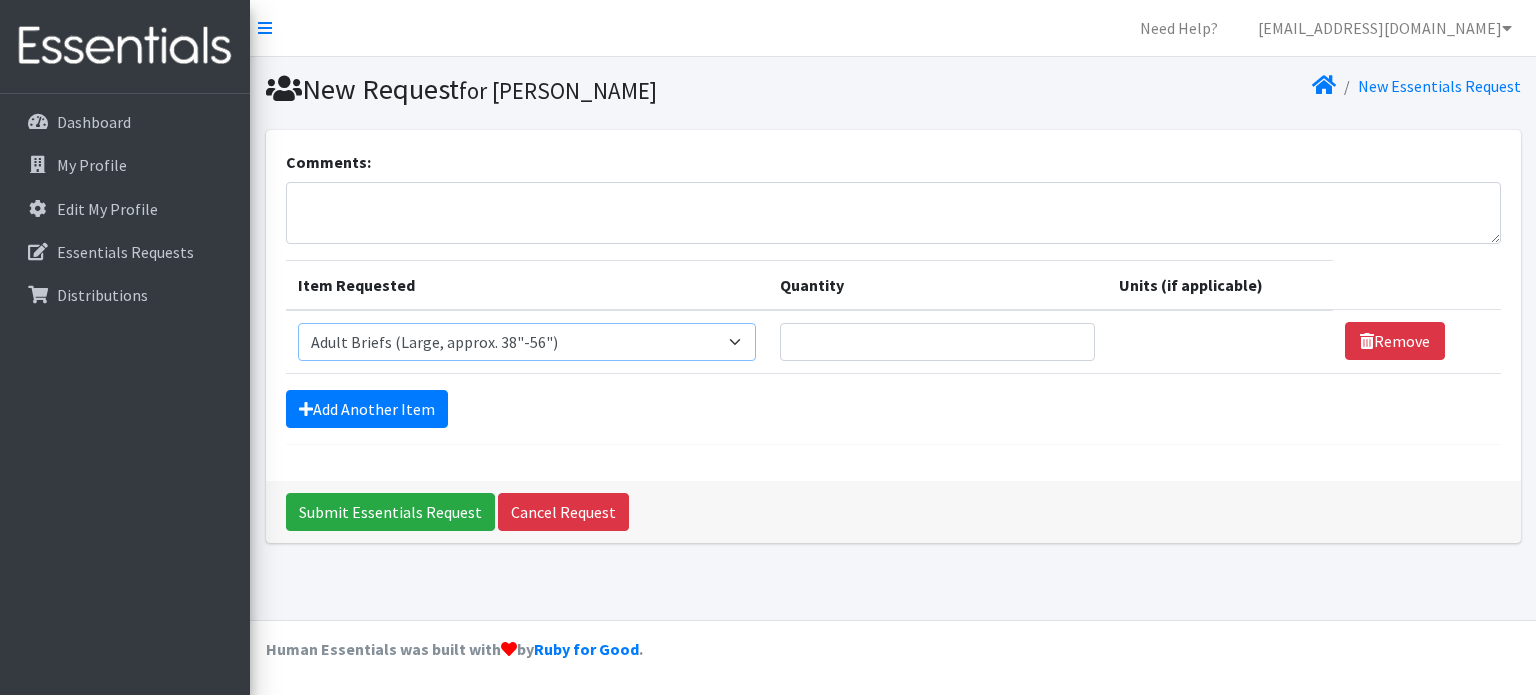 click on "Select an item
Adult Briefs (Large, approx. 38"-56")
Adult Briefs (Medium, approx. 32"-54")
Adult Briefs (Small/Medium, approx. 28"-40")
Adult Briefs (X-Large, approx. 58"-68")
Adult Briefs (X-Small, approx. 22"-28")
Adult Briefs (XX-Large, approx. 64"-80")
Adult Briefs (XXX-Large, approx. 69"-96")
Adult Men's Incontinence Guards
Adult Women's Incontinence Liners
Adult Women's Incontinence Pads
Bed Pads (Disposable)
Latex Gloves (Box) (Upon Availability)" at bounding box center (527, 342) 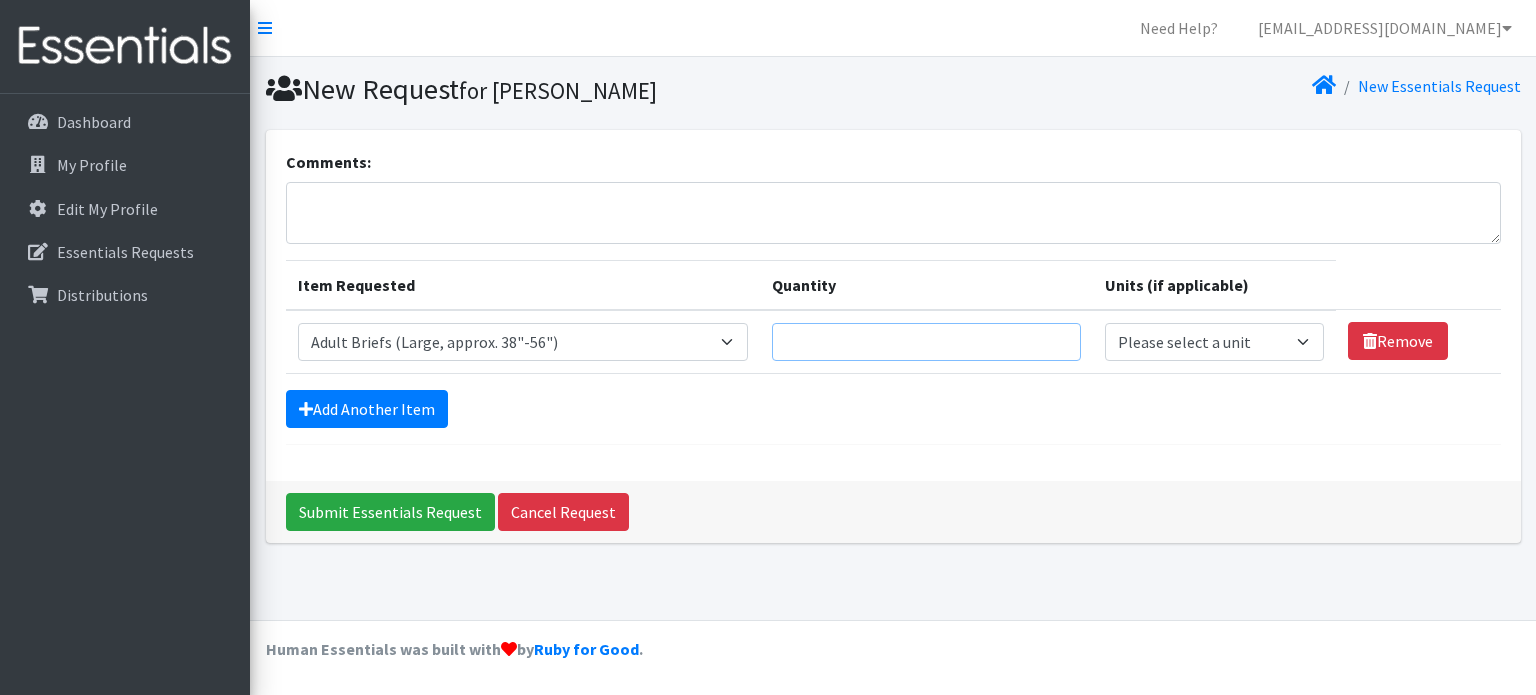 click on "Quantity" at bounding box center [926, 342] 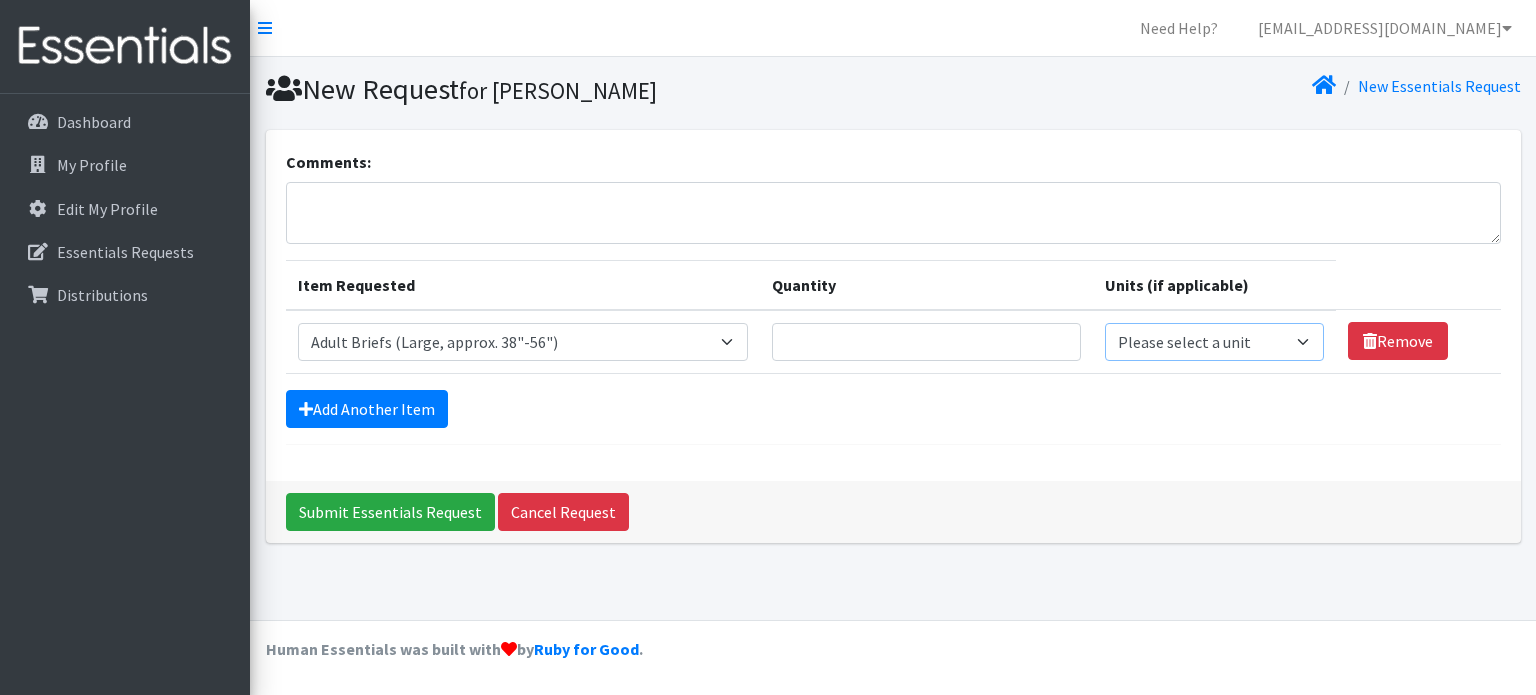 click on "Please select a unit units packs" at bounding box center [1214, 342] 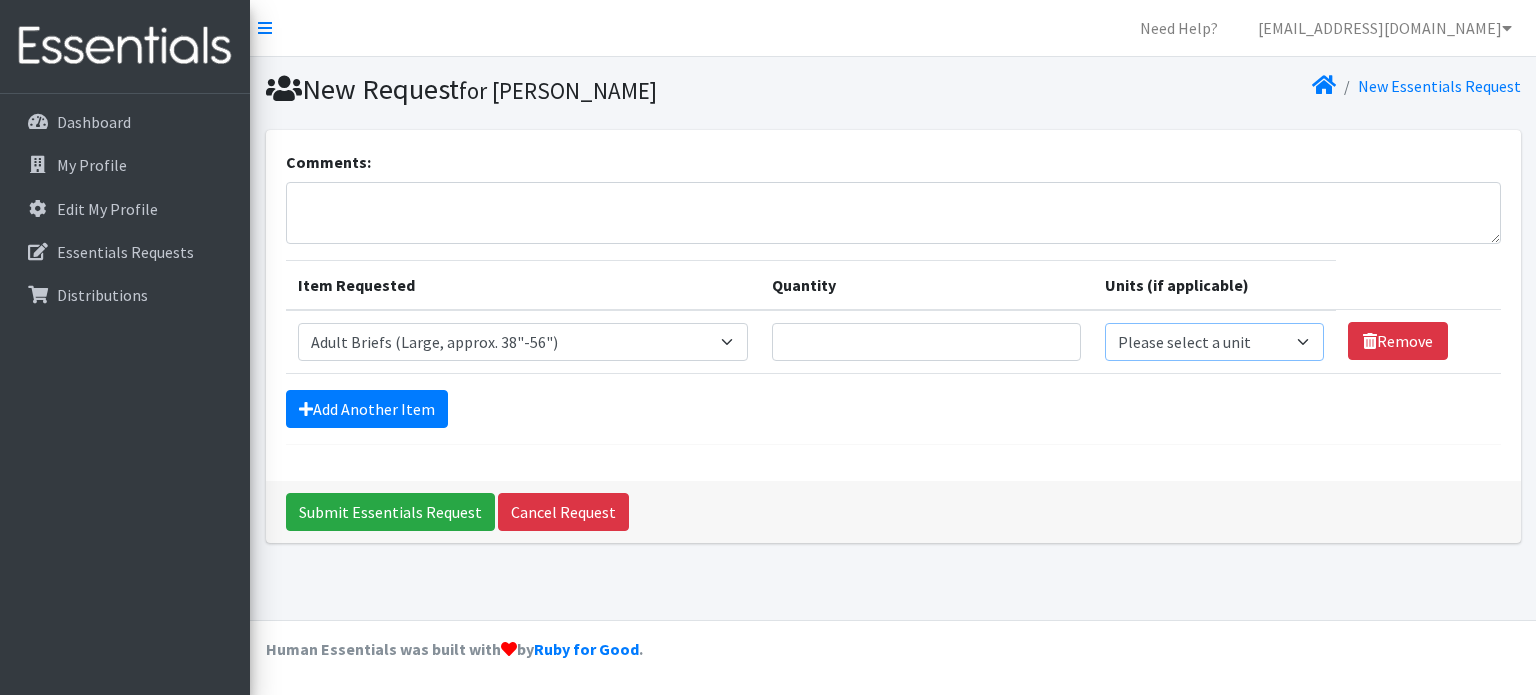 select on "pack" 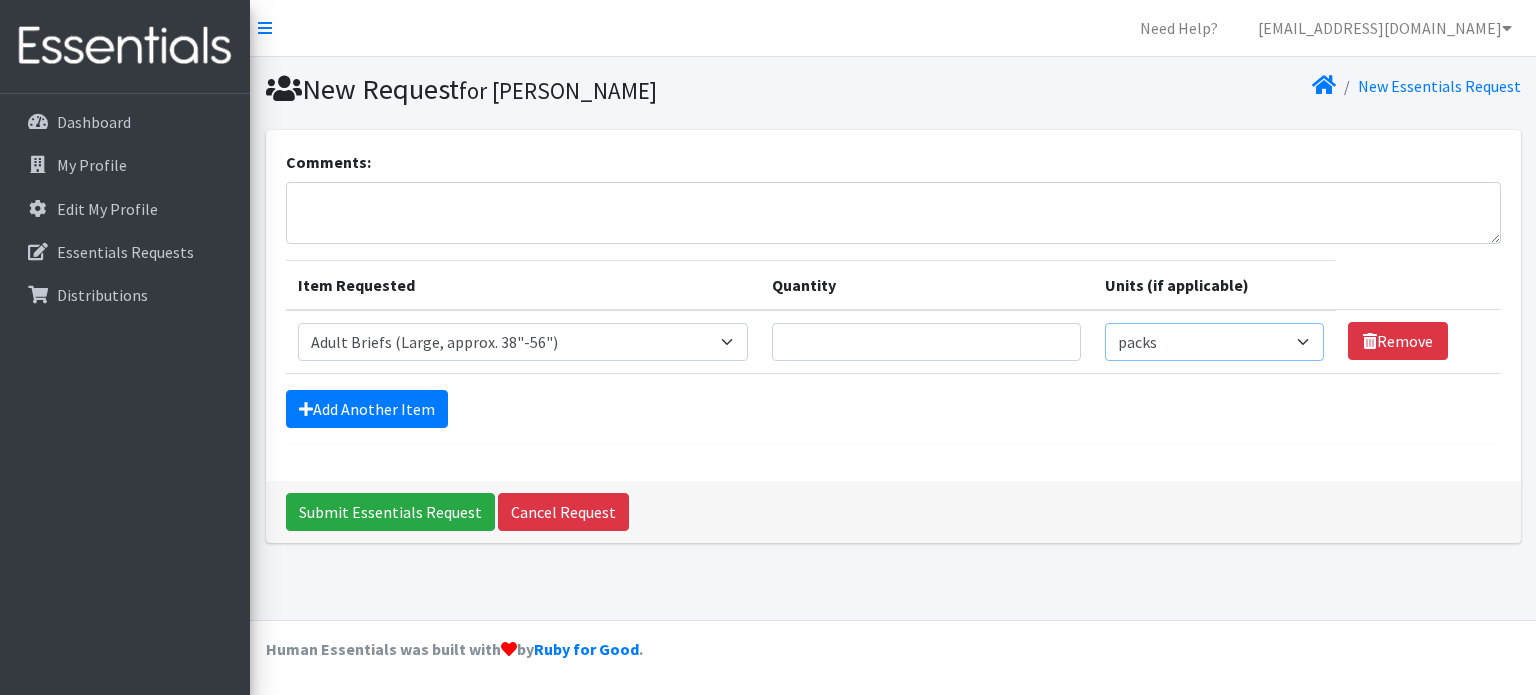click on "Please select a unit units packs" at bounding box center [1214, 342] 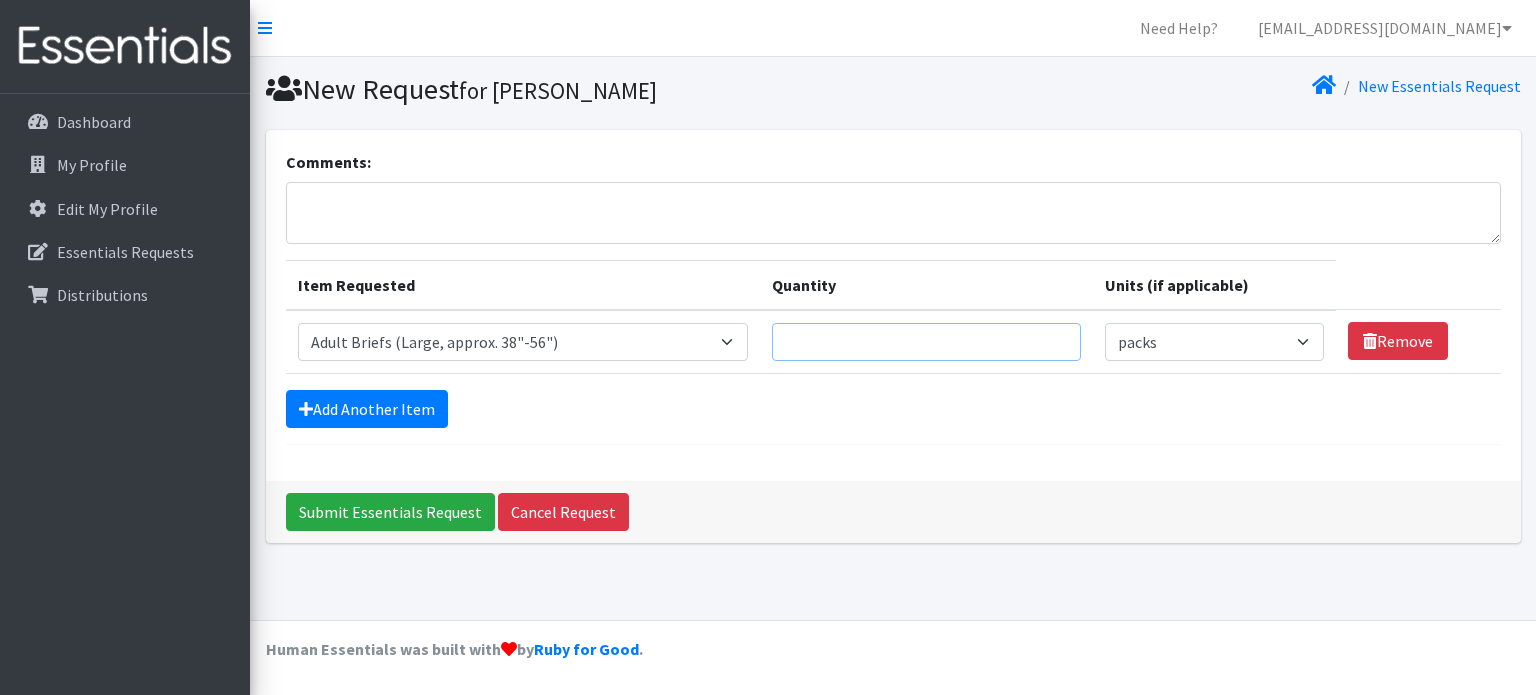 click on "Quantity" at bounding box center (926, 342) 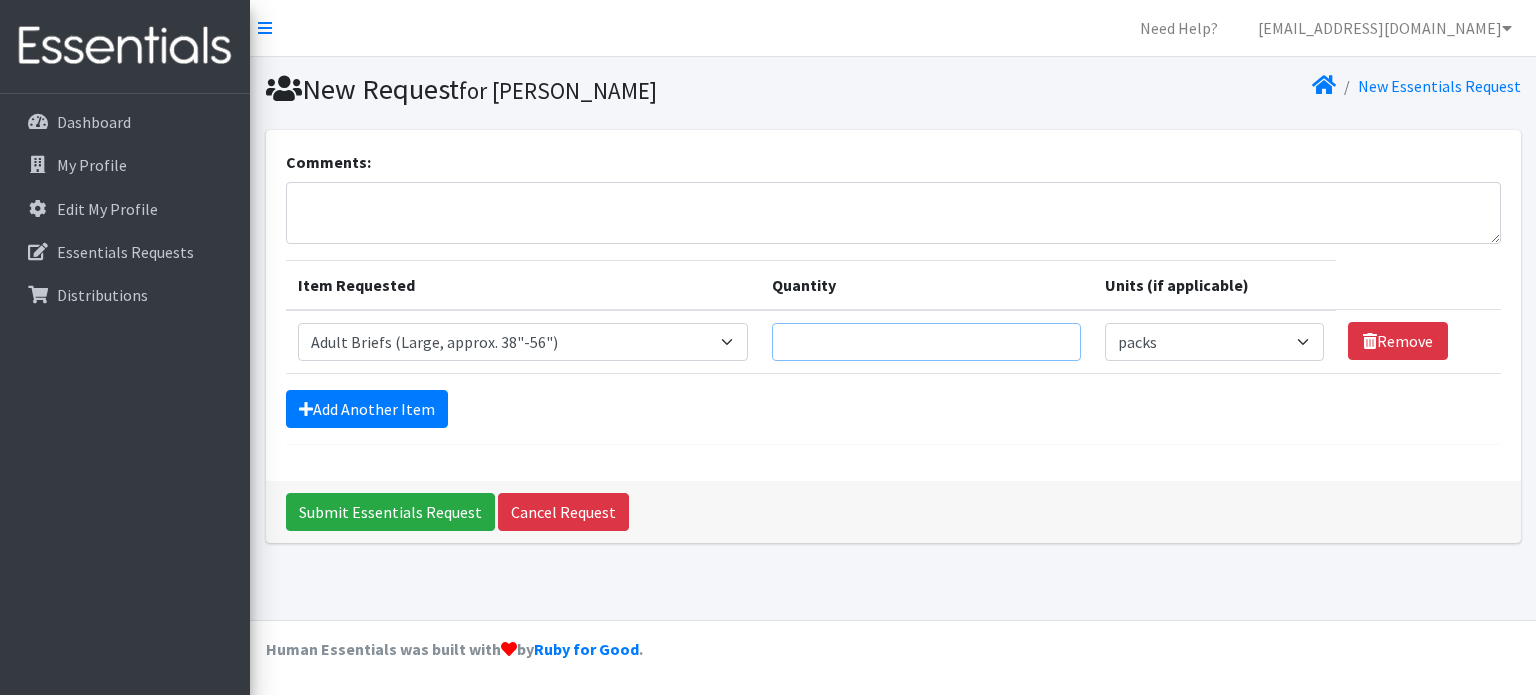type on "4" 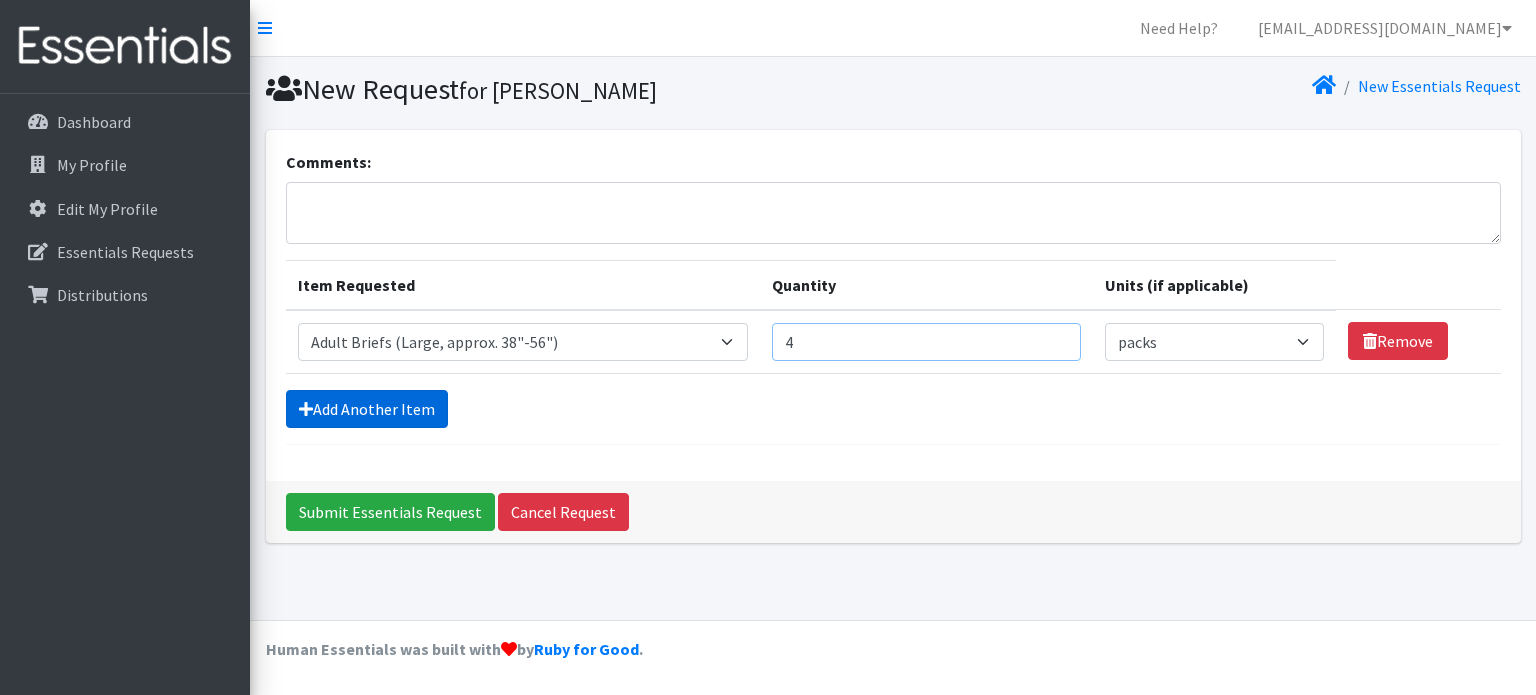type on "4" 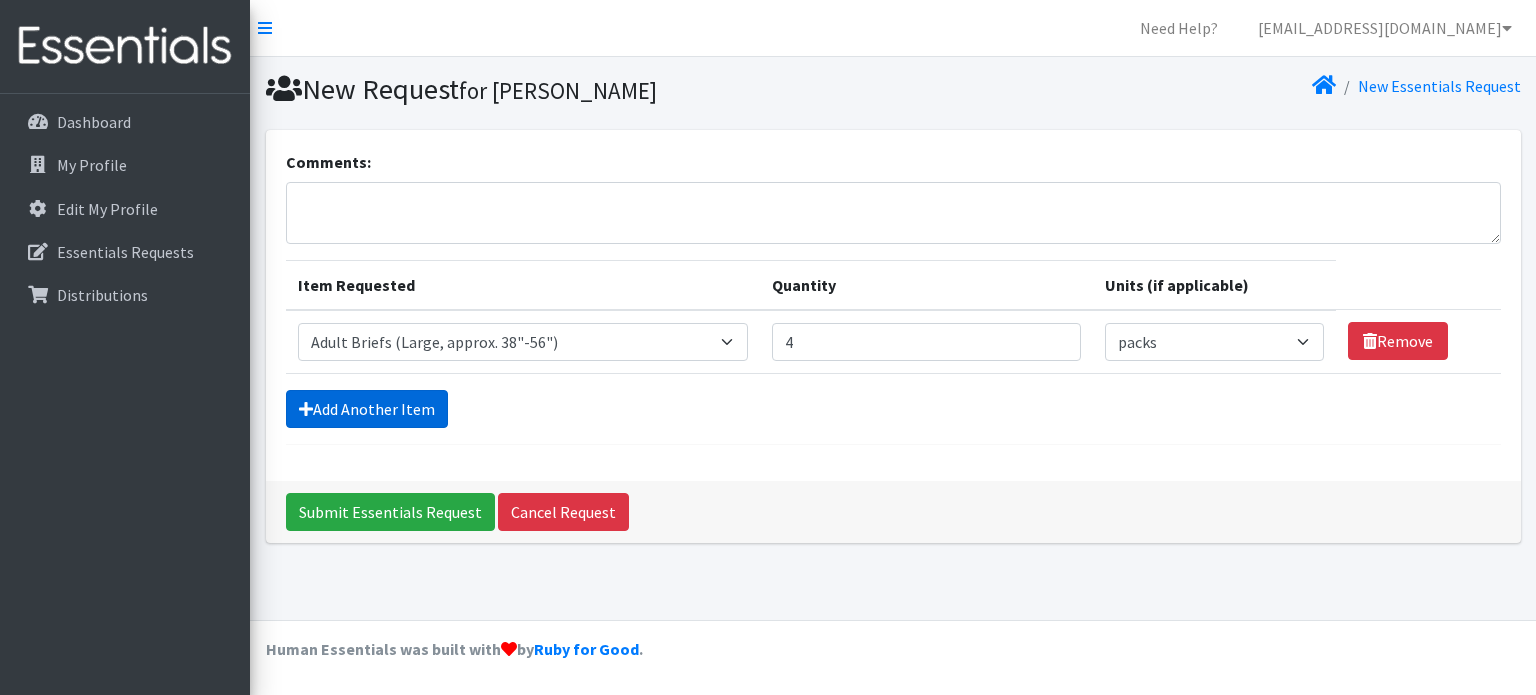 click on "Add Another Item" at bounding box center (367, 409) 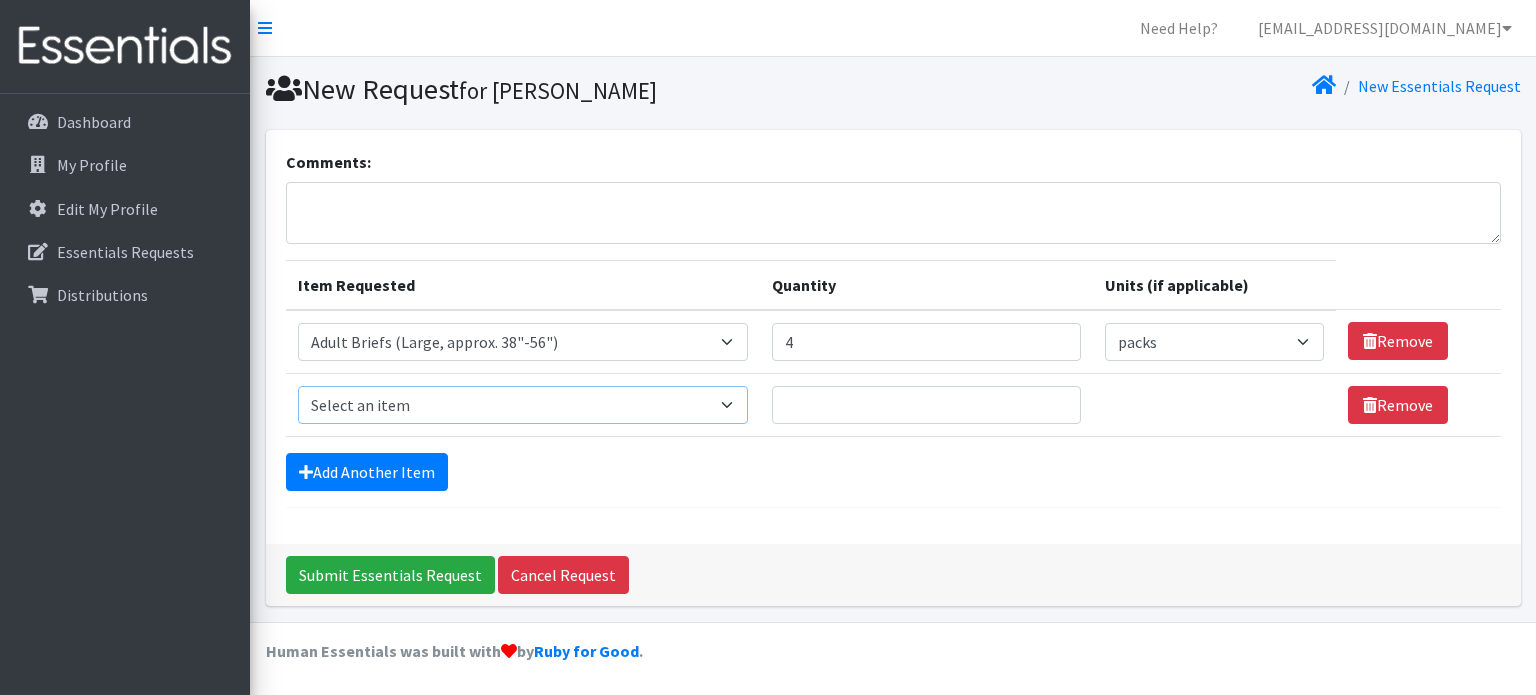 click on "Select an item
Adult Briefs (Large, approx. 38"-56")
Adult Briefs (Medium, approx. 32"-54")
Adult Briefs (Small/Medium, approx. 28"-40")
Adult Briefs (X-Large, approx. 58"-68")
Adult Briefs (X-Small, approx. 22"-28")
Adult Briefs (XX-Large, approx. 64"-80")
Adult Briefs (XXX-Large, approx. 69"-96")
Adult Men's Incontinence Guards
Adult Women's Incontinence Liners
Adult Women's Incontinence Pads
Bed Pads (Disposable)
Latex Gloves (Box) (Upon Availability)" at bounding box center (523, 405) 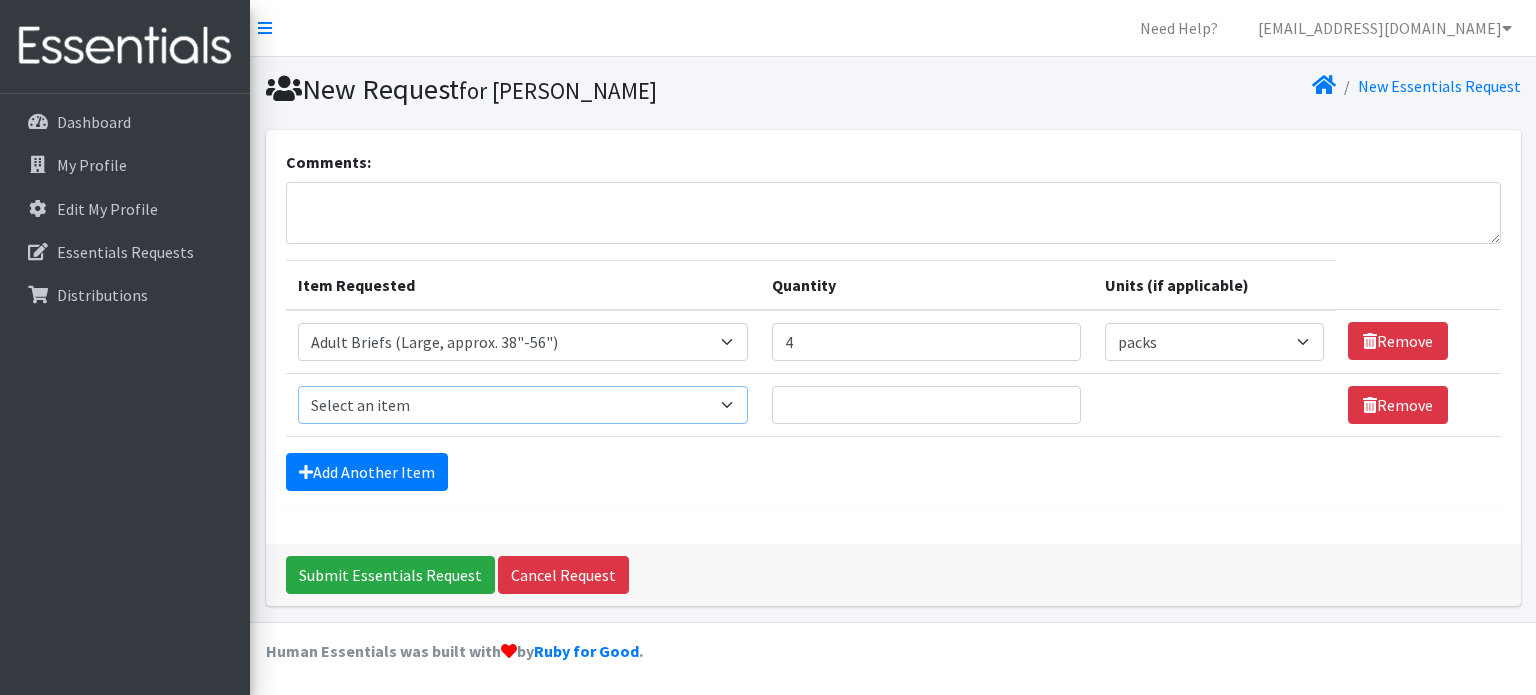select on "1167" 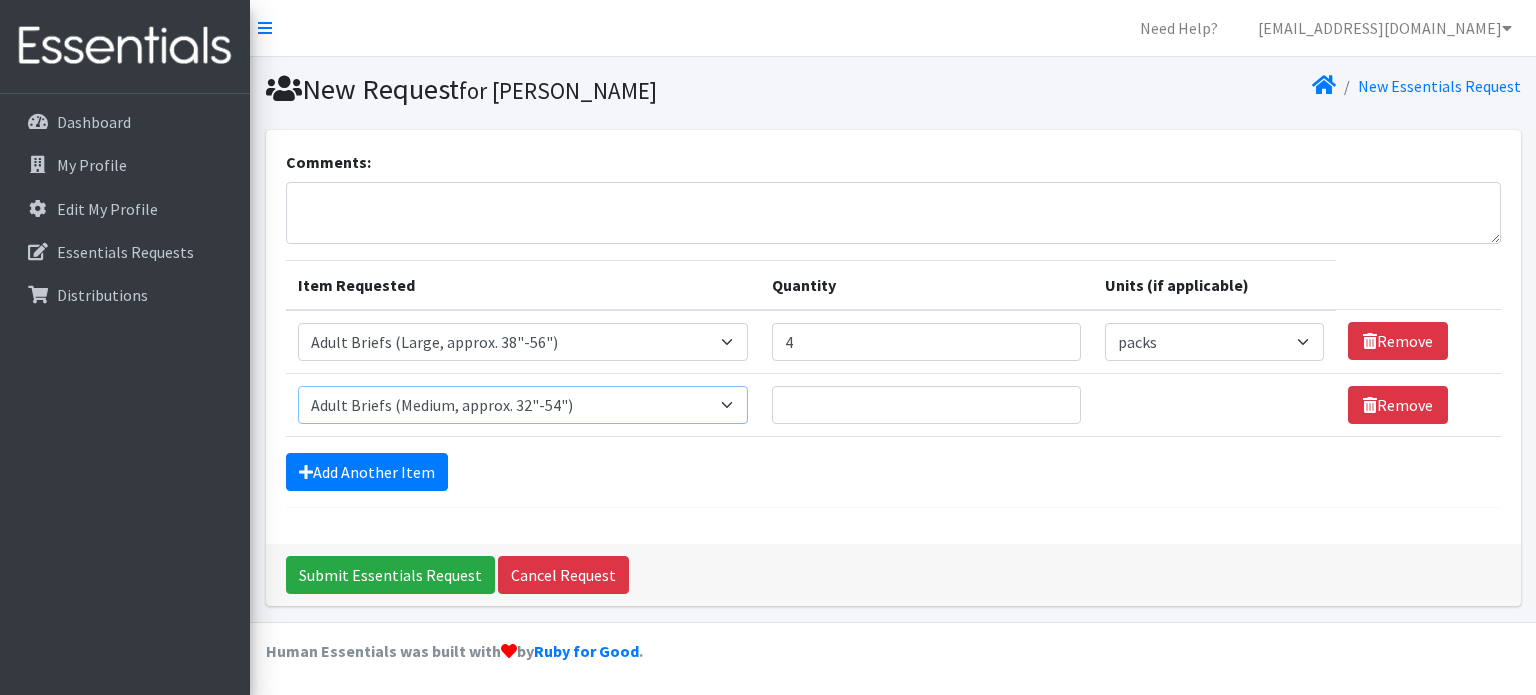 click on "Select an item
Adult Briefs (Large, approx. 38"-56")
Adult Briefs (Medium, approx. 32"-54")
Adult Briefs (Small/Medium, approx. 28"-40")
Adult Briefs (X-Large, approx. 58"-68")
Adult Briefs (X-Small, approx. 22"-28")
Adult Briefs (XX-Large, approx. 64"-80")
Adult Briefs (XXX-Large, approx. 69"-96")
Adult Men's Incontinence Guards
Adult Women's Incontinence Liners
Adult Women's Incontinence Pads
Bed Pads (Disposable)
Latex Gloves (Box) (Upon Availability)" at bounding box center [523, 405] 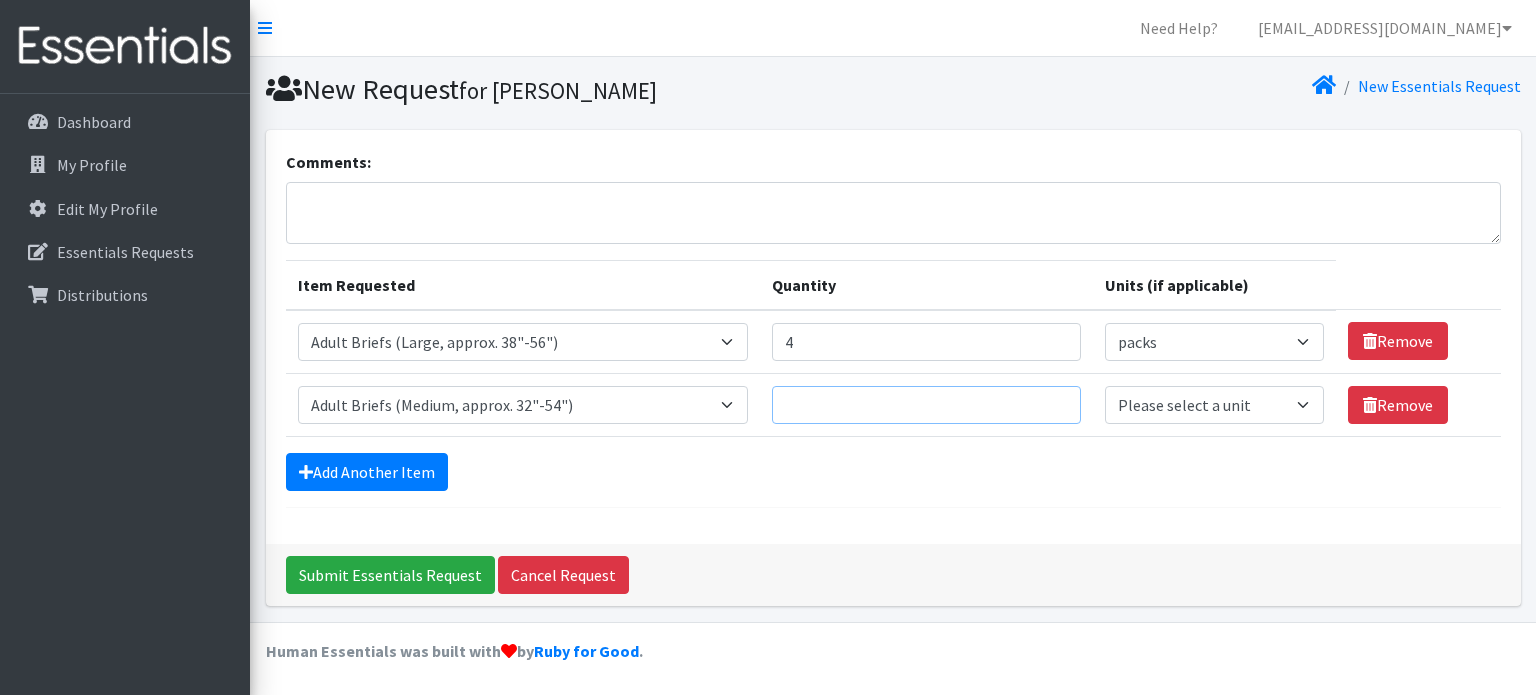 click on "Quantity" at bounding box center (926, 405) 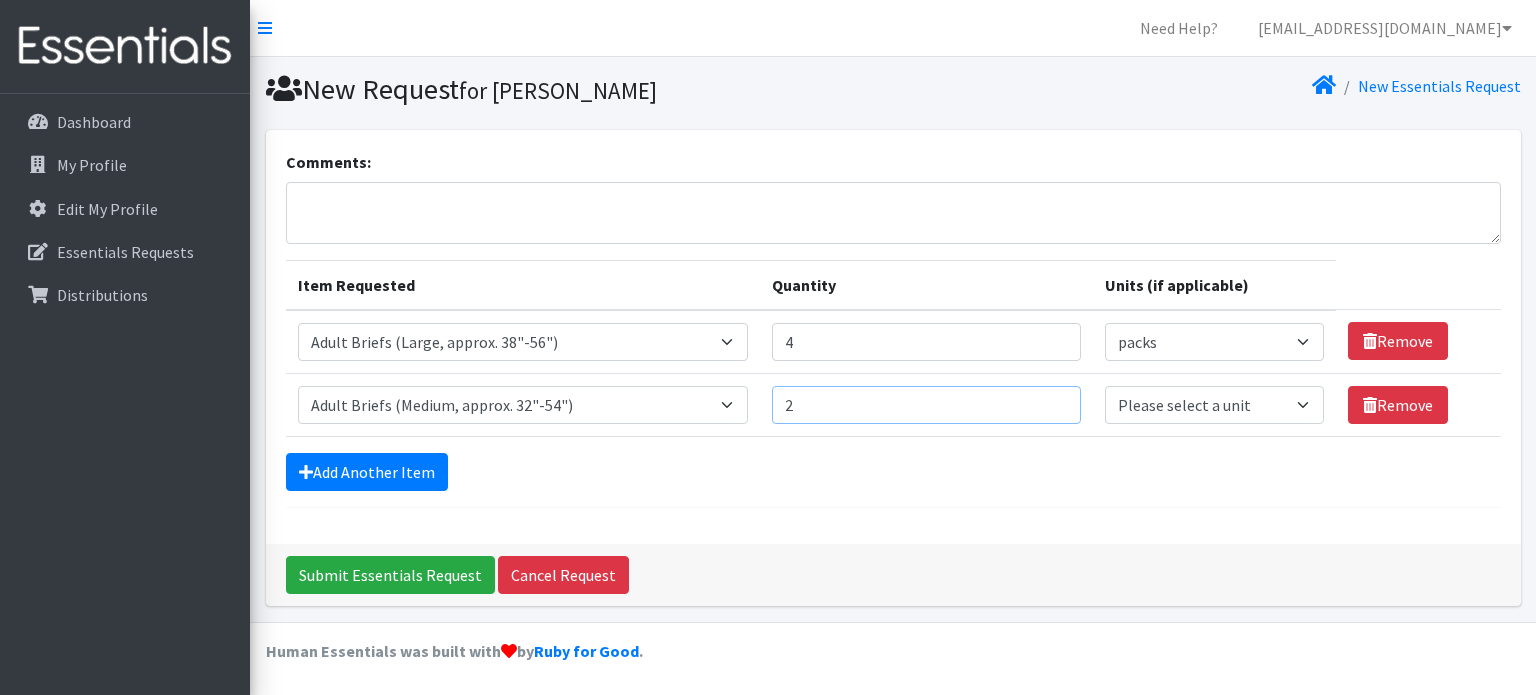 type on "2" 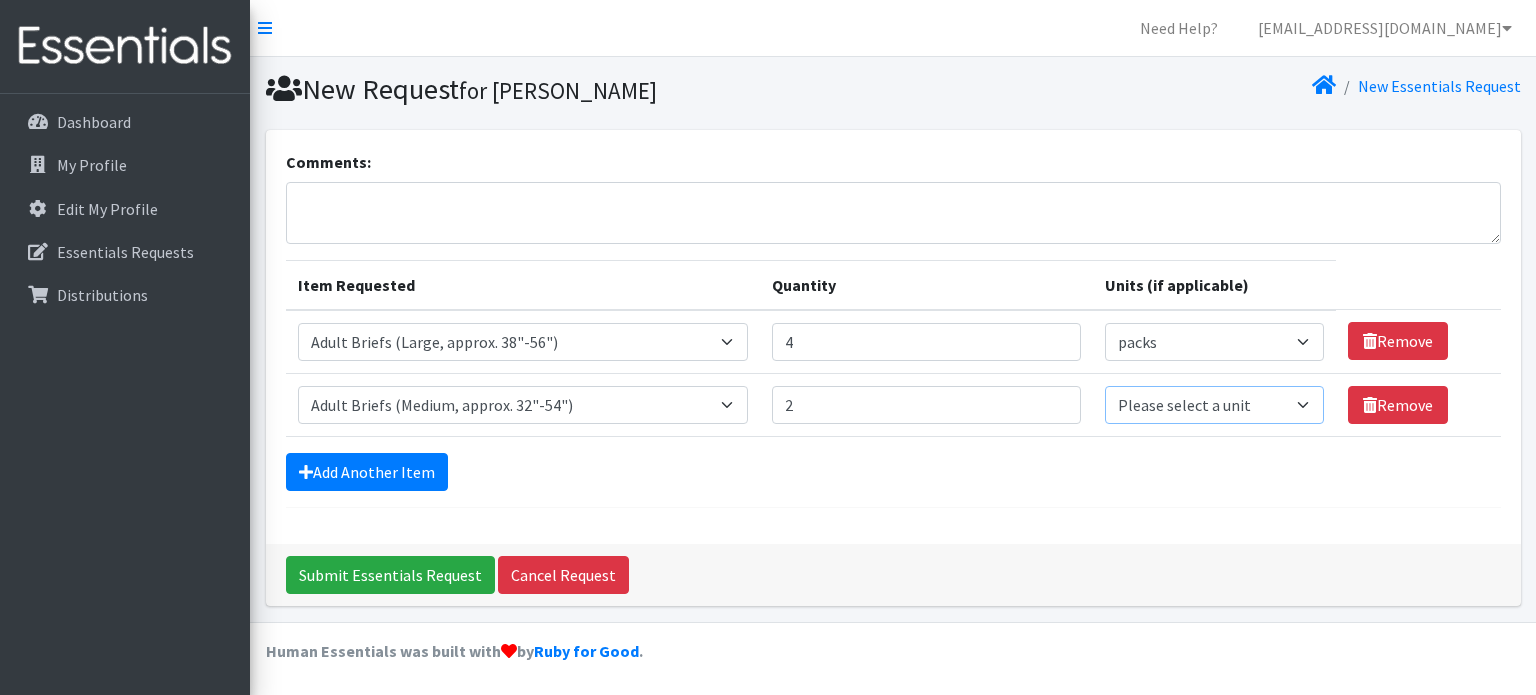 click on "Please select a unit units packs" at bounding box center (1214, 405) 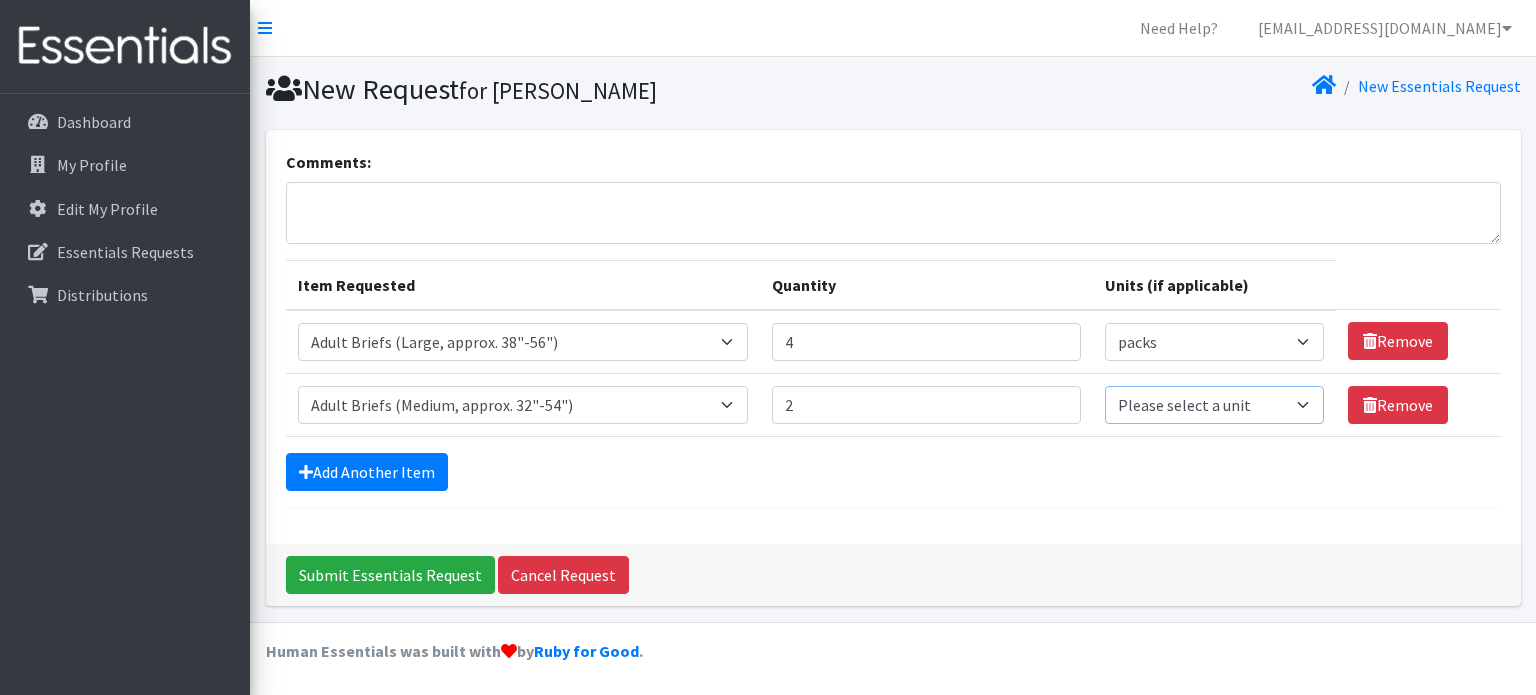 select on "pack" 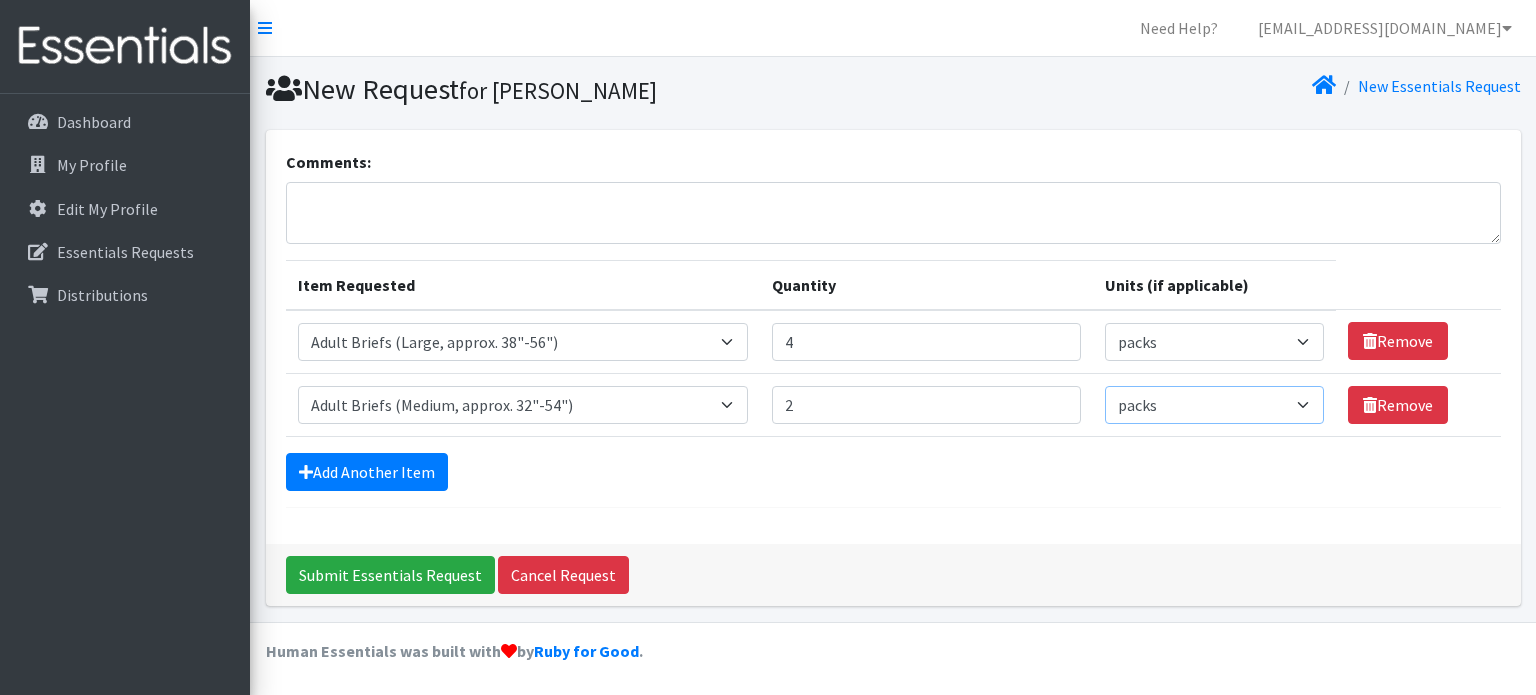 click on "Please select a unit units packs" at bounding box center (1214, 405) 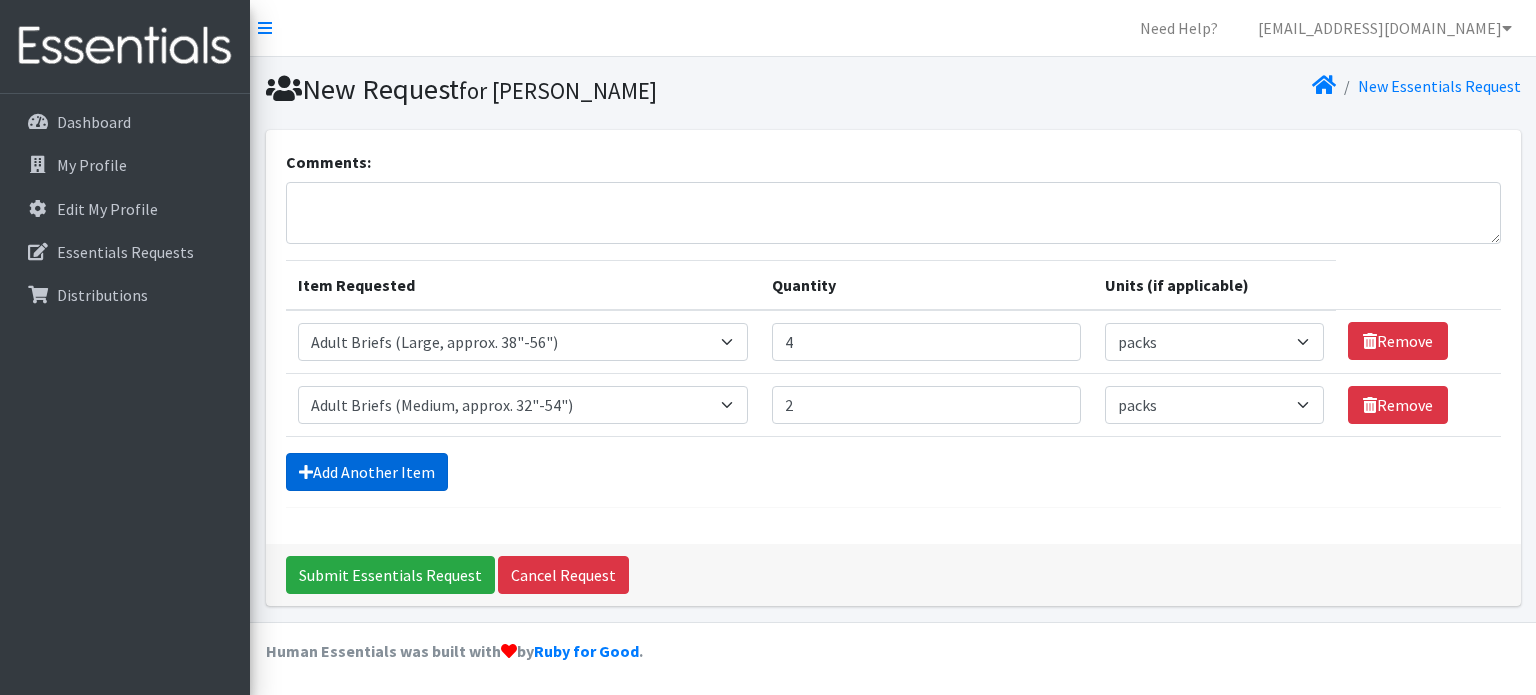 click on "Add Another Item" at bounding box center (367, 472) 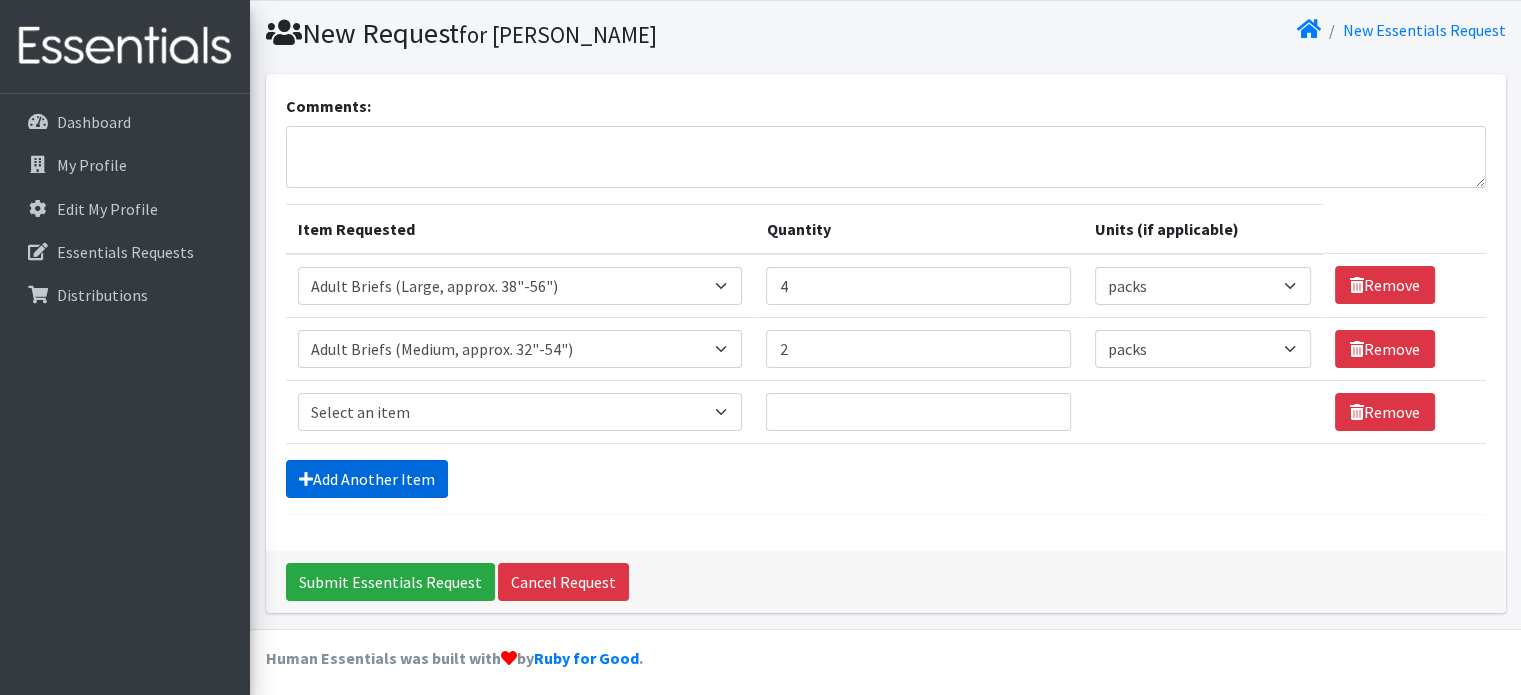 scroll, scrollTop: 61, scrollLeft: 0, axis: vertical 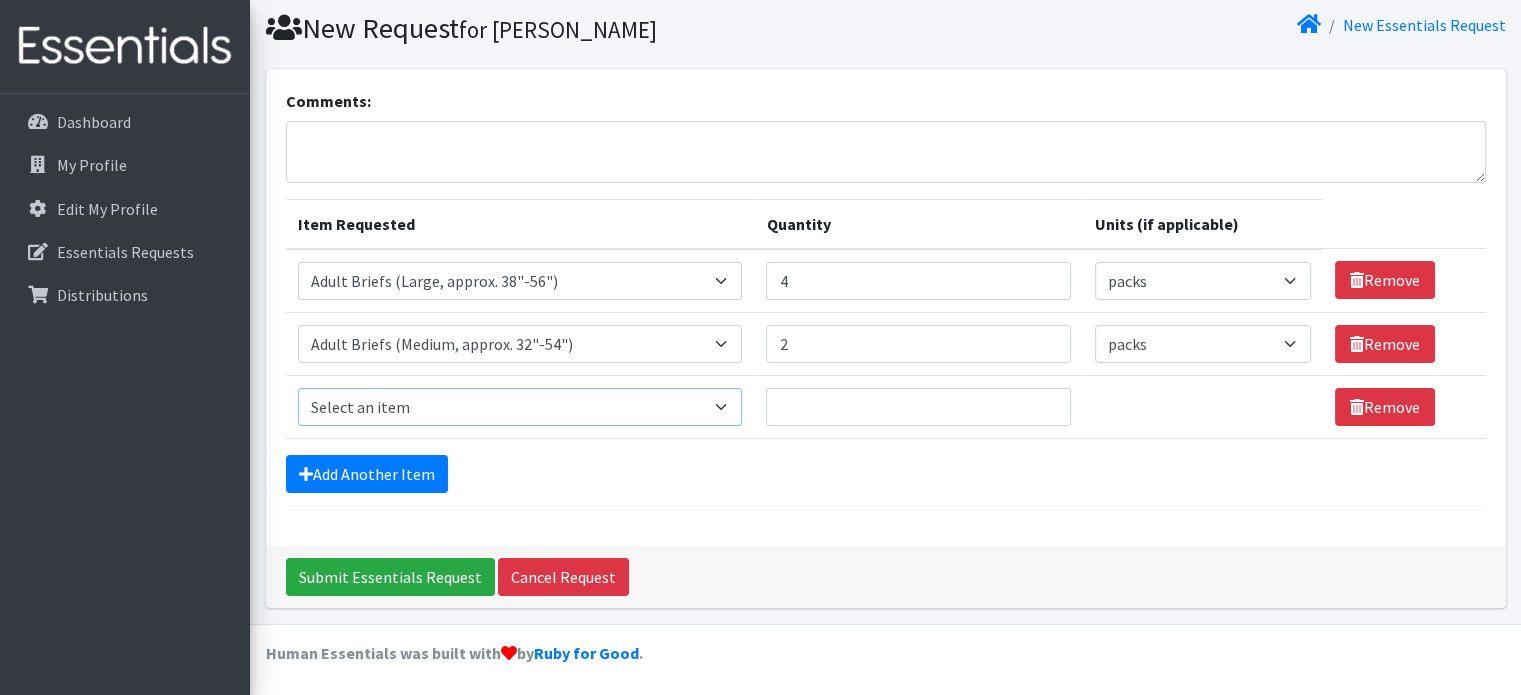 click on "Select an item
Adult Briefs (Large, approx. 38"-56")
Adult Briefs (Medium, approx. 32"-54")
Adult Briefs (Small/Medium, approx. 28"-40")
Adult Briefs (X-Large, approx. 58"-68")
Adult Briefs (X-Small, approx. 22"-28")
Adult Briefs (XX-Large, approx. 64"-80")
Adult Briefs (XXX-Large, approx. 69"-96")
Adult Men's Incontinence Guards
Adult Women's Incontinence Liners
Adult Women's Incontinence Pads
Bed Pads (Disposable)
Latex Gloves (Box) (Upon Availability)" at bounding box center [520, 407] 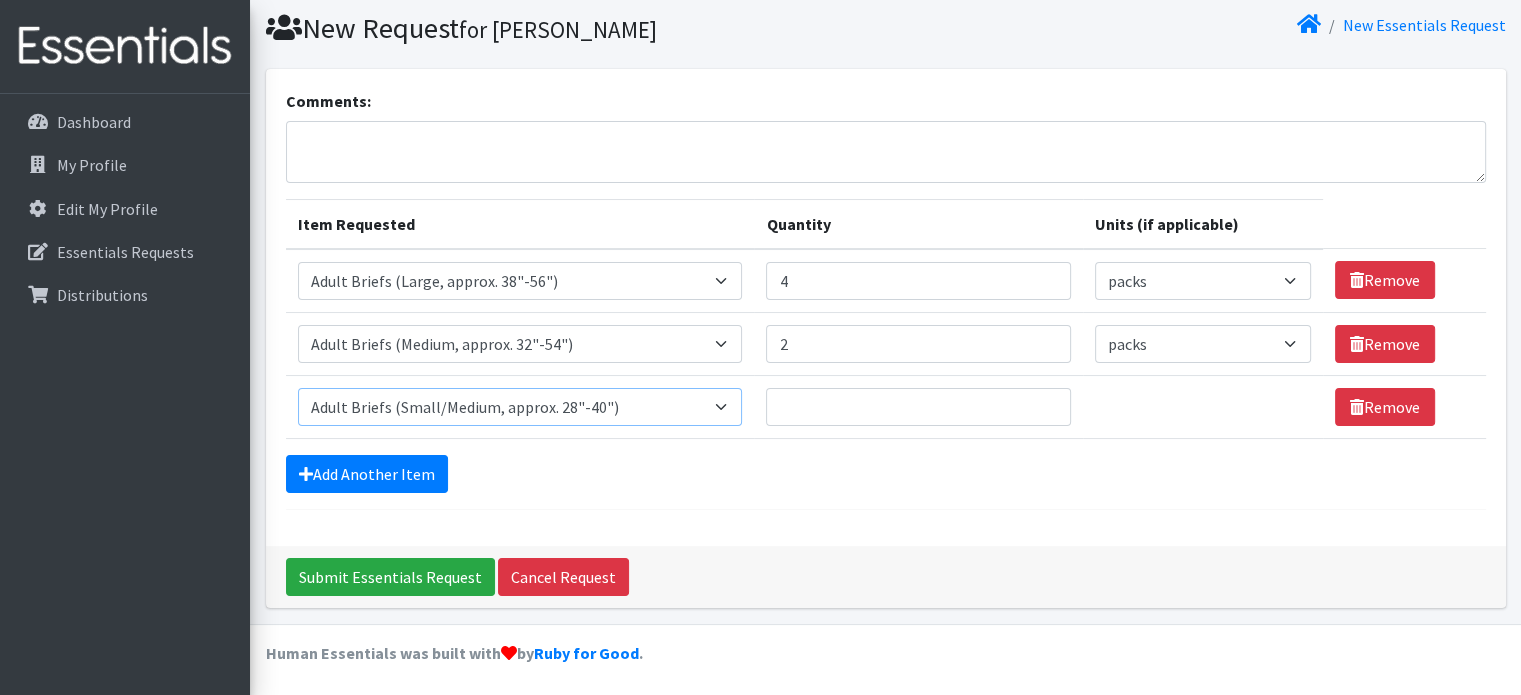 click on "Select an item
Adult Briefs (Large, approx. 38"-56")
Adult Briefs (Medium, approx. 32"-54")
Adult Briefs (Small/Medium, approx. 28"-40")
Adult Briefs (X-Large, approx. 58"-68")
Adult Briefs (X-Small, approx. 22"-28")
Adult Briefs (XX-Large, approx. 64"-80")
Adult Briefs (XXX-Large, approx. 69"-96")
Adult Men's Incontinence Guards
Adult Women's Incontinence Liners
Adult Women's Incontinence Pads
Bed Pads (Disposable)
Latex Gloves (Box) (Upon Availability)" at bounding box center [520, 407] 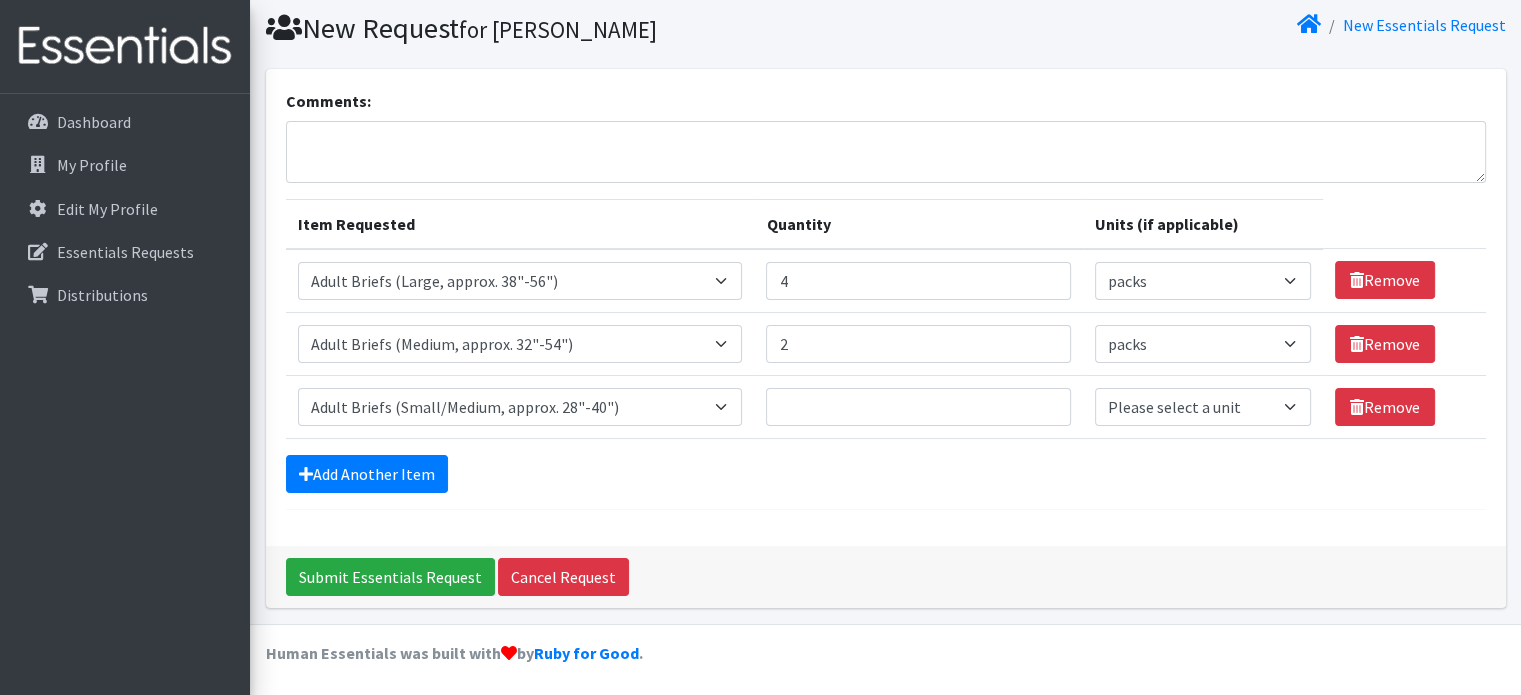 click on "Quantity" at bounding box center (918, 406) 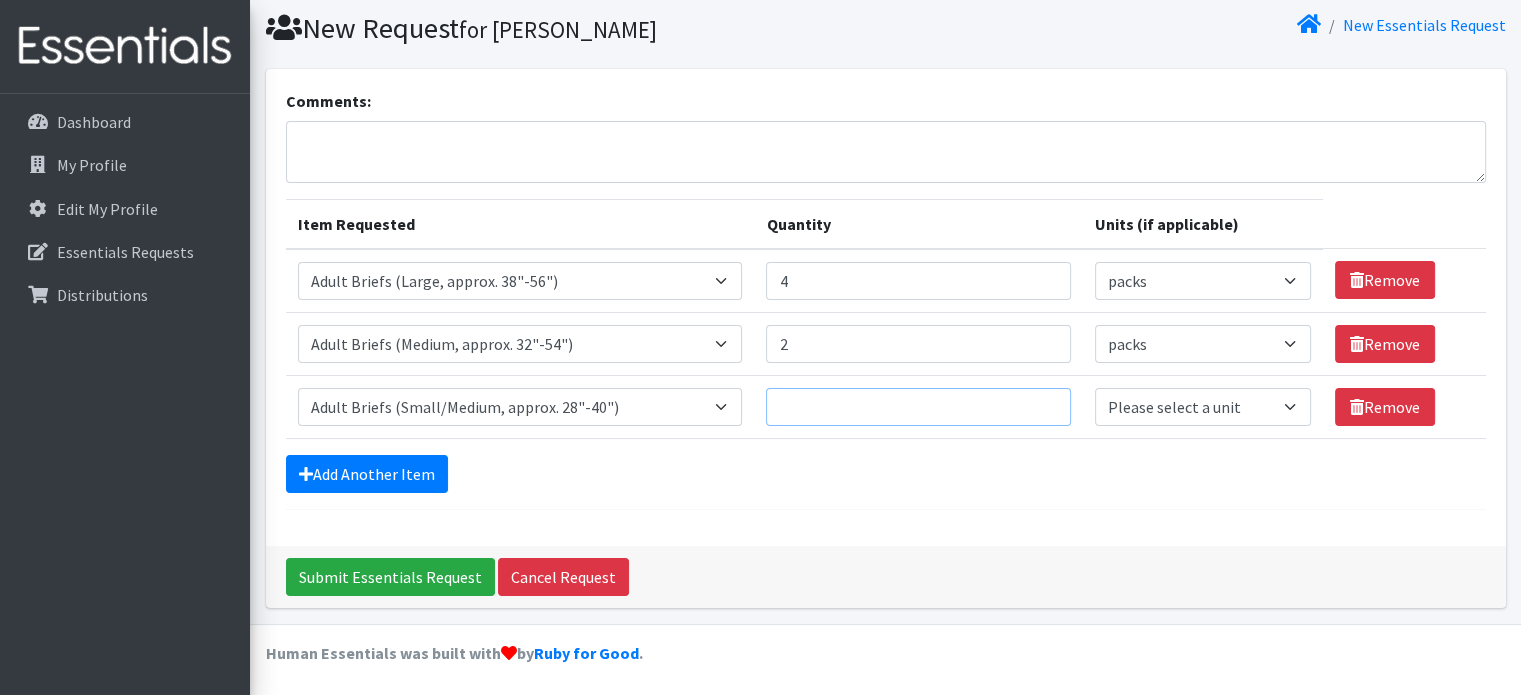 click on "Quantity" at bounding box center (918, 407) 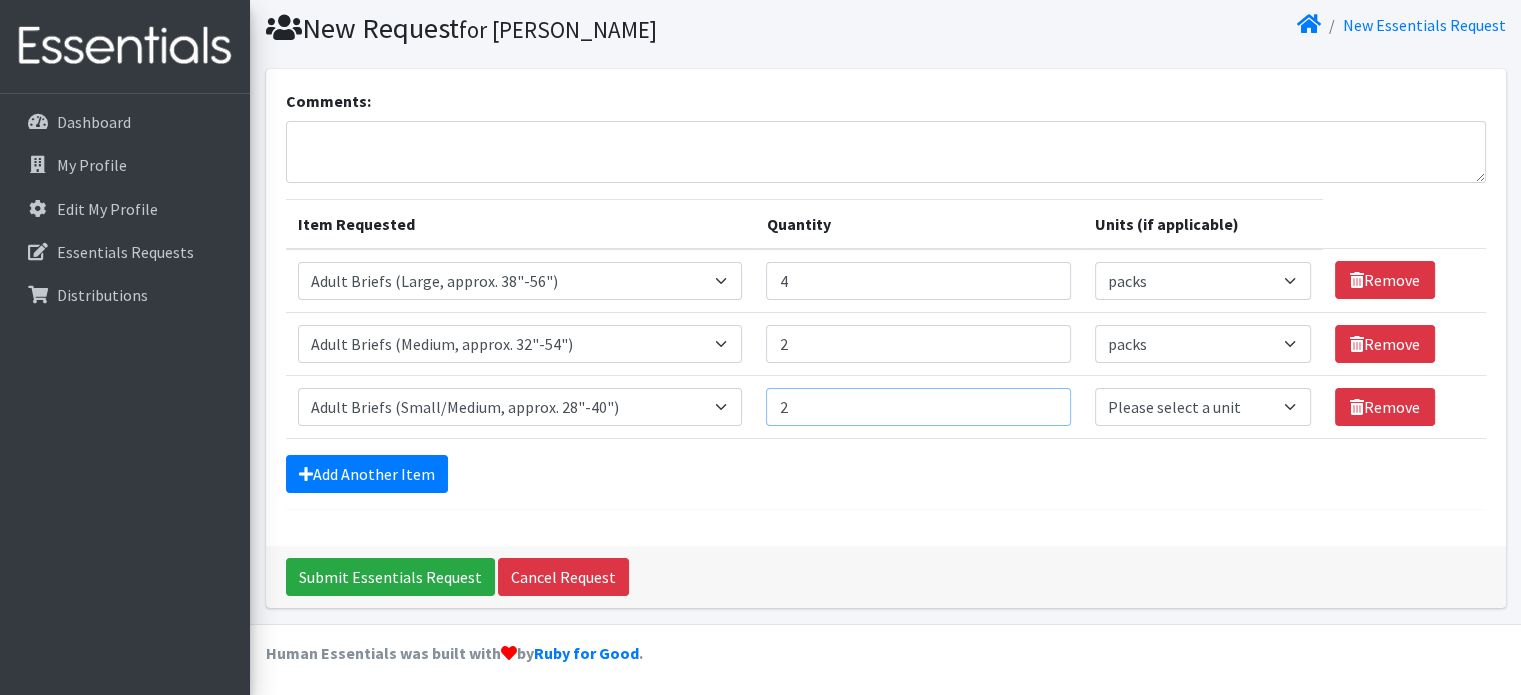 type on "2" 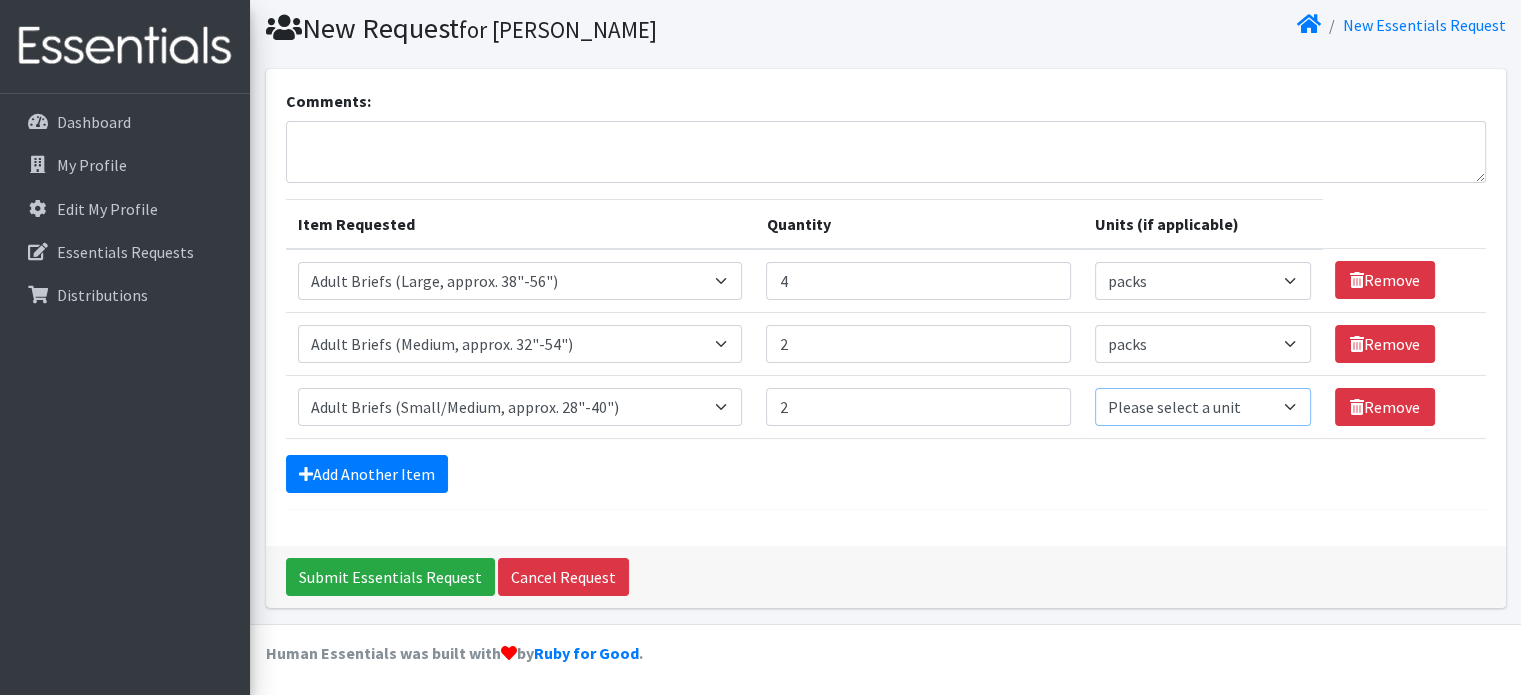 click on "Please select a unit units packs" at bounding box center [1203, 407] 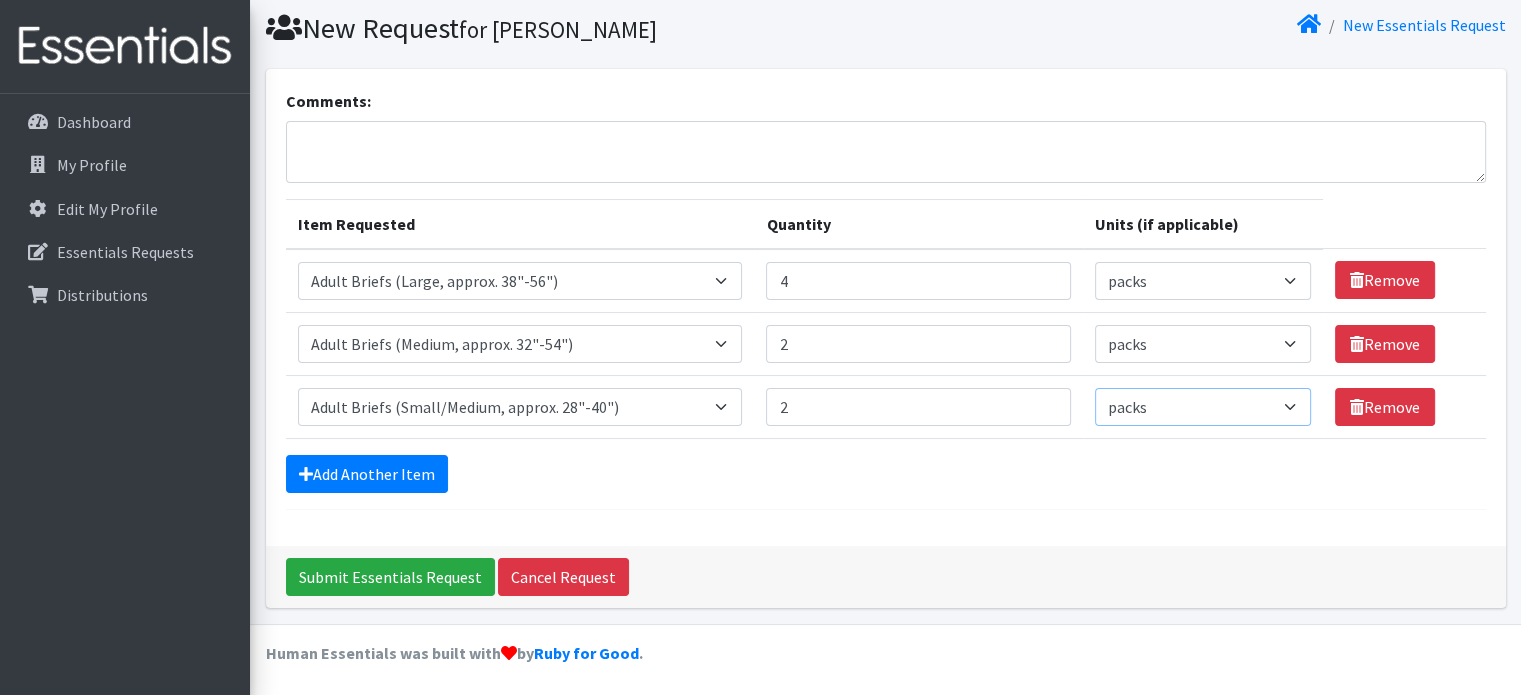 click on "Please select a unit units packs" at bounding box center [1203, 407] 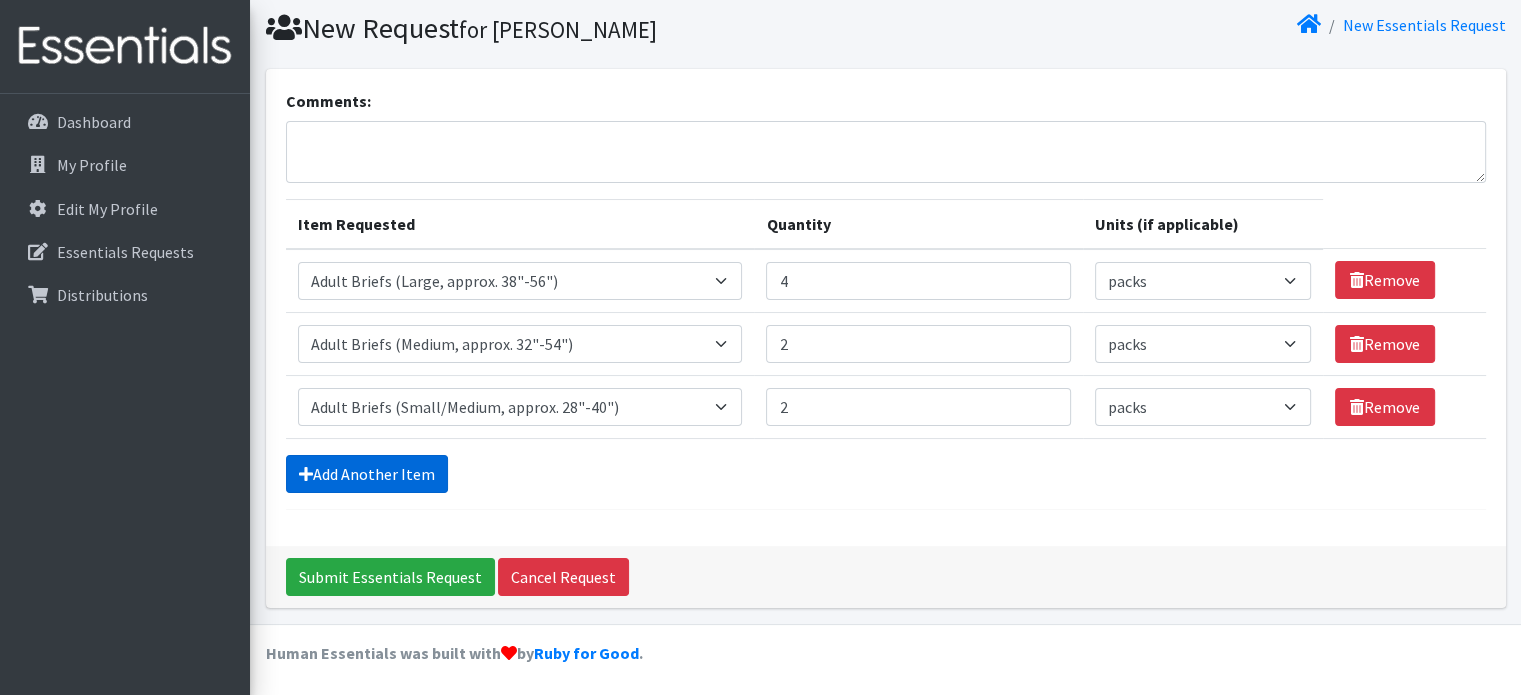 click on "Add Another Item" at bounding box center [367, 474] 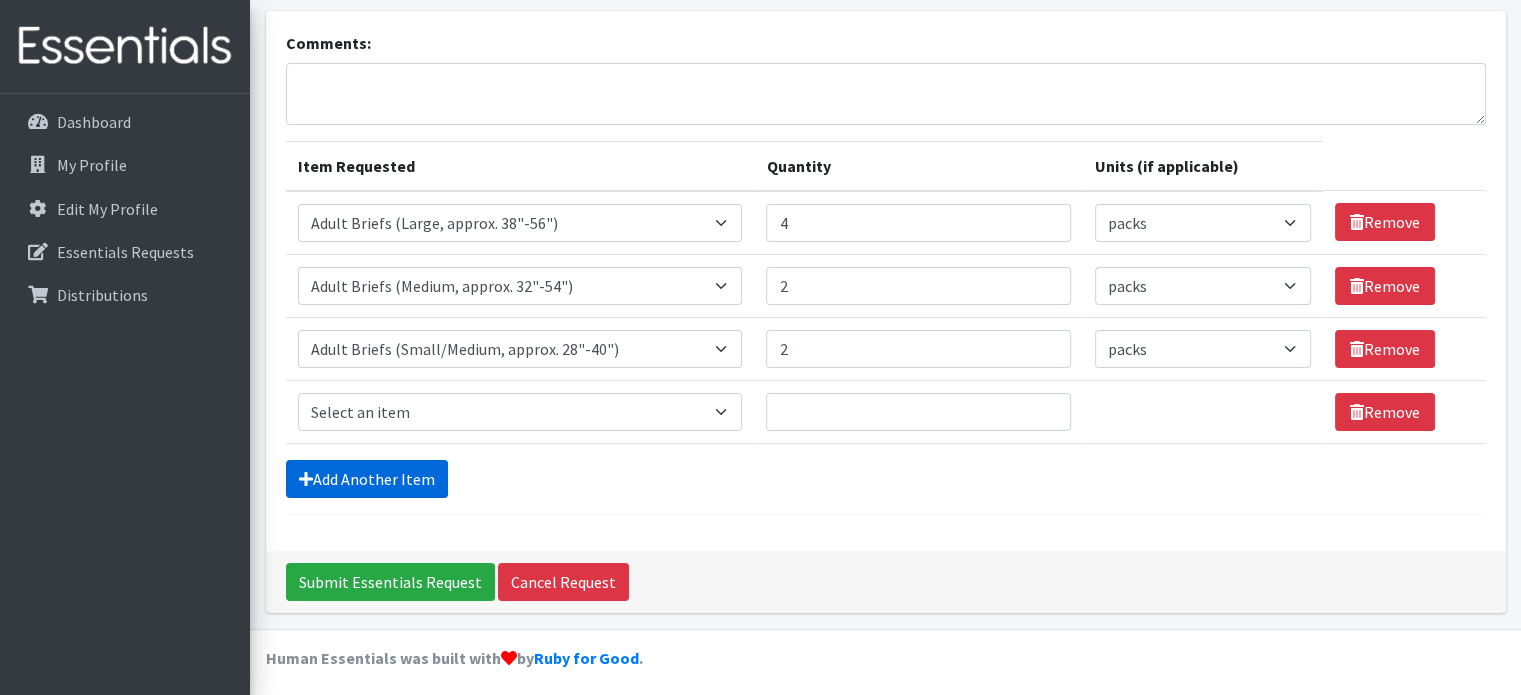 scroll, scrollTop: 124, scrollLeft: 0, axis: vertical 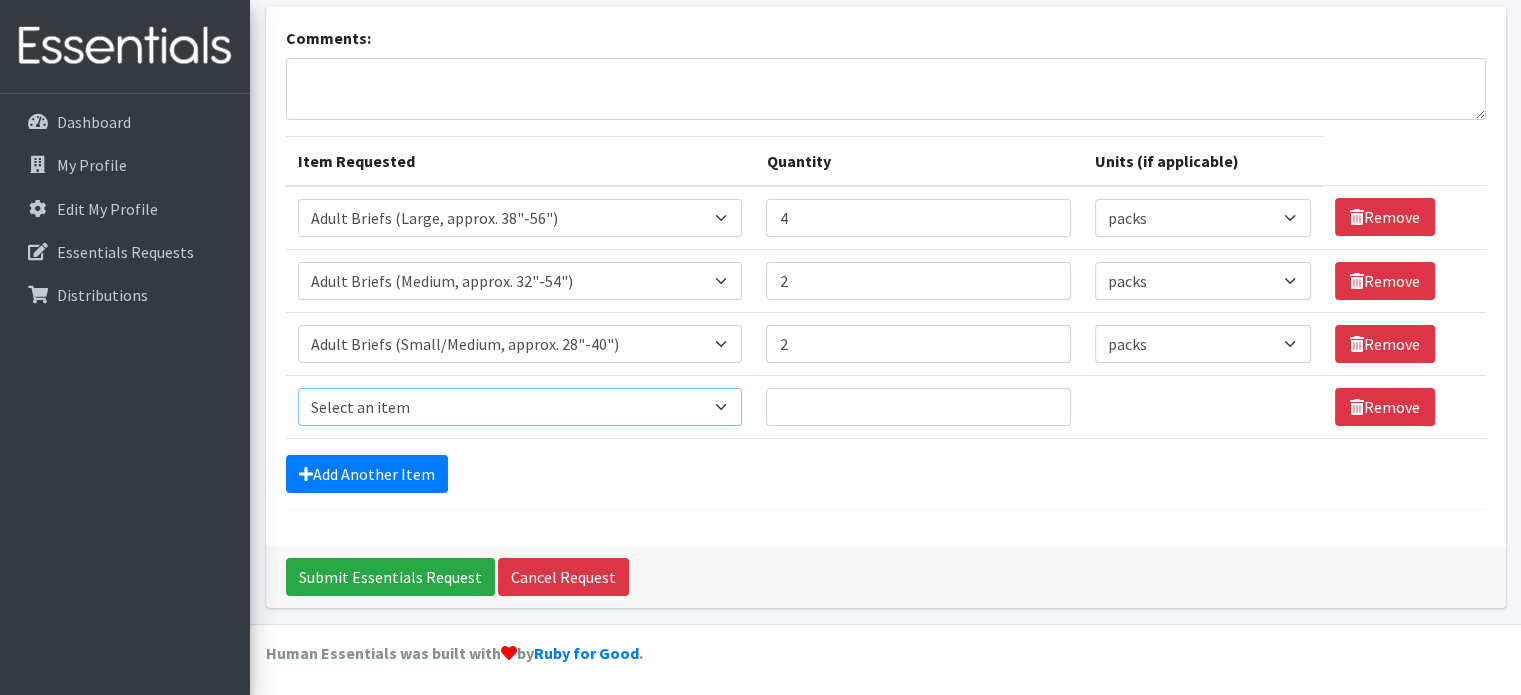 click on "Select an item
Adult Briefs (Large, approx. 38"-56")
Adult Briefs (Medium, approx. 32"-54")
Adult Briefs (Small/Medium, approx. 28"-40")
Adult Briefs (X-Large, approx. 58"-68")
Adult Briefs (X-Small, approx. 22"-28")
Adult Briefs (XX-Large, approx. 64"-80")
Adult Briefs (XXX-Large, approx. 69"-96")
Adult Men's Incontinence Guards
Adult Women's Incontinence Liners
Adult Women's Incontinence Pads
Bed Pads (Disposable)
Latex Gloves (Box) (Upon Availability)" at bounding box center (520, 407) 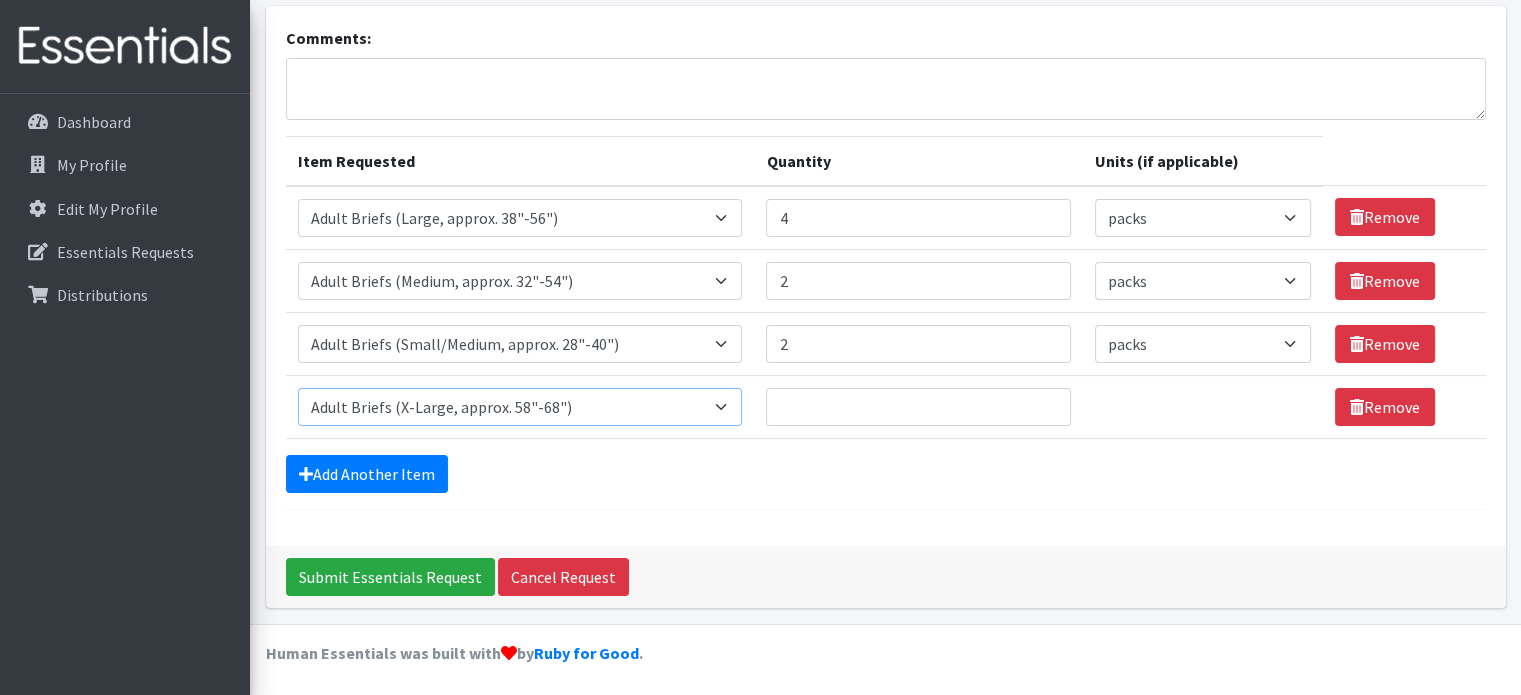 click on "Select an item
Adult Briefs (Large, approx. 38"-56")
Adult Briefs (Medium, approx. 32"-54")
Adult Briefs (Small/Medium, approx. 28"-40")
Adult Briefs (X-Large, approx. 58"-68")
Adult Briefs (X-Small, approx. 22"-28")
Adult Briefs (XX-Large, approx. 64"-80")
Adult Briefs (XXX-Large, approx. 69"-96")
Adult Men's Incontinence Guards
Adult Women's Incontinence Liners
Adult Women's Incontinence Pads
Bed Pads (Disposable)
Latex Gloves (Box) (Upon Availability)" at bounding box center (520, 407) 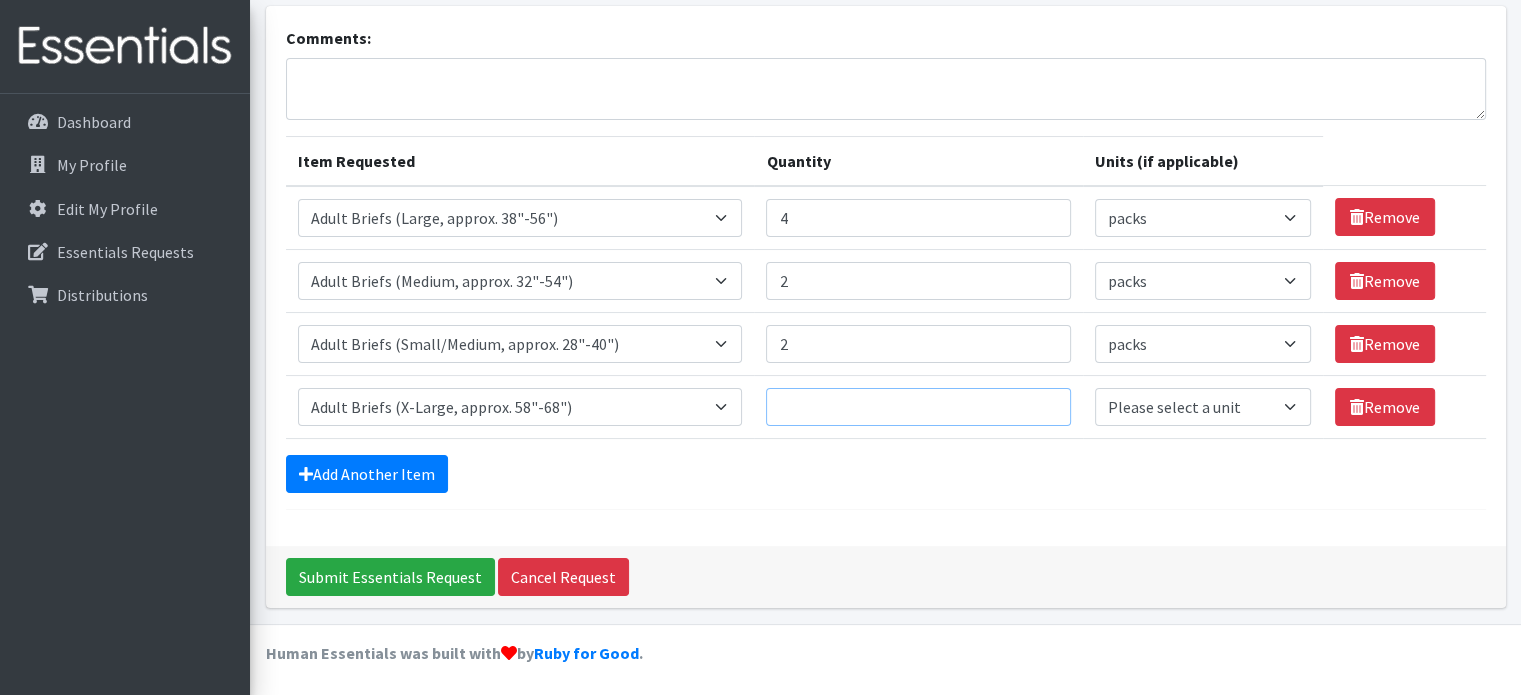 click on "Quantity" at bounding box center [918, 407] 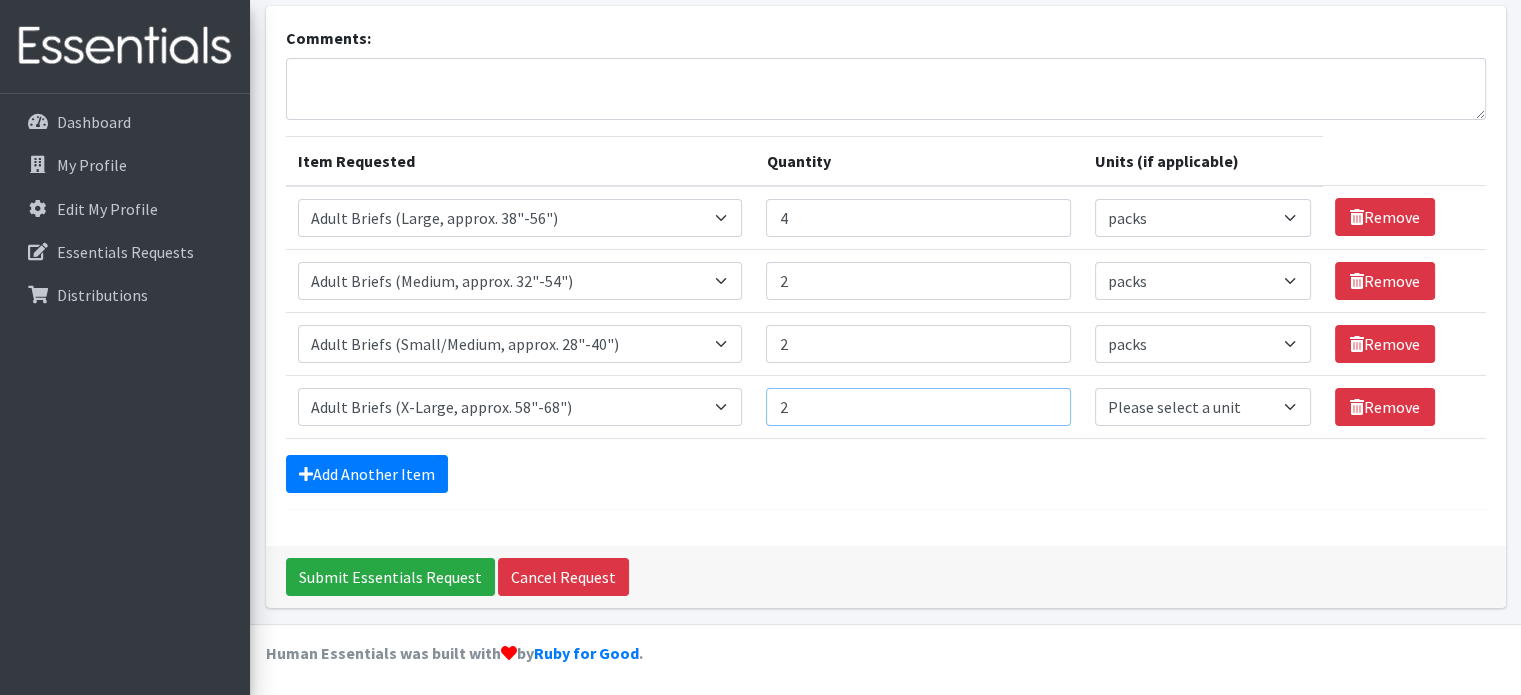 type on "2" 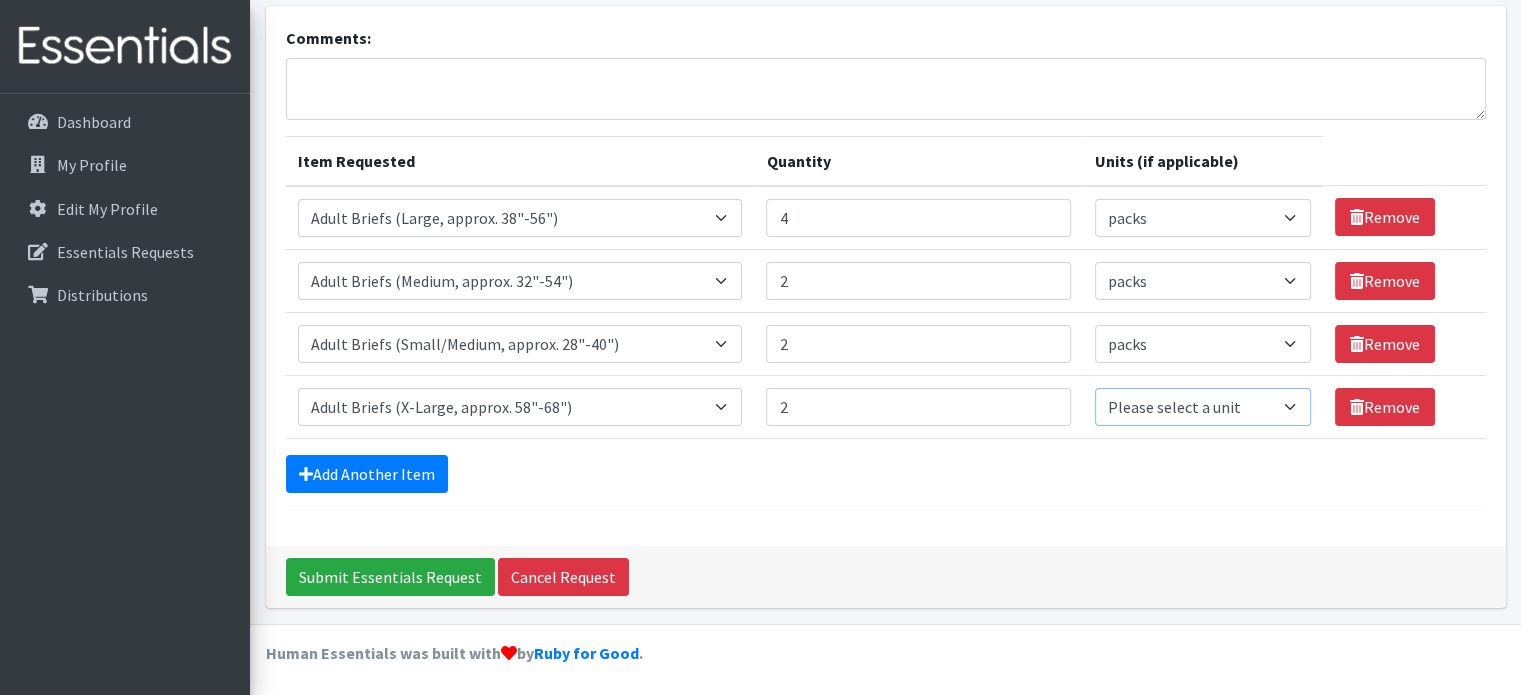 click on "Please select a unit units packs" at bounding box center [1203, 407] 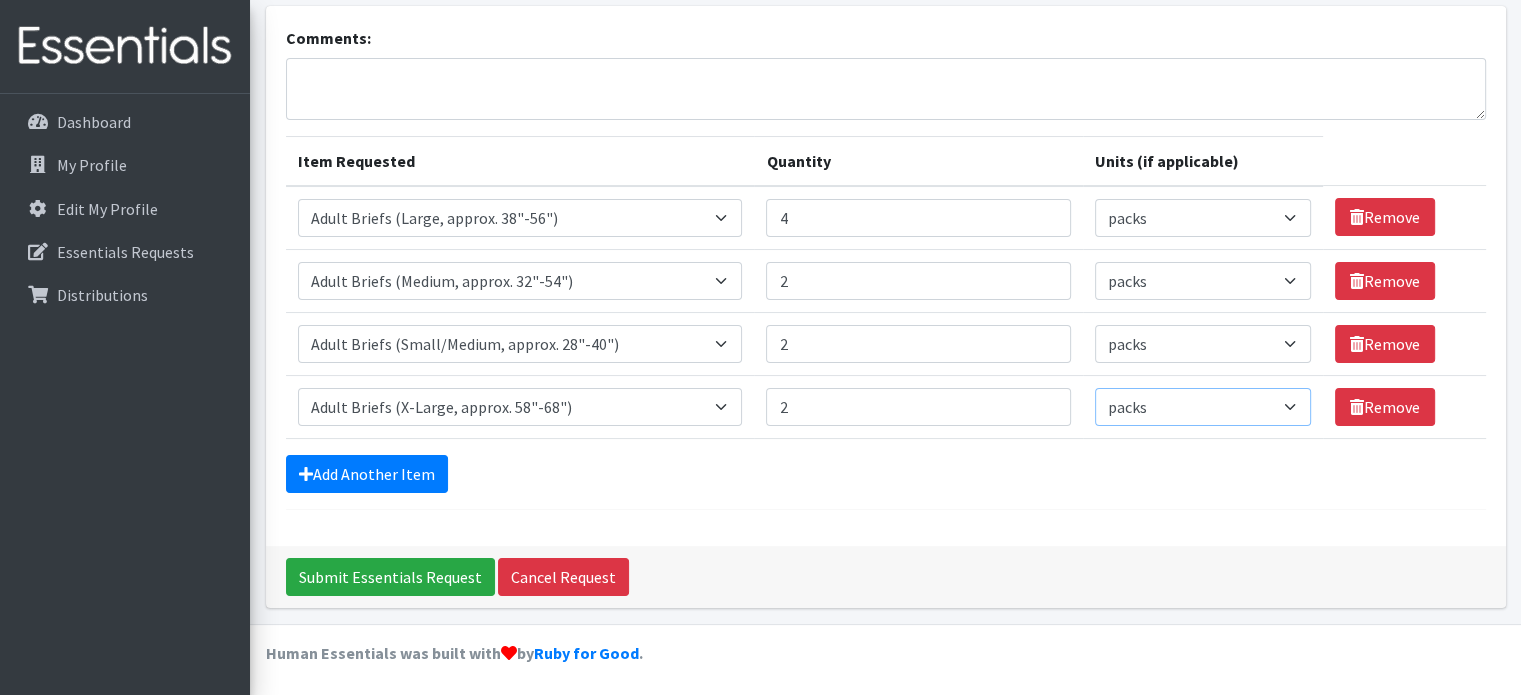 click on "Please select a unit units packs" at bounding box center [1203, 407] 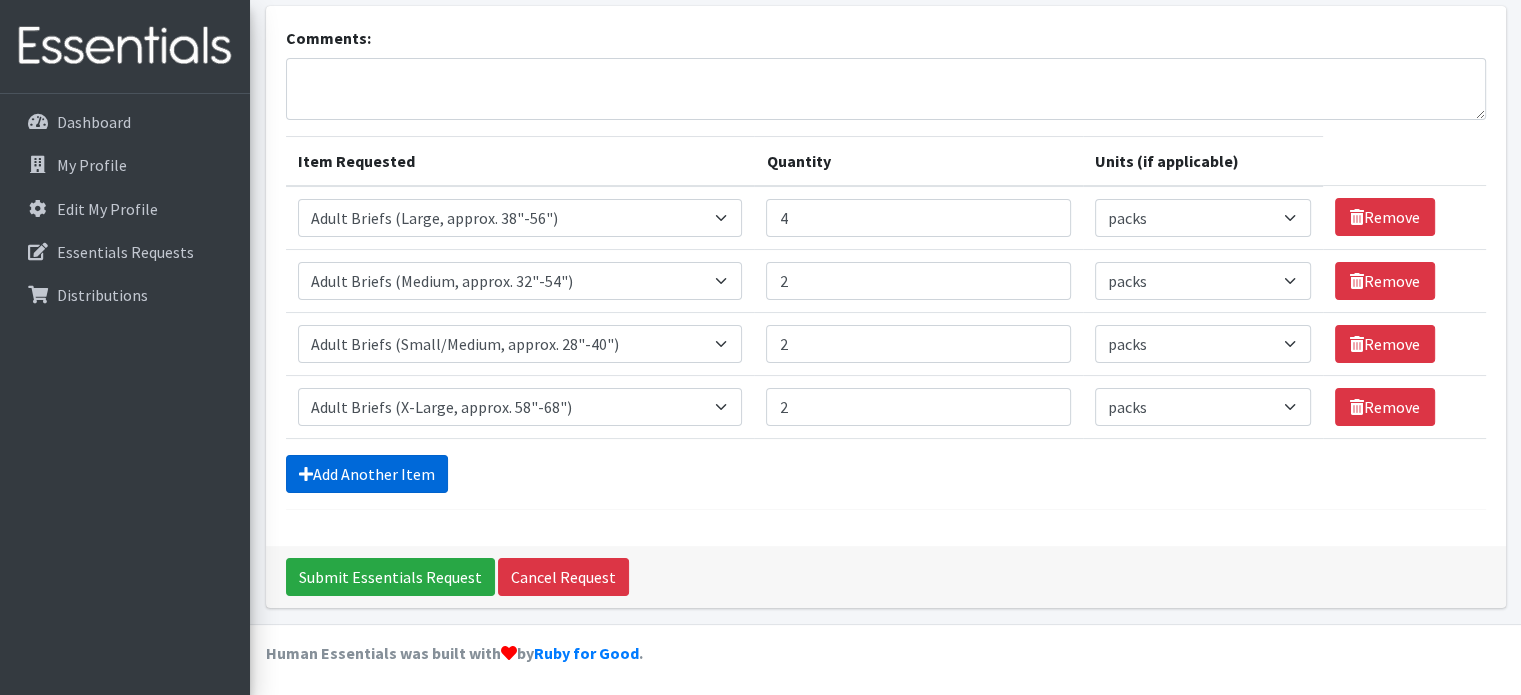 click on "Add Another Item" at bounding box center [367, 474] 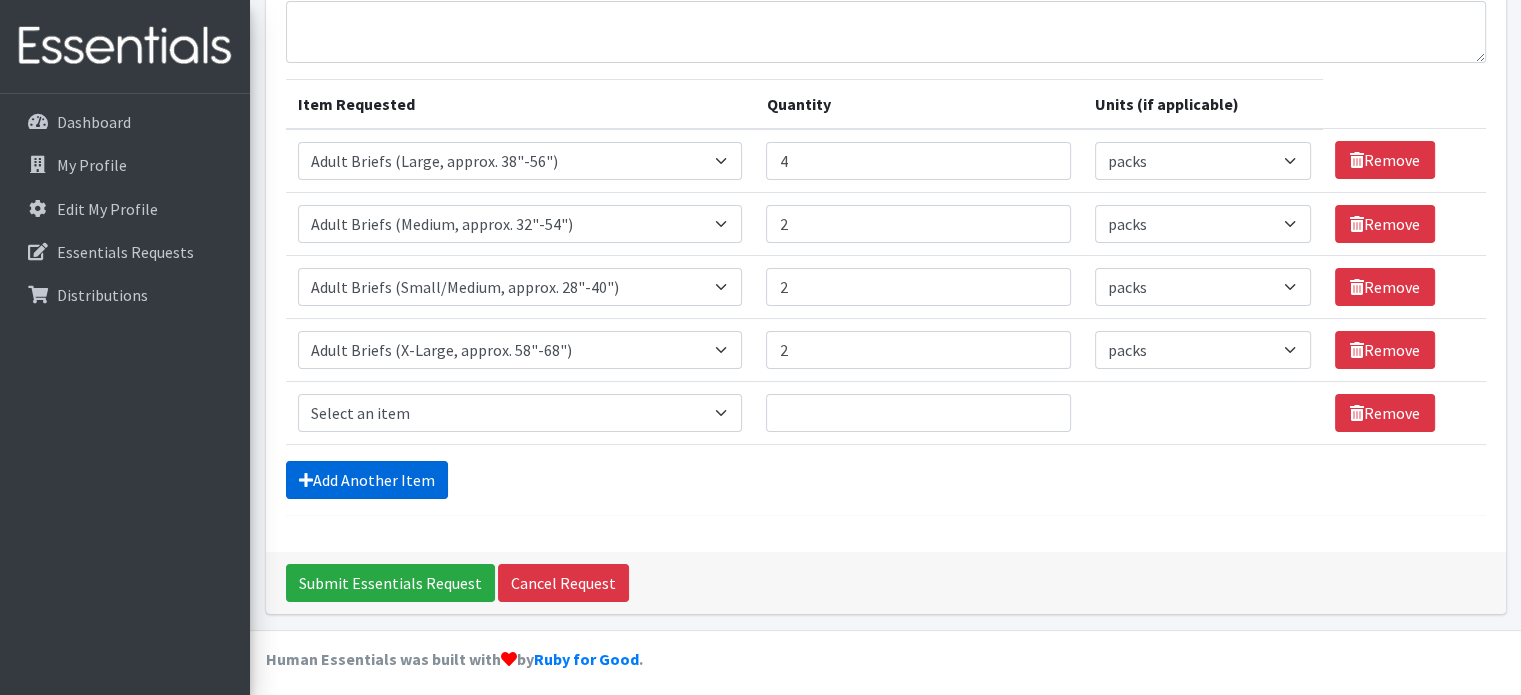 scroll, scrollTop: 187, scrollLeft: 0, axis: vertical 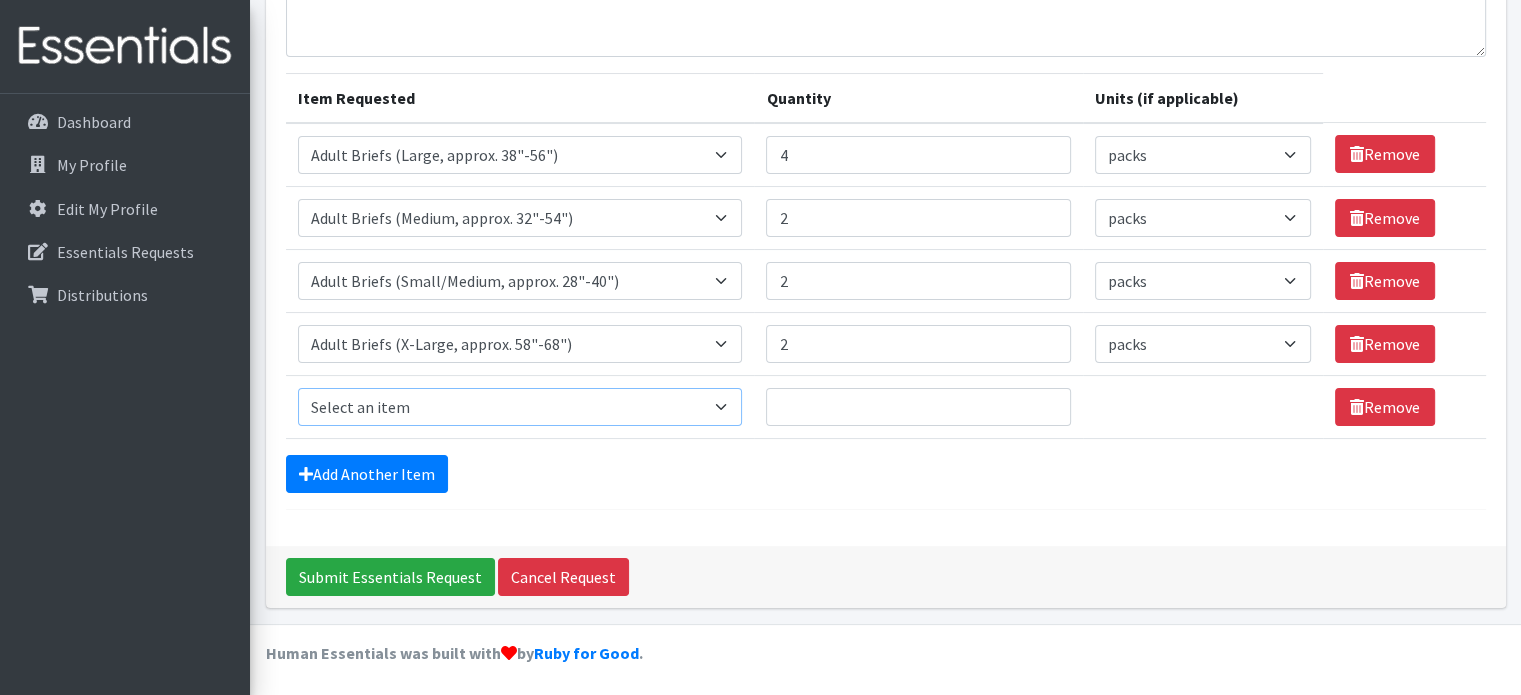 click on "Select an item
Adult Briefs (Large, approx. 38"-56")
Adult Briefs (Medium, approx. 32"-54")
Adult Briefs (Small/Medium, approx. 28"-40")
Adult Briefs (X-Large, approx. 58"-68")
Adult Briefs (X-Small, approx. 22"-28")
Adult Briefs (XX-Large, approx. 64"-80")
Adult Briefs (XXX-Large, approx. 69"-96")
Adult Men's Incontinence Guards
Adult Women's Incontinence Liners
Adult Women's Incontinence Pads
Bed Pads (Disposable)
Latex Gloves (Box) (Upon Availability)" at bounding box center [520, 407] 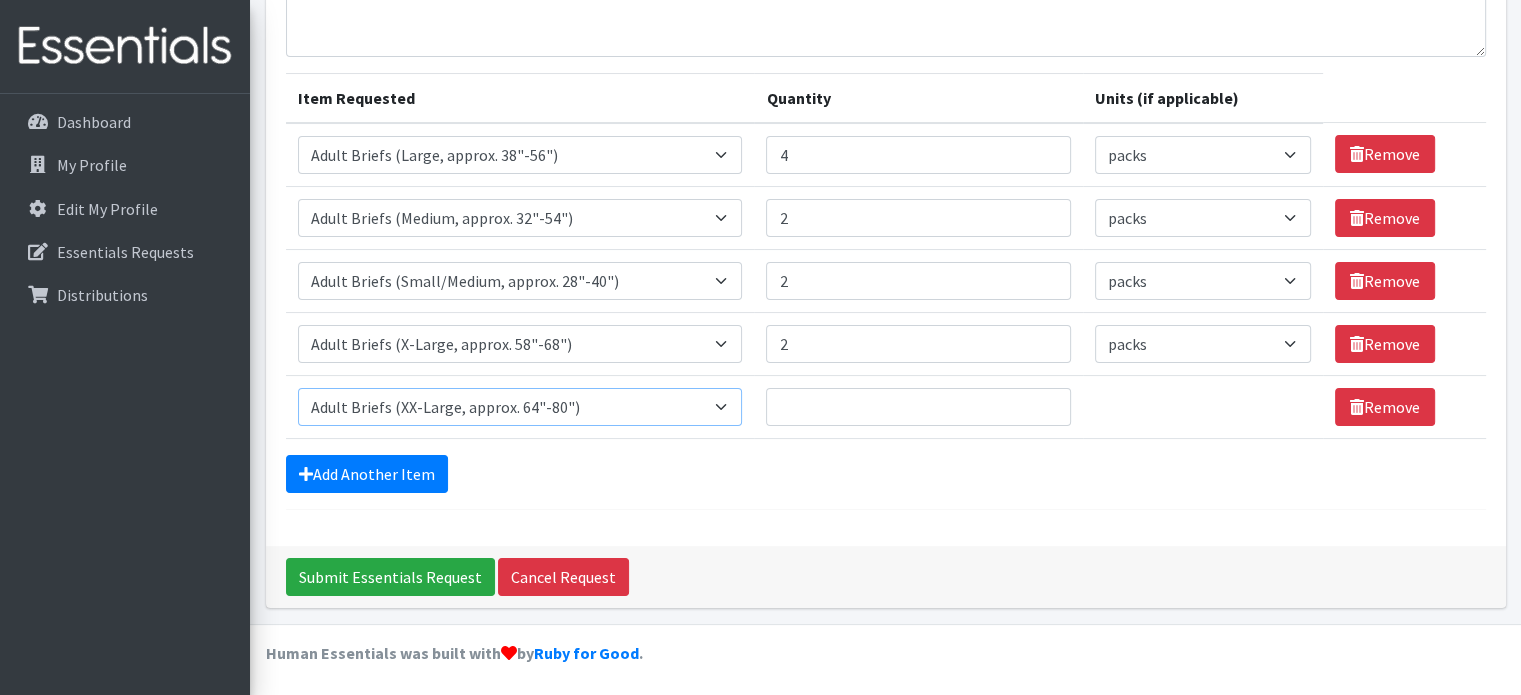 click on "Select an item
Adult Briefs (Large, approx. 38"-56")
Adult Briefs (Medium, approx. 32"-54")
Adult Briefs (Small/Medium, approx. 28"-40")
Adult Briefs (X-Large, approx. 58"-68")
Adult Briefs (X-Small, approx. 22"-28")
Adult Briefs (XX-Large, approx. 64"-80")
Adult Briefs (XXX-Large, approx. 69"-96")
Adult Men's Incontinence Guards
Adult Women's Incontinence Liners
Adult Women's Incontinence Pads
Bed Pads (Disposable)
Latex Gloves (Box) (Upon Availability)" at bounding box center (520, 407) 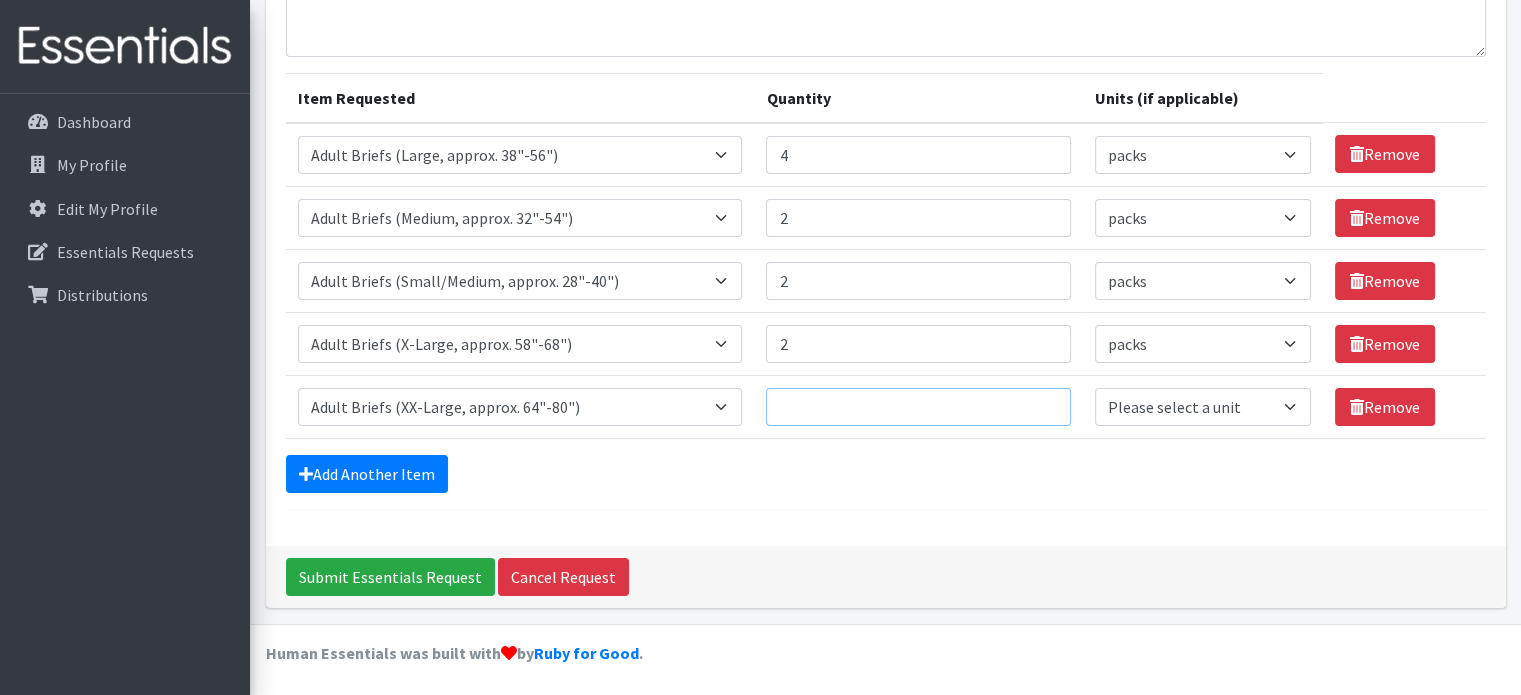 click on "Quantity" at bounding box center (918, 407) 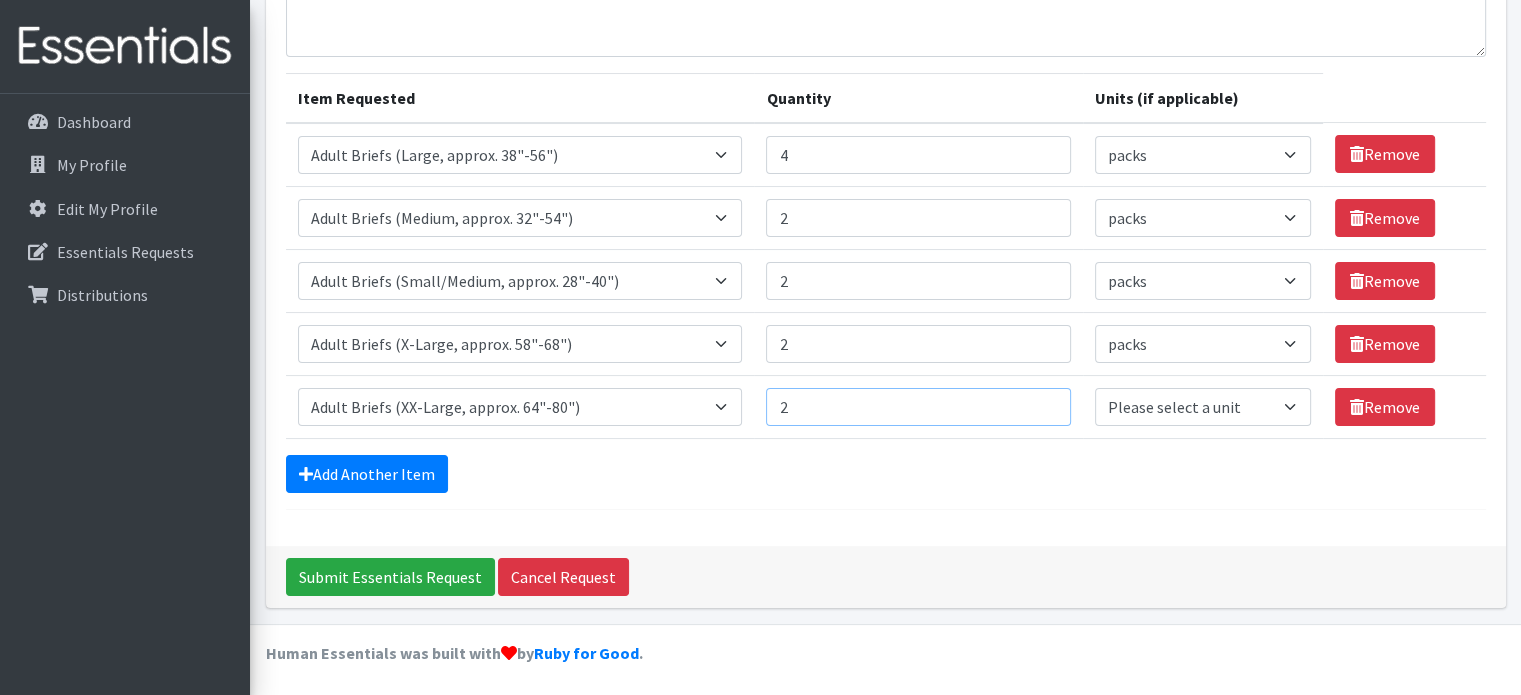 type on "2" 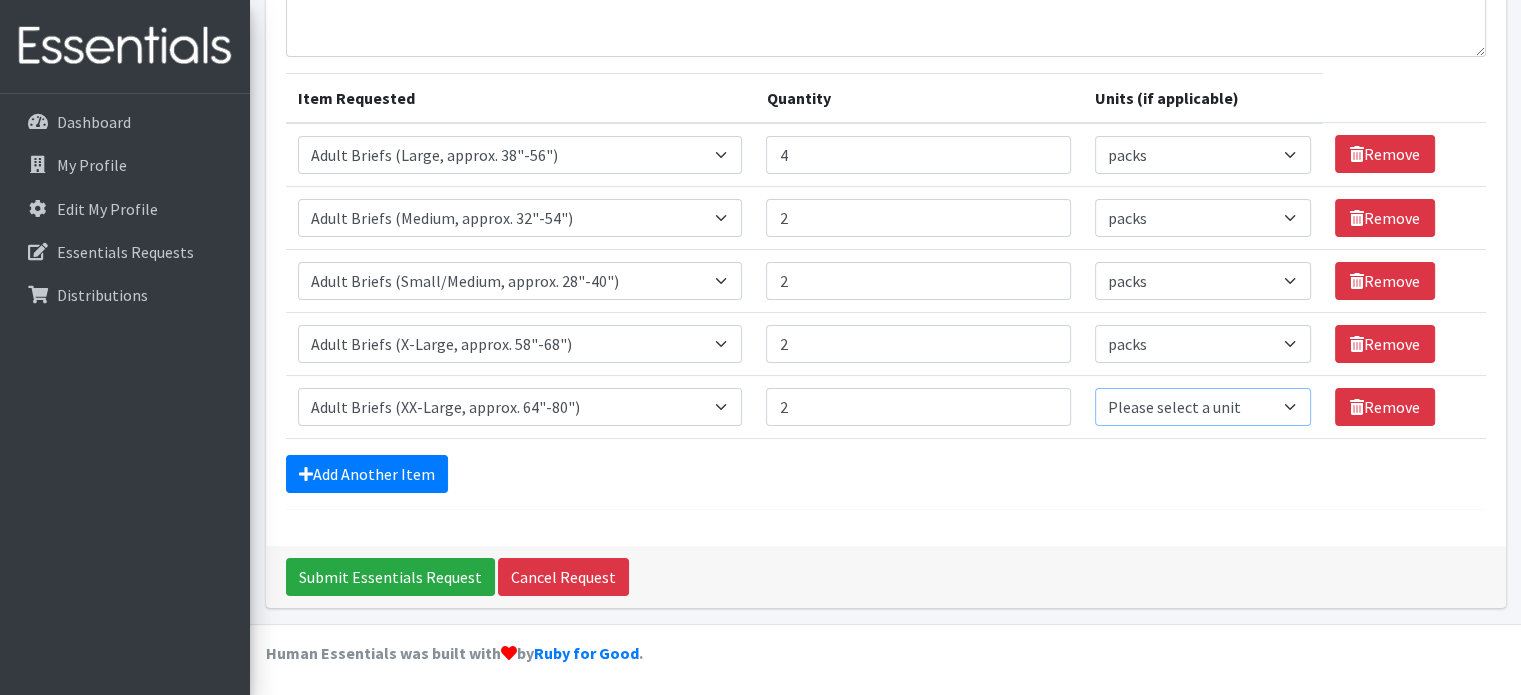 click on "Please select a unit units packs" at bounding box center (1203, 407) 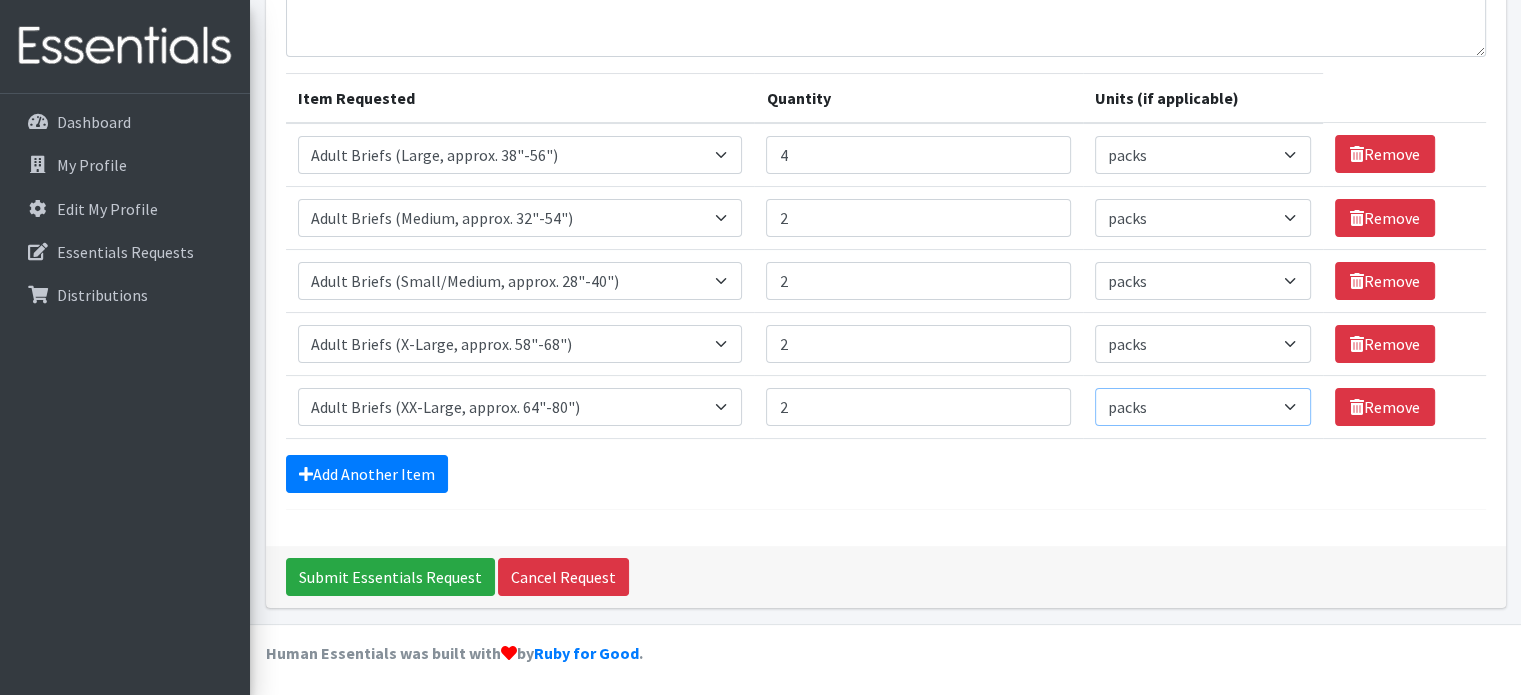 click on "Please select a unit units packs" at bounding box center (1203, 407) 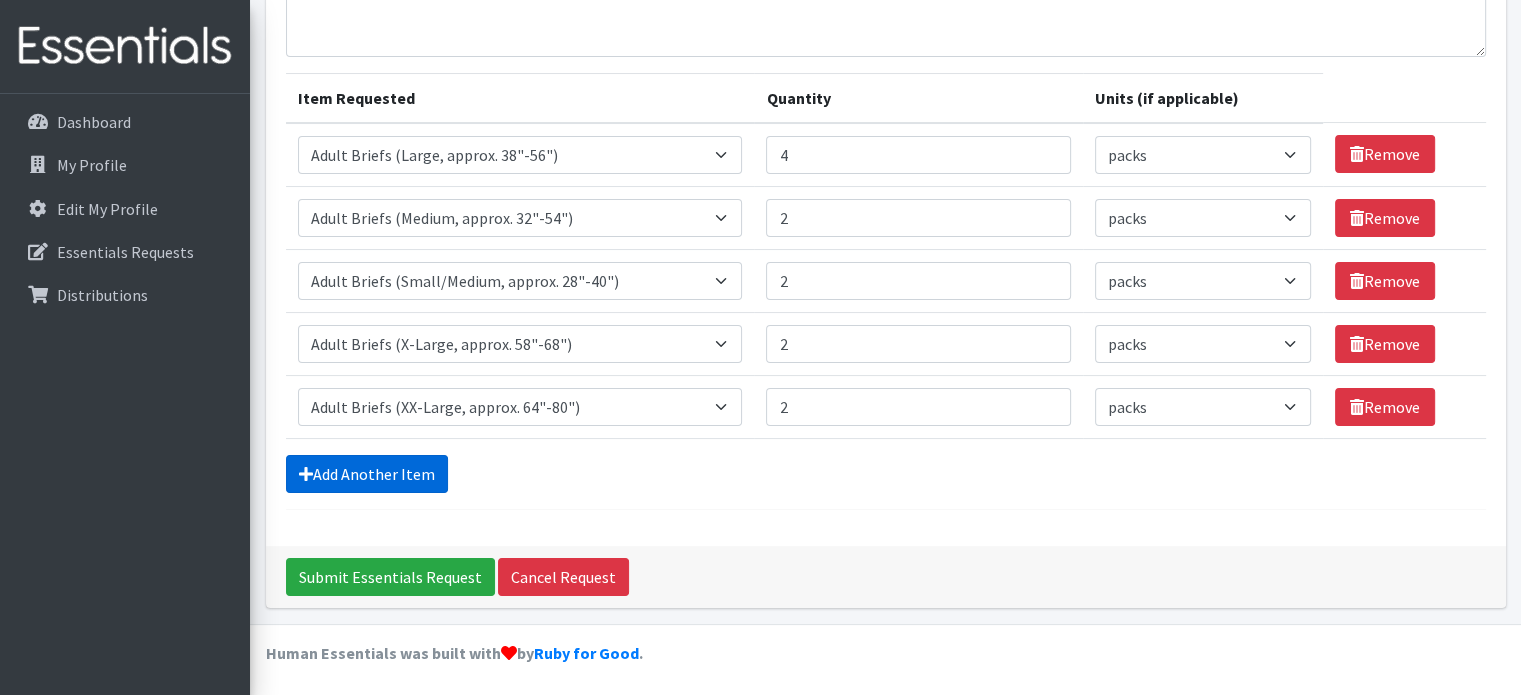 click on "Add Another Item" at bounding box center (367, 474) 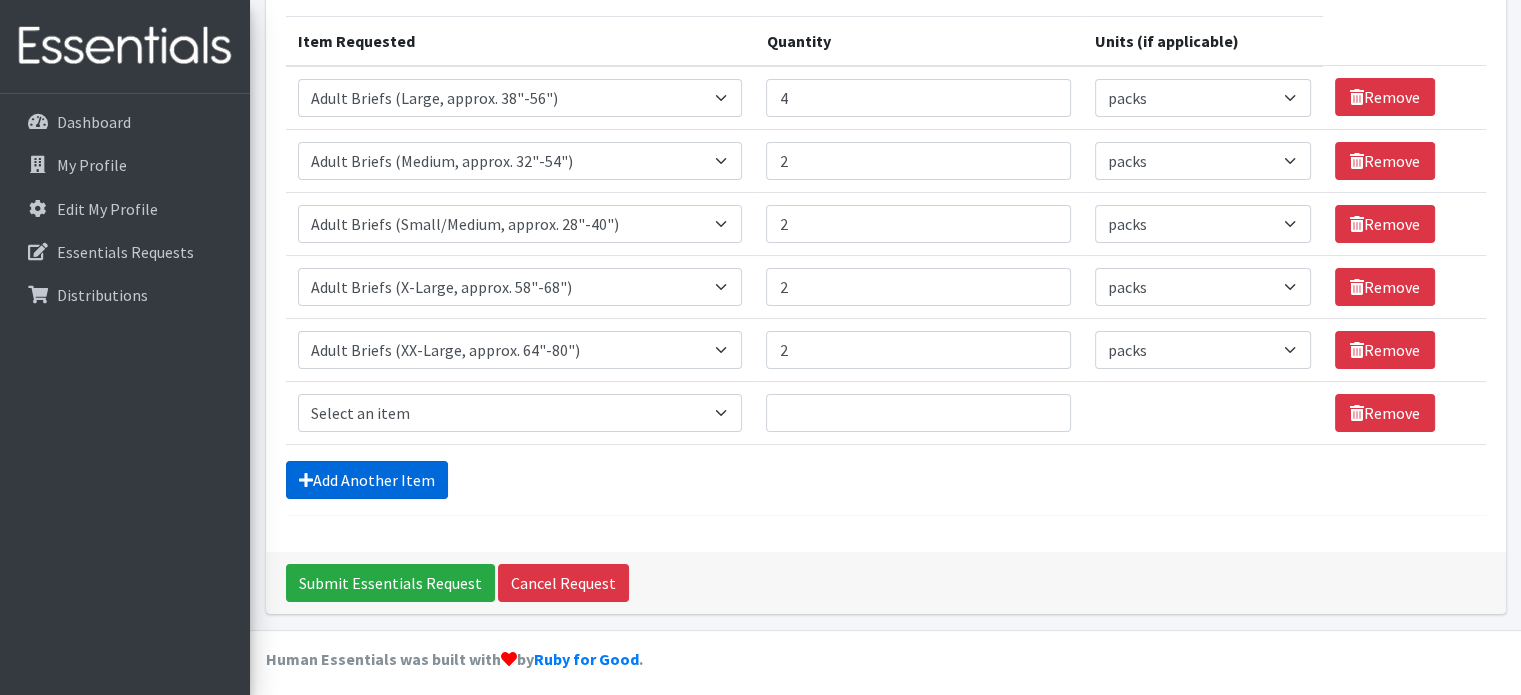 scroll, scrollTop: 250, scrollLeft: 0, axis: vertical 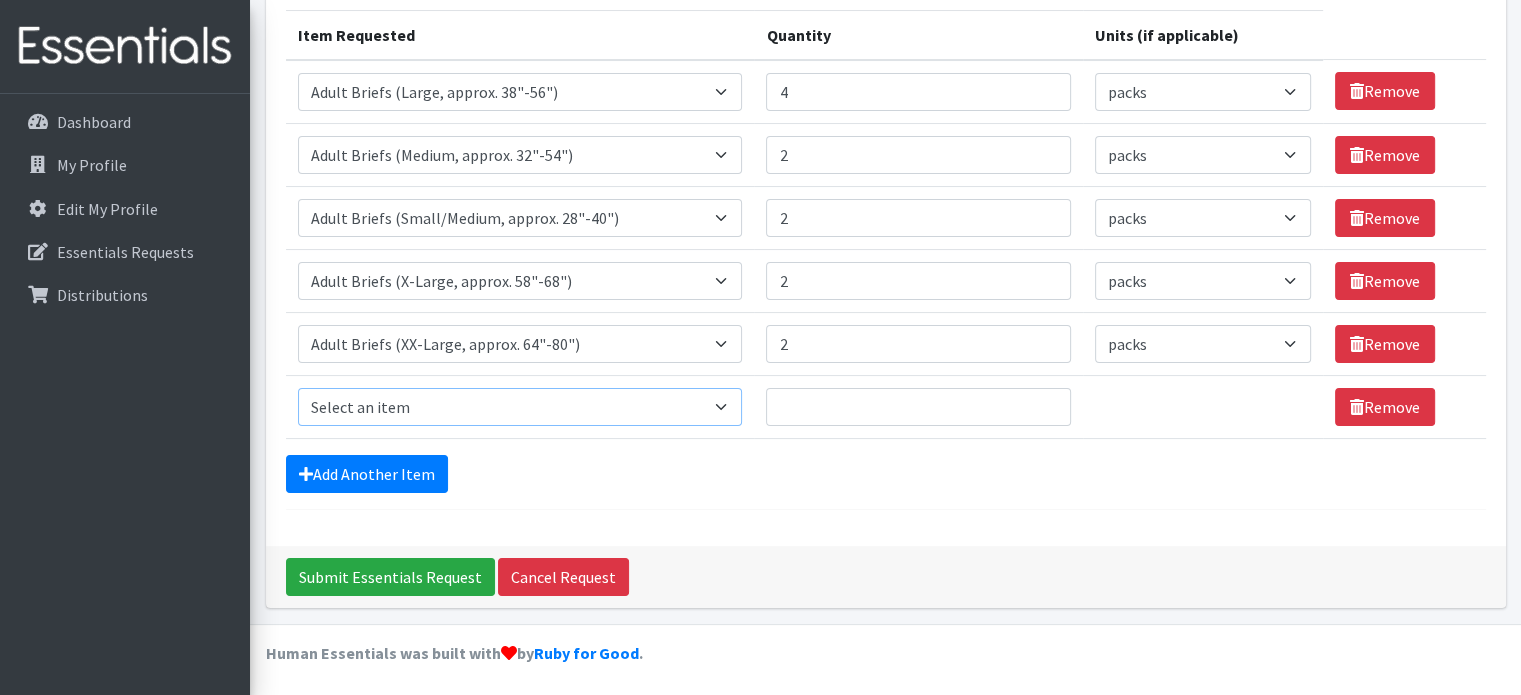 click on "Select an item
Adult Briefs (Large, approx. 38"-56")
Adult Briefs (Medium, approx. 32"-54")
Adult Briefs (Small/Medium, approx. 28"-40")
Adult Briefs (X-Large, approx. 58"-68")
Adult Briefs (X-Small, approx. 22"-28")
Adult Briefs (XX-Large, approx. 64"-80")
Adult Briefs (XXX-Large, approx. 69"-96")
Adult Men's Incontinence Guards
Adult Women's Incontinence Liners
Adult Women's Incontinence Pads
Bed Pads (Disposable)
Latex Gloves (Box) (Upon Availability)" at bounding box center [520, 407] 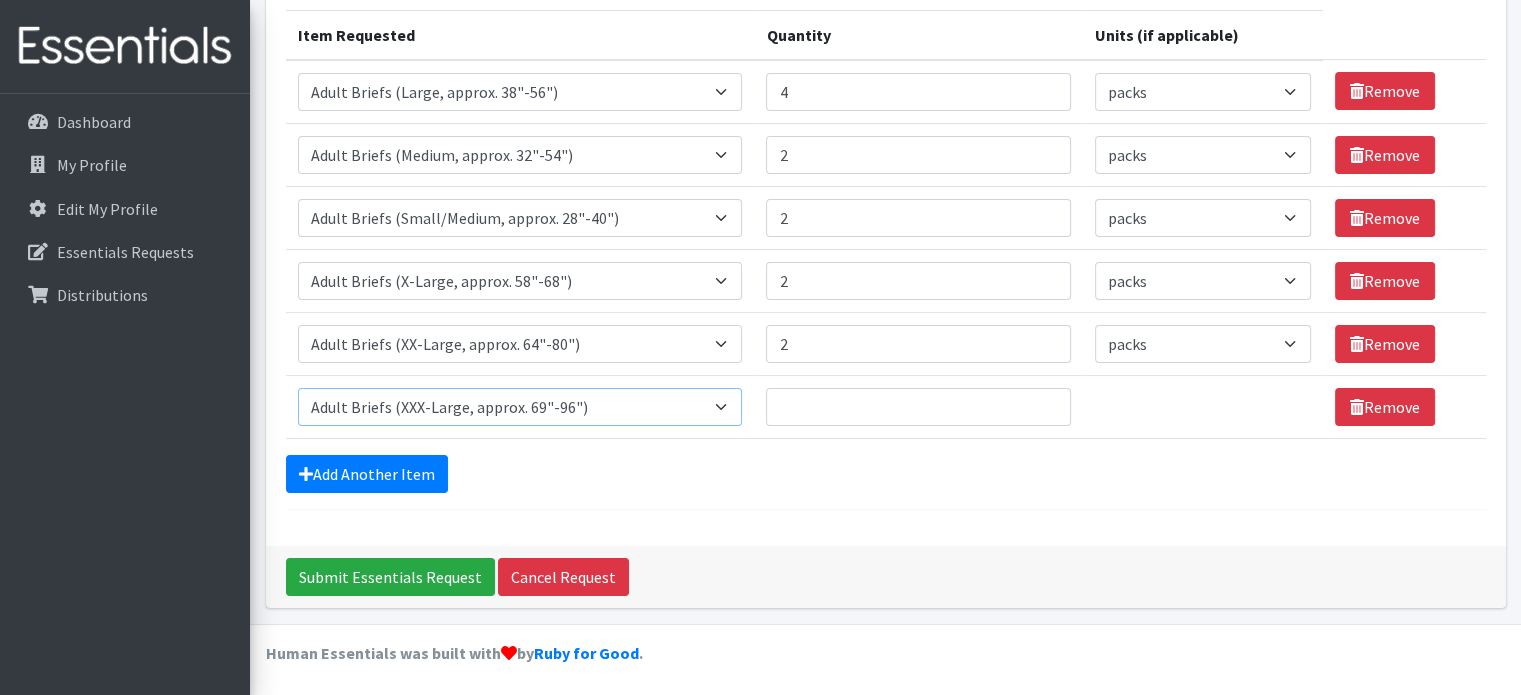 click on "Select an item
Adult Briefs (Large, approx. 38"-56")
Adult Briefs (Medium, approx. 32"-54")
Adult Briefs (Small/Medium, approx. 28"-40")
Adult Briefs (X-Large, approx. 58"-68")
Adult Briefs (X-Small, approx. 22"-28")
Adult Briefs (XX-Large, approx. 64"-80")
Adult Briefs (XXX-Large, approx. 69"-96")
Adult Men's Incontinence Guards
Adult Women's Incontinence Liners
Adult Women's Incontinence Pads
Bed Pads (Disposable)
Latex Gloves (Box) (Upon Availability)" at bounding box center (520, 407) 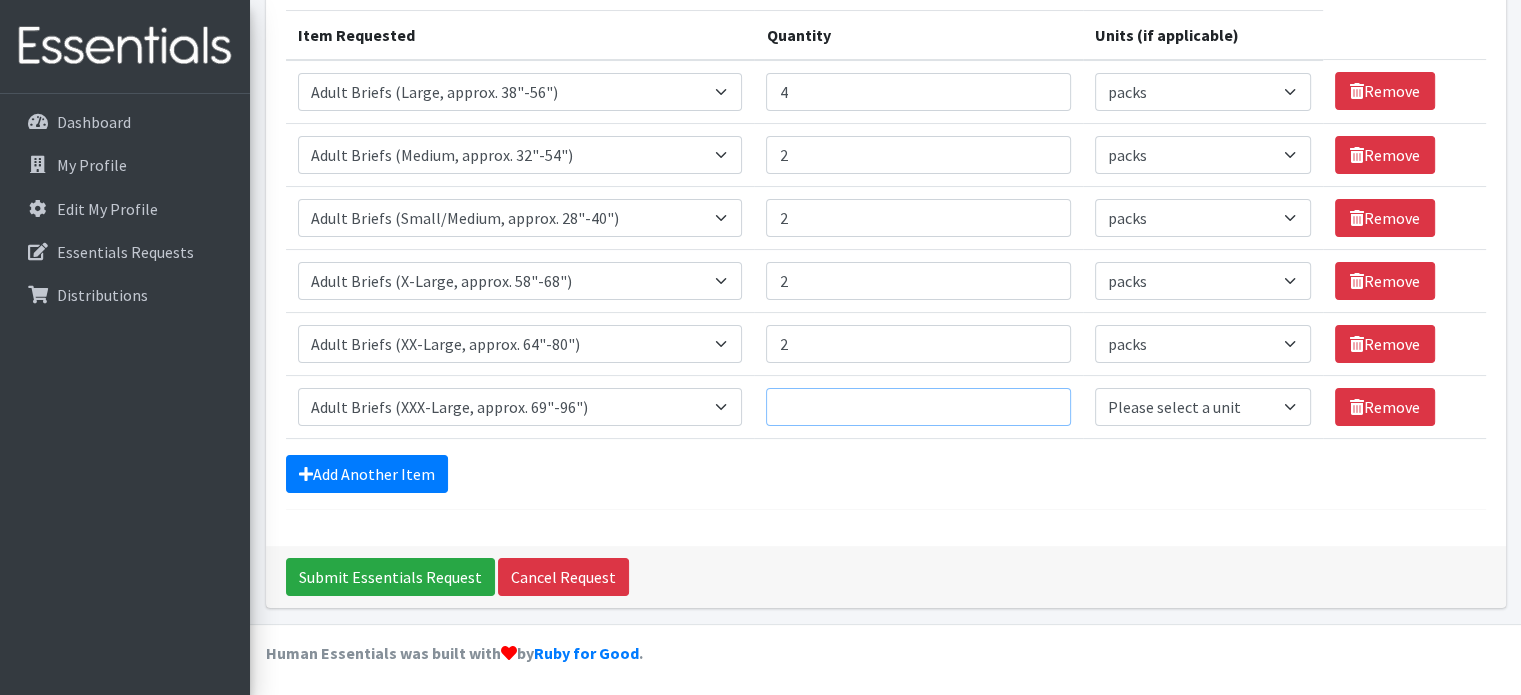 click on "Quantity" at bounding box center (918, 407) 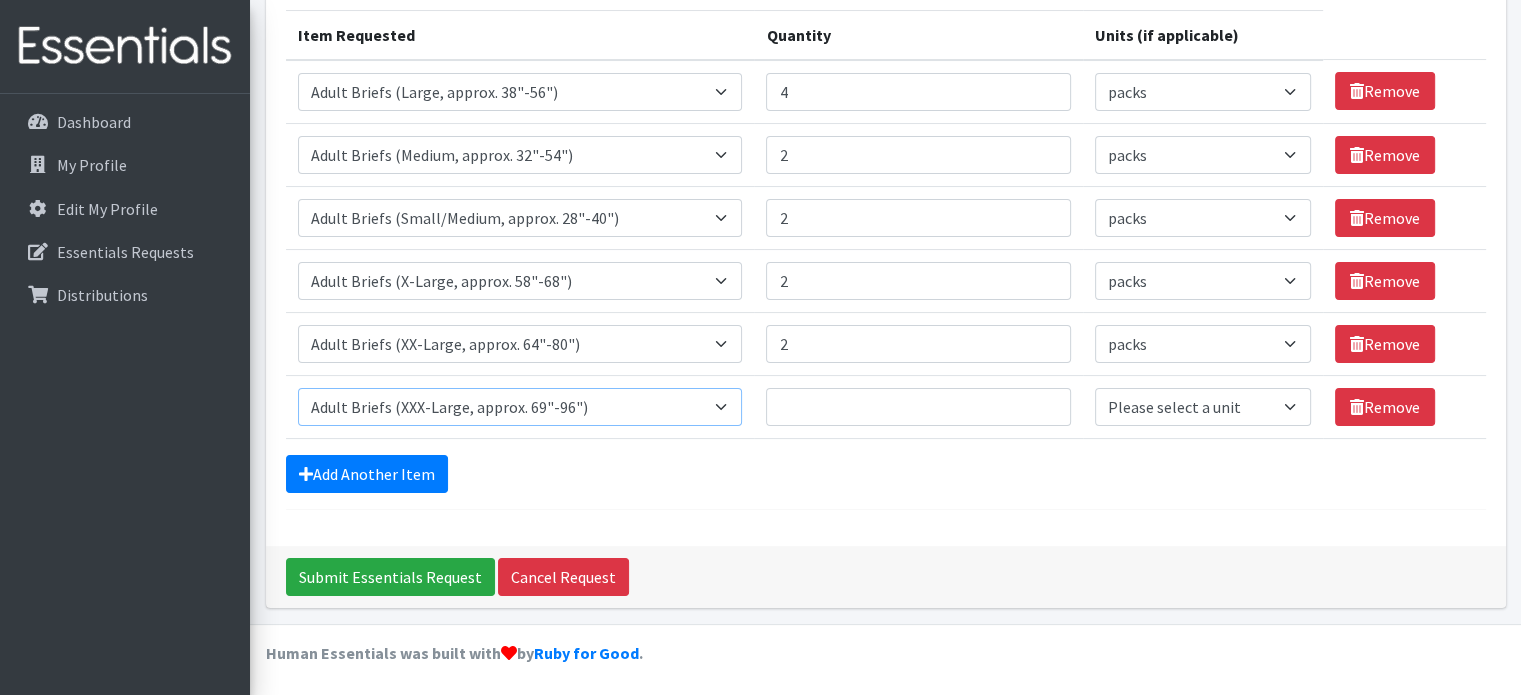 click on "Select an item
Adult Briefs (Large, approx. 38"-56")
Adult Briefs (Medium, approx. 32"-54")
Adult Briefs (Small/Medium, approx. 28"-40")
Adult Briefs (X-Large, approx. 58"-68")
Adult Briefs (X-Small, approx. 22"-28")
Adult Briefs (XX-Large, approx. 64"-80")
Adult Briefs (XXX-Large, approx. 69"-96")
Adult Men's Incontinence Guards
Adult Women's Incontinence Liners
Adult Women's Incontinence Pads
Bed Pads (Disposable)
Latex Gloves (Box) (Upon Availability)" at bounding box center [520, 407] 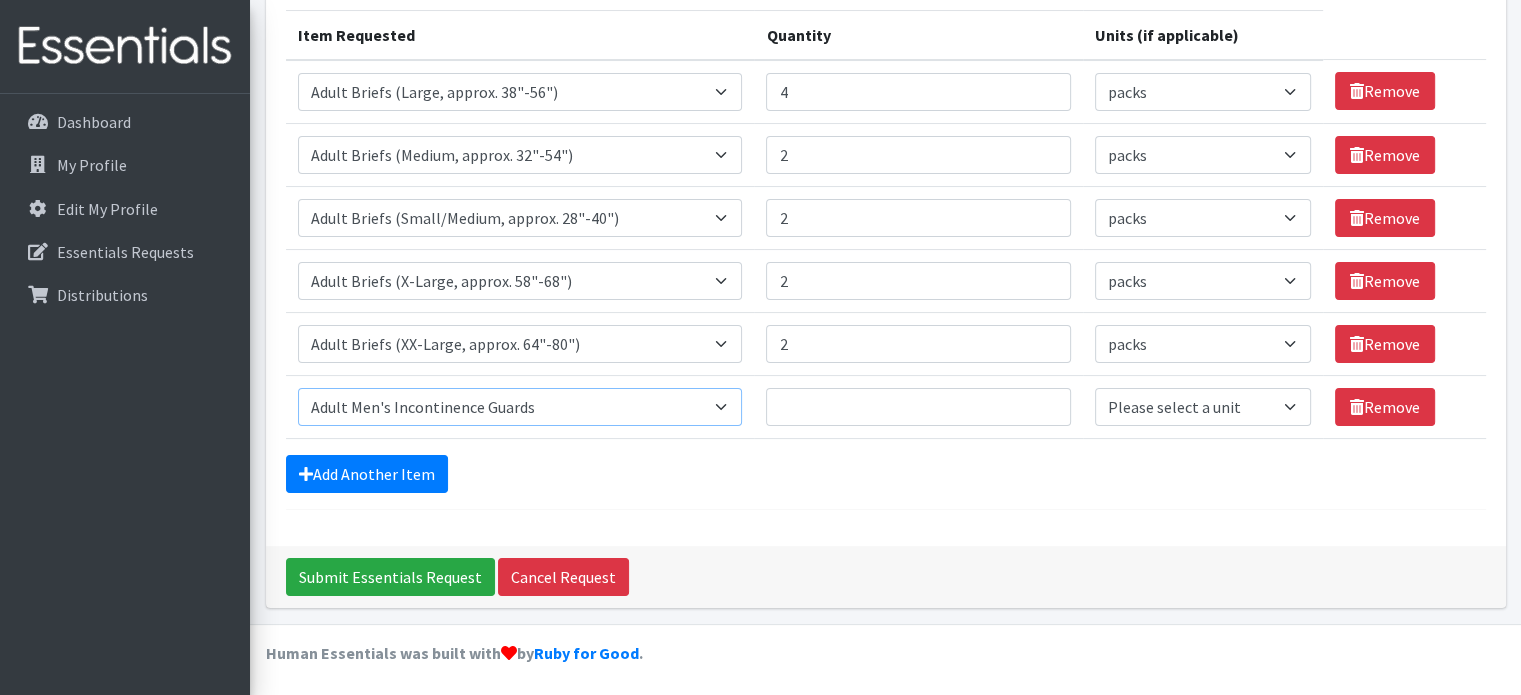 click on "Select an item
Adult Briefs (Large, approx. 38"-56")
Adult Briefs (Medium, approx. 32"-54")
Adult Briefs (Small/Medium, approx. 28"-40")
Adult Briefs (X-Large, approx. 58"-68")
Adult Briefs (X-Small, approx. 22"-28")
Adult Briefs (XX-Large, approx. 64"-80")
Adult Briefs (XXX-Large, approx. 69"-96")
Adult Men's Incontinence Guards
Adult Women's Incontinence Liners
Adult Women's Incontinence Pads
Bed Pads (Disposable)
Latex Gloves (Box) (Upon Availability)" at bounding box center (520, 407) 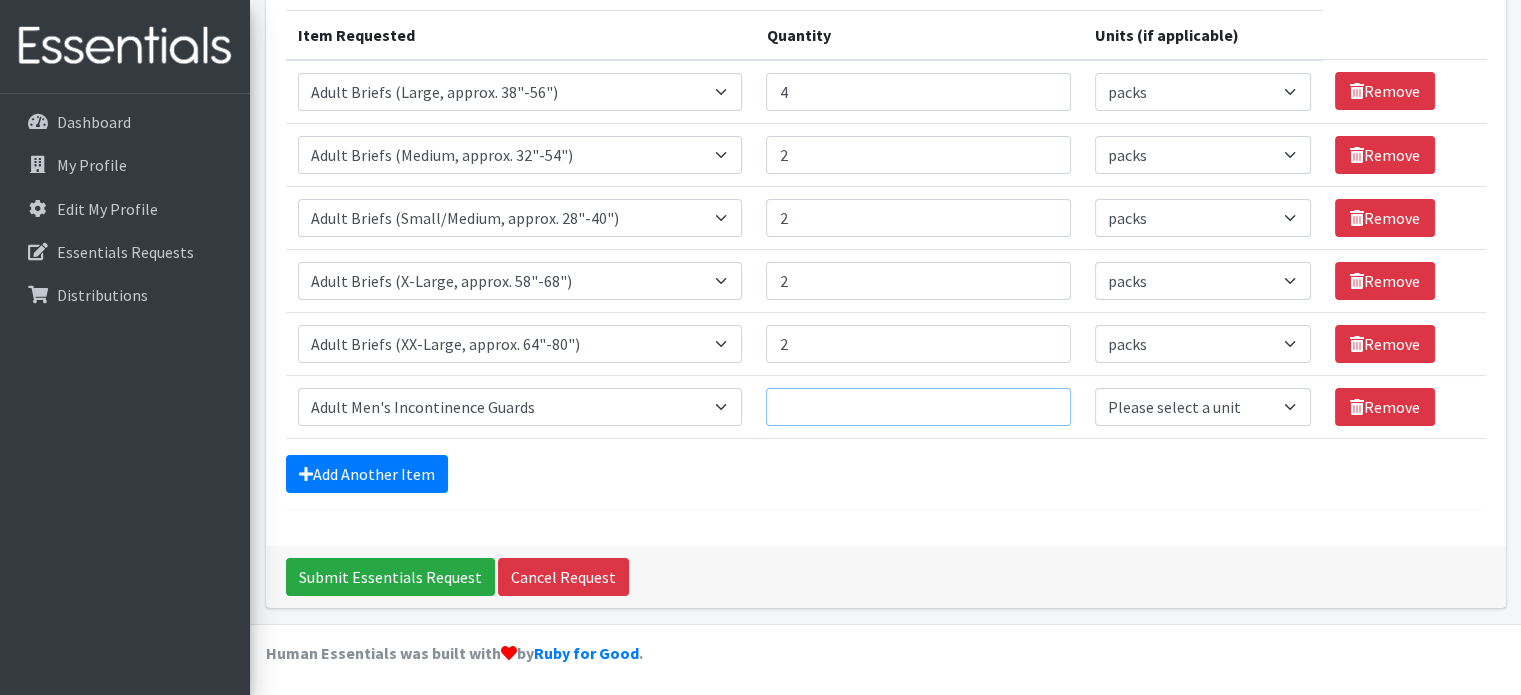 click on "Quantity" at bounding box center (918, 407) 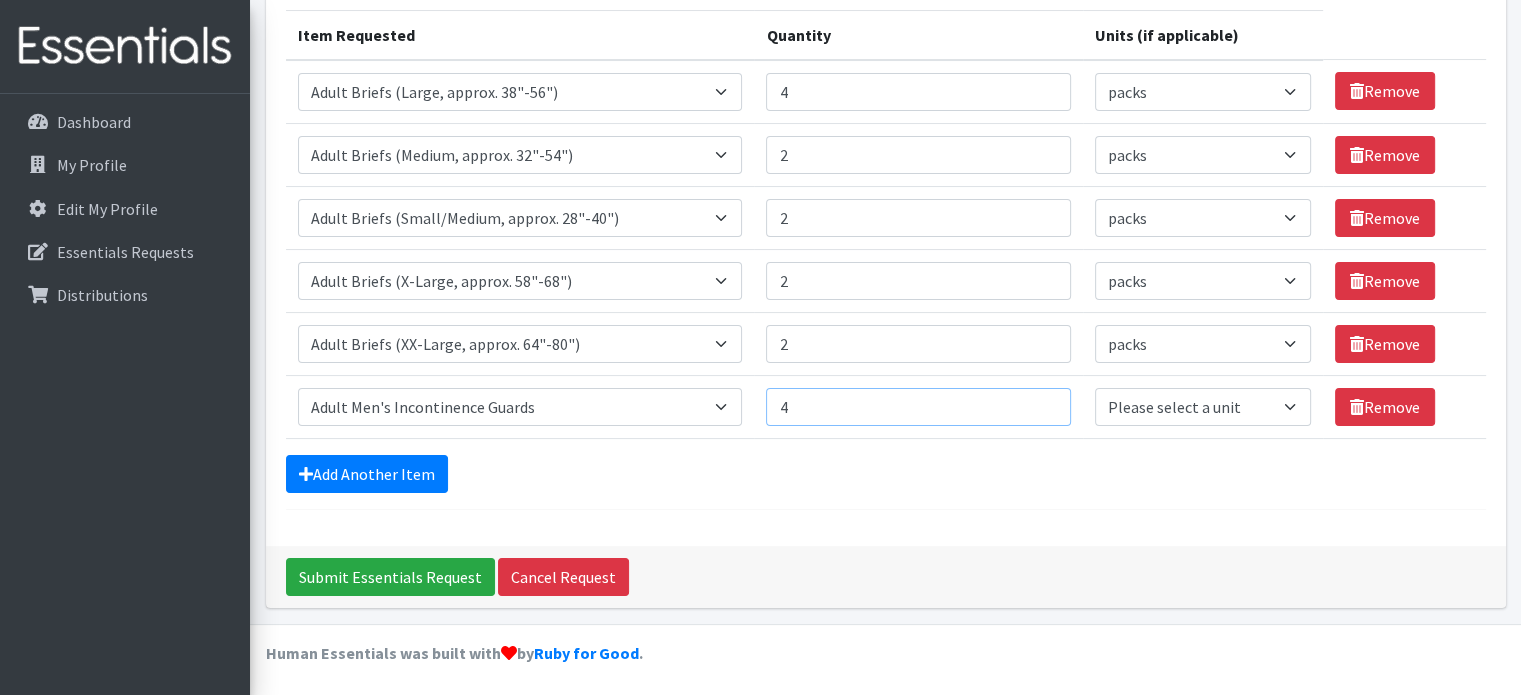 type on "4" 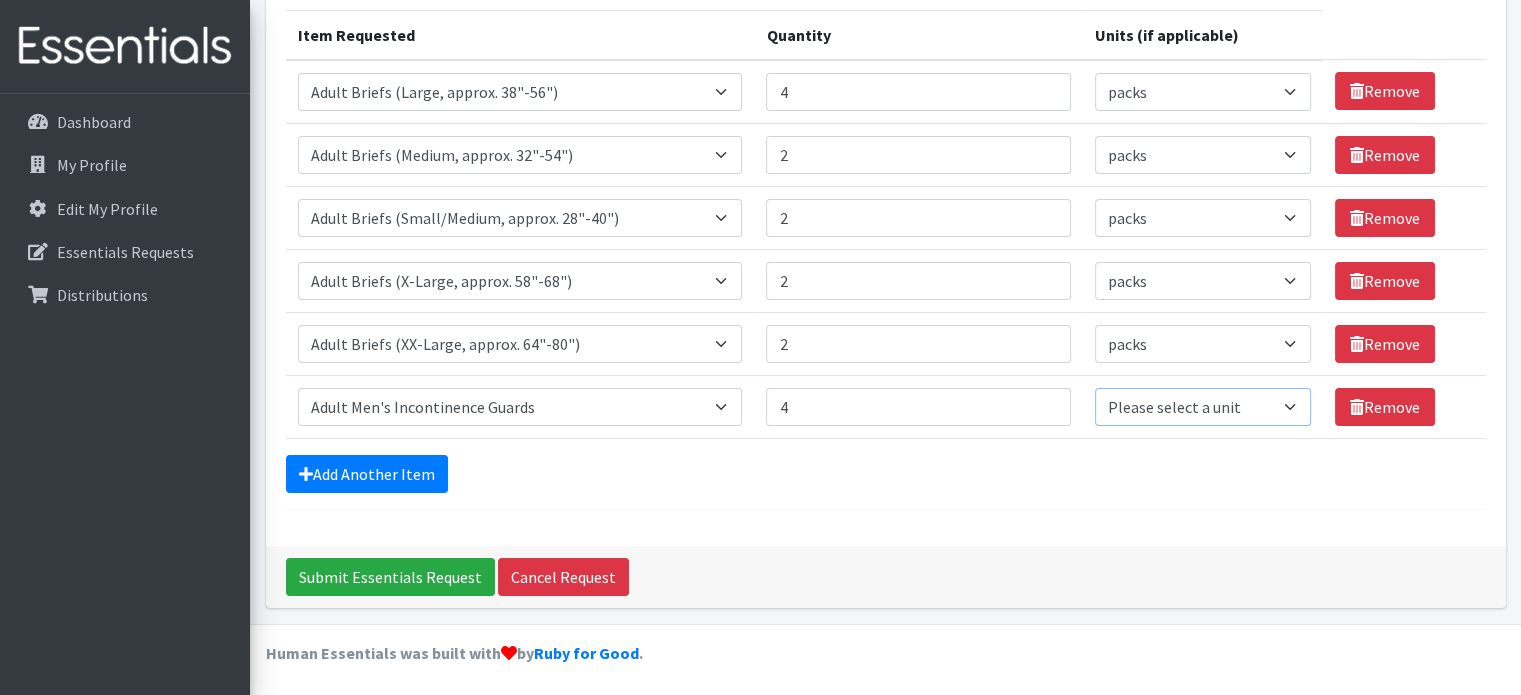 click on "Please select a unit units packs" at bounding box center [1203, 407] 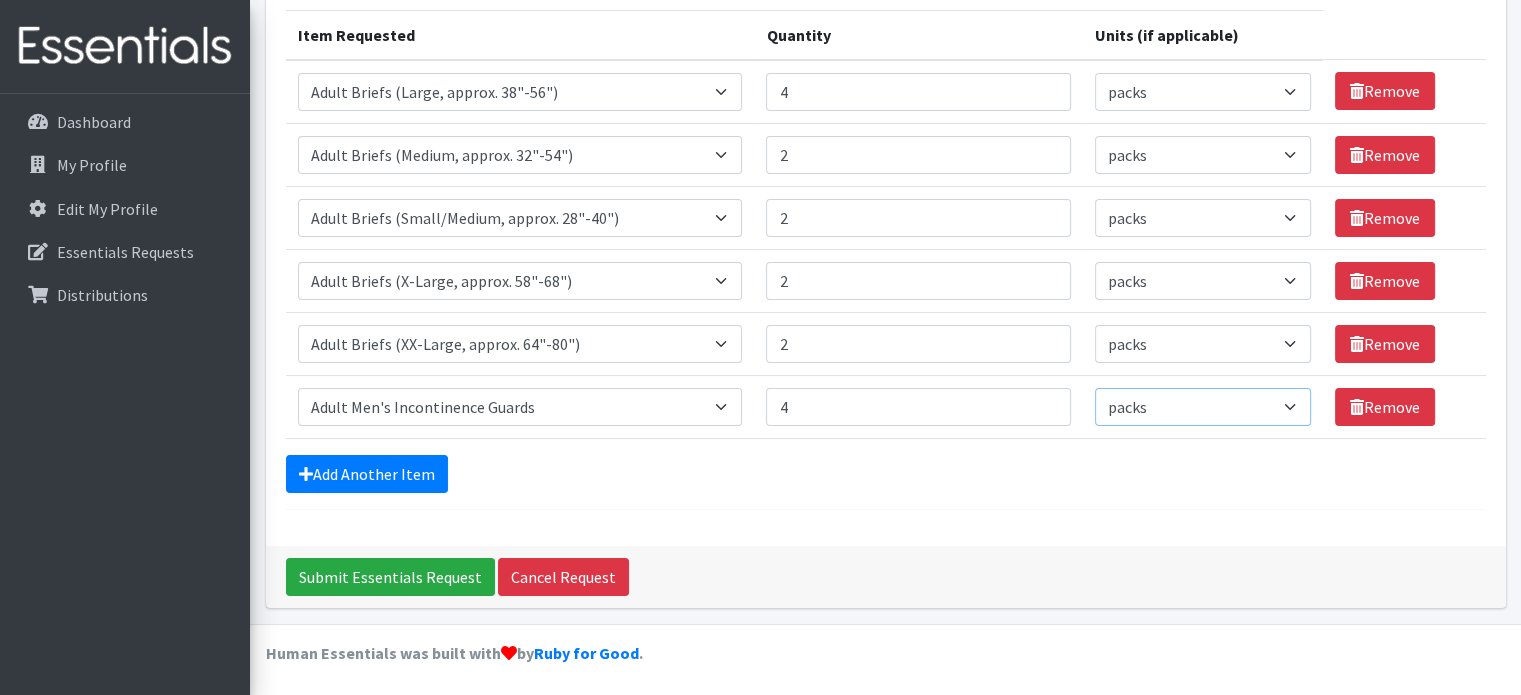 click on "Please select a unit units packs" at bounding box center [1203, 407] 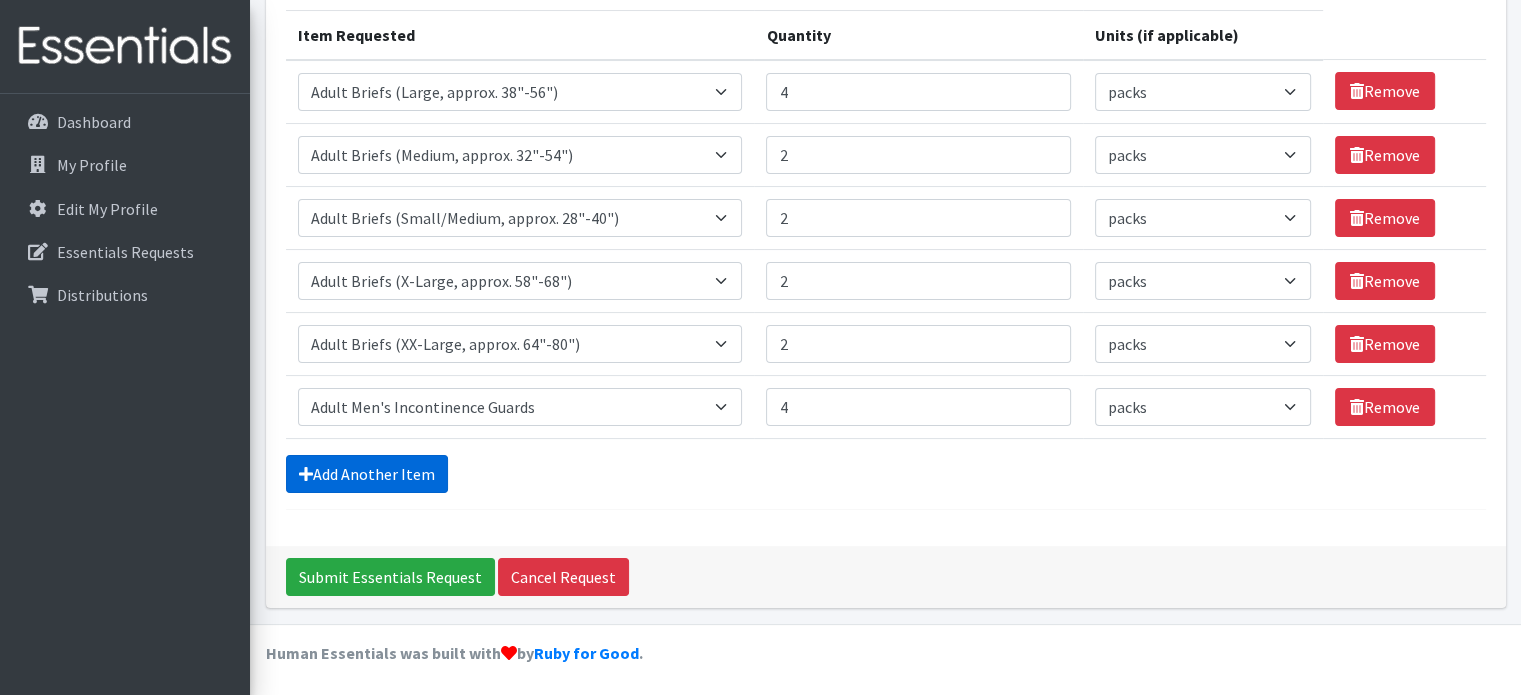 click on "Add Another Item" at bounding box center (367, 474) 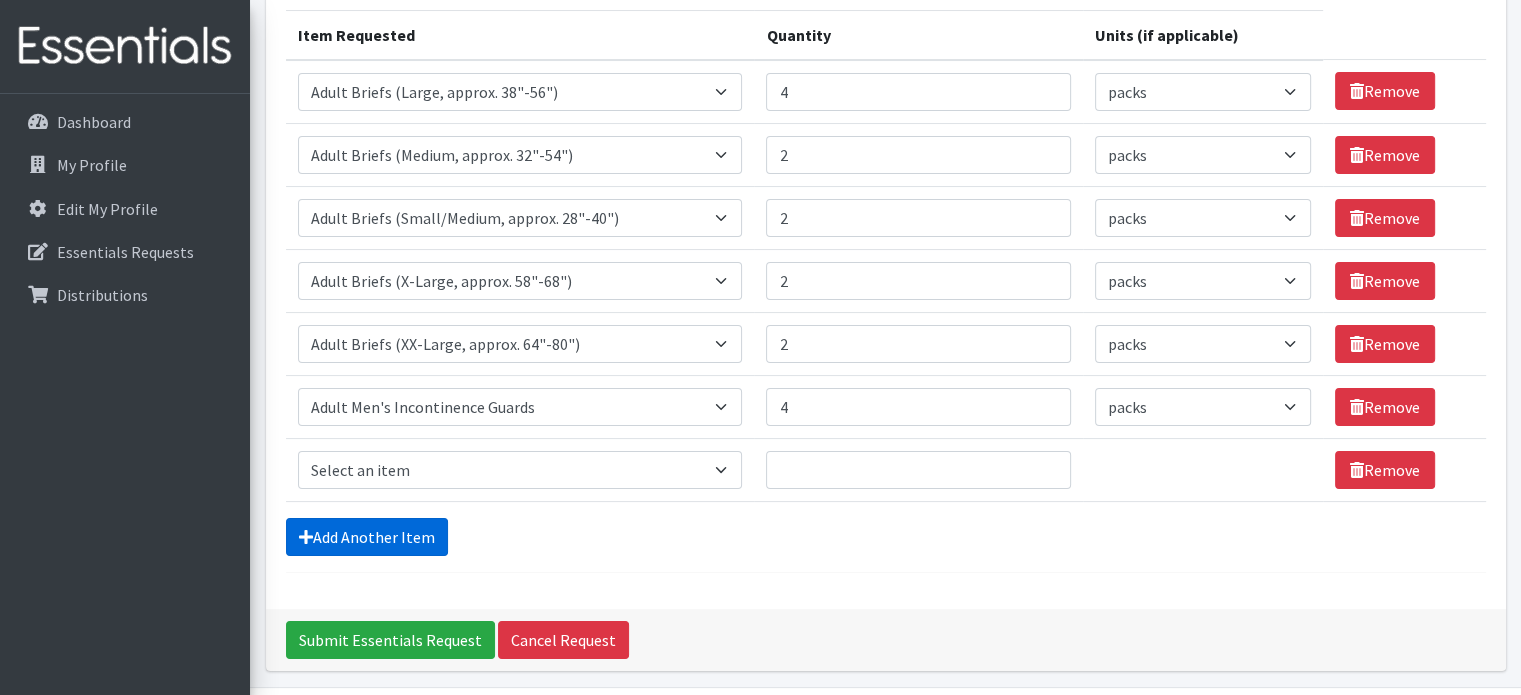 scroll, scrollTop: 312, scrollLeft: 0, axis: vertical 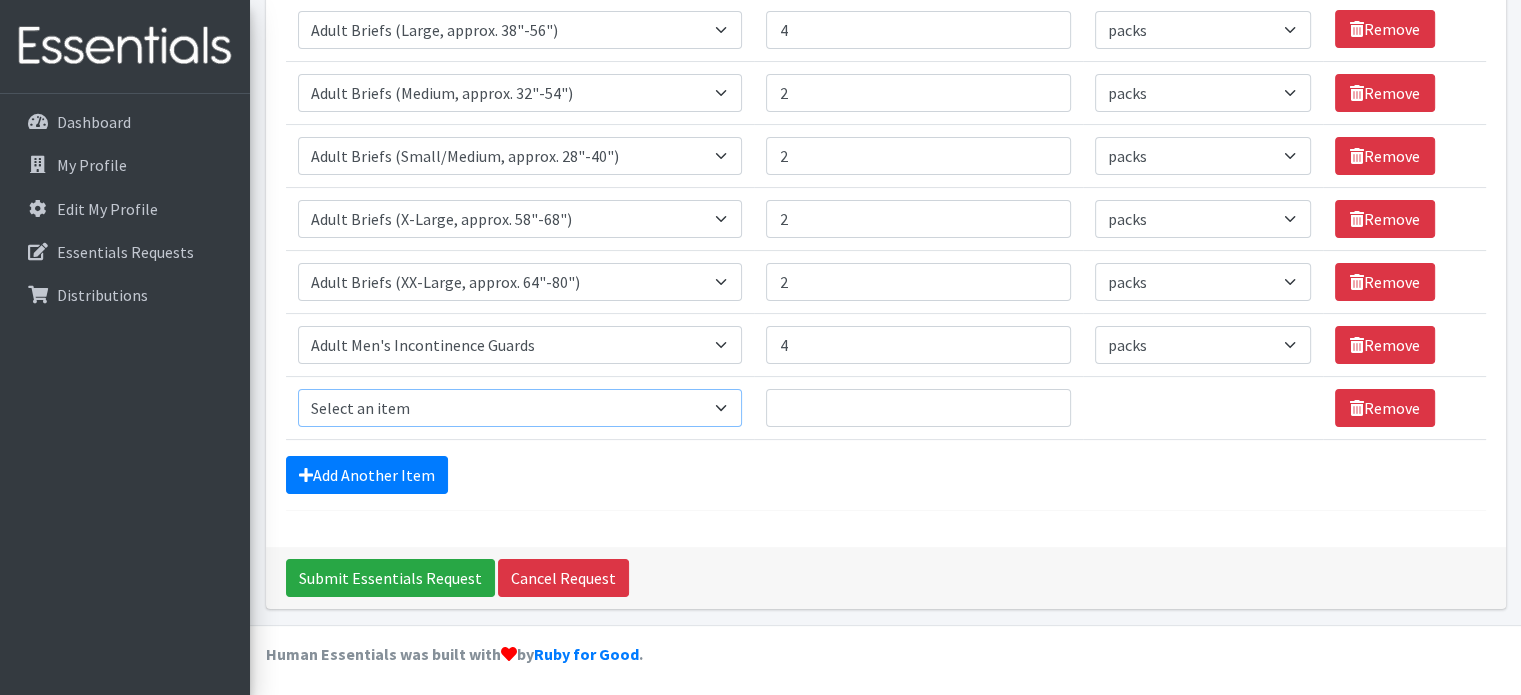 click on "Select an item
Adult Briefs (Large, approx. 38"-56")
Adult Briefs (Medium, approx. 32"-54")
Adult Briefs (Small/Medium, approx. 28"-40")
Adult Briefs (X-Large, approx. 58"-68")
Adult Briefs (X-Small, approx. 22"-28")
Adult Briefs (XX-Large, approx. 64"-80")
Adult Briefs (XXX-Large, approx. 69"-96")
Adult Men's Incontinence Guards
Adult Women's Incontinence Liners
Adult Women's Incontinence Pads
Bed Pads (Disposable)
Latex Gloves (Box) (Upon Availability)" at bounding box center (520, 408) 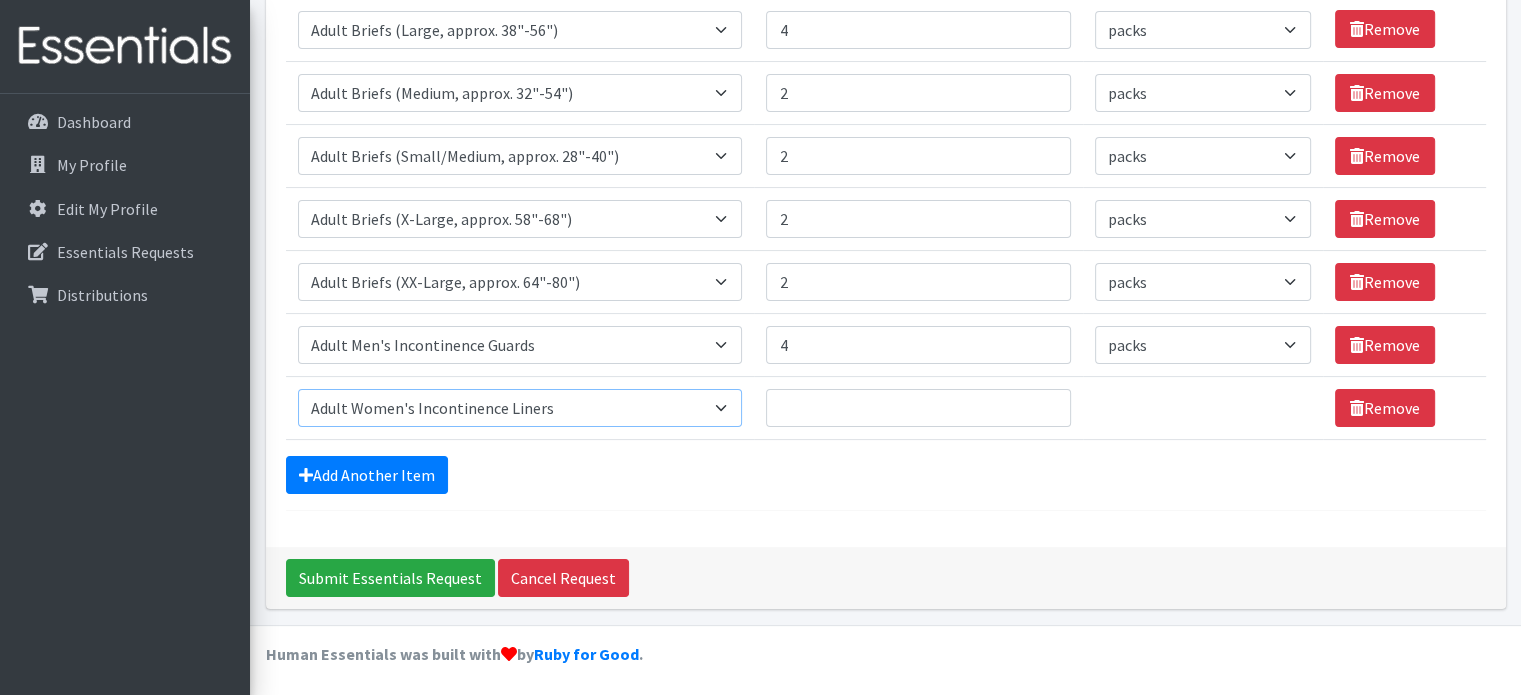 click on "Select an item
Adult Briefs (Large, approx. 38"-56")
Adult Briefs (Medium, approx. 32"-54")
Adult Briefs (Small/Medium, approx. 28"-40")
Adult Briefs (X-Large, approx. 58"-68")
Adult Briefs (X-Small, approx. 22"-28")
Adult Briefs (XX-Large, approx. 64"-80")
Adult Briefs (XXX-Large, approx. 69"-96")
Adult Men's Incontinence Guards
Adult Women's Incontinence Liners
Adult Women's Incontinence Pads
Bed Pads (Disposable)
Latex Gloves (Box) (Upon Availability)" at bounding box center [520, 408] 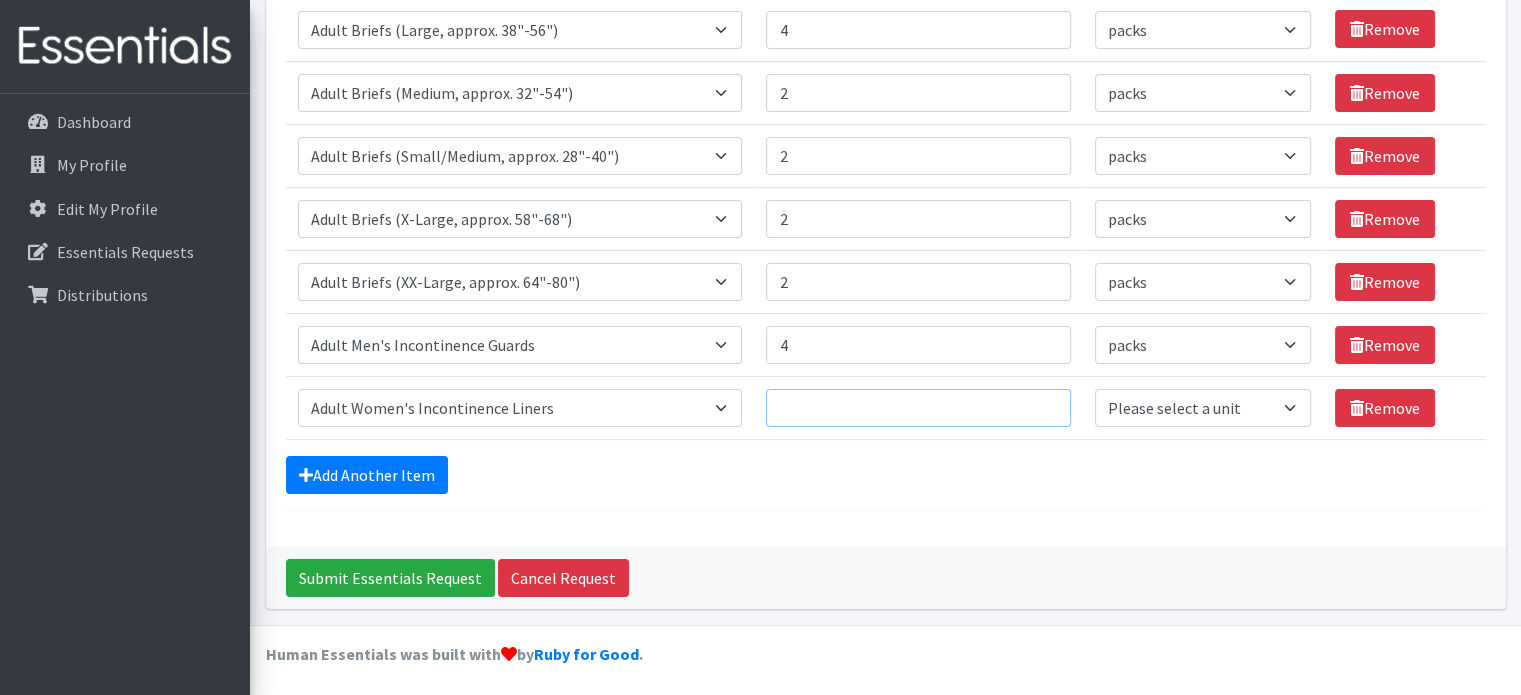 click on "Quantity" at bounding box center [918, 408] 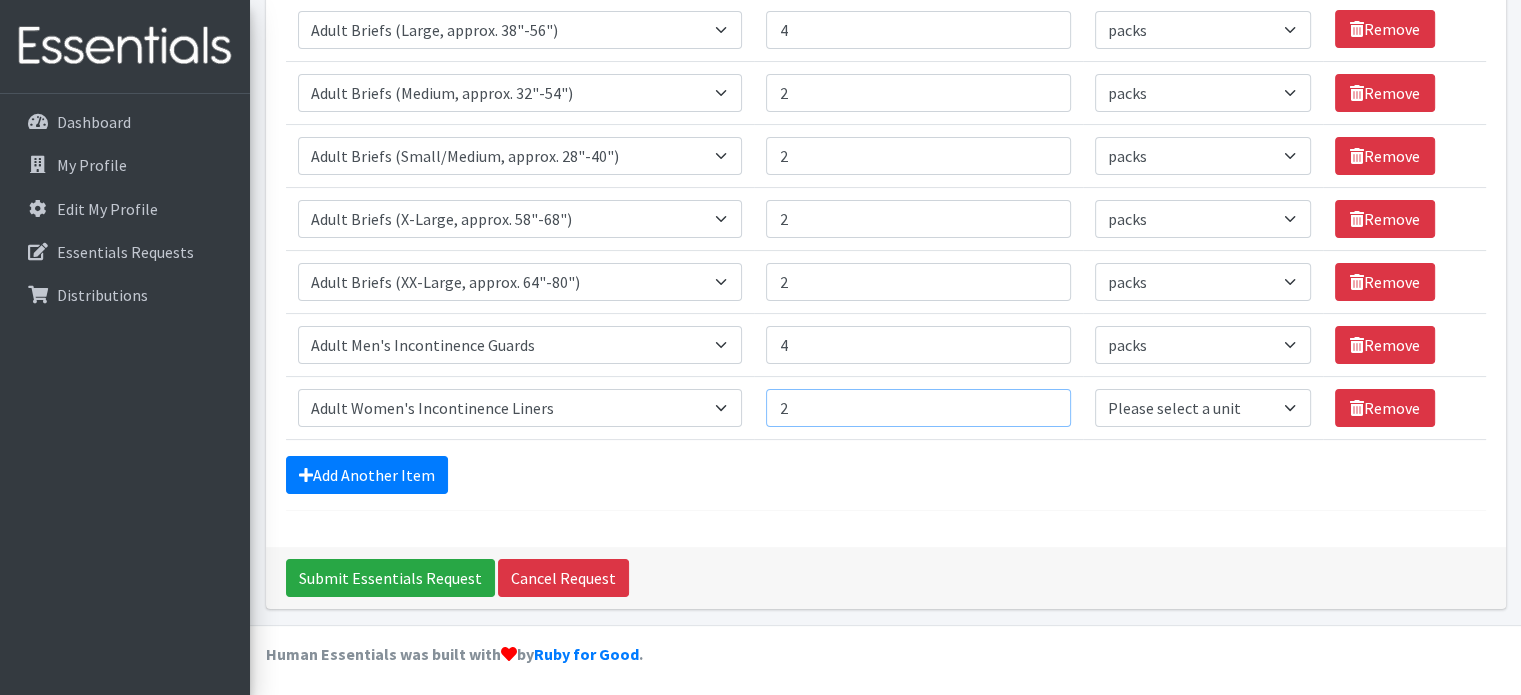 type on "2" 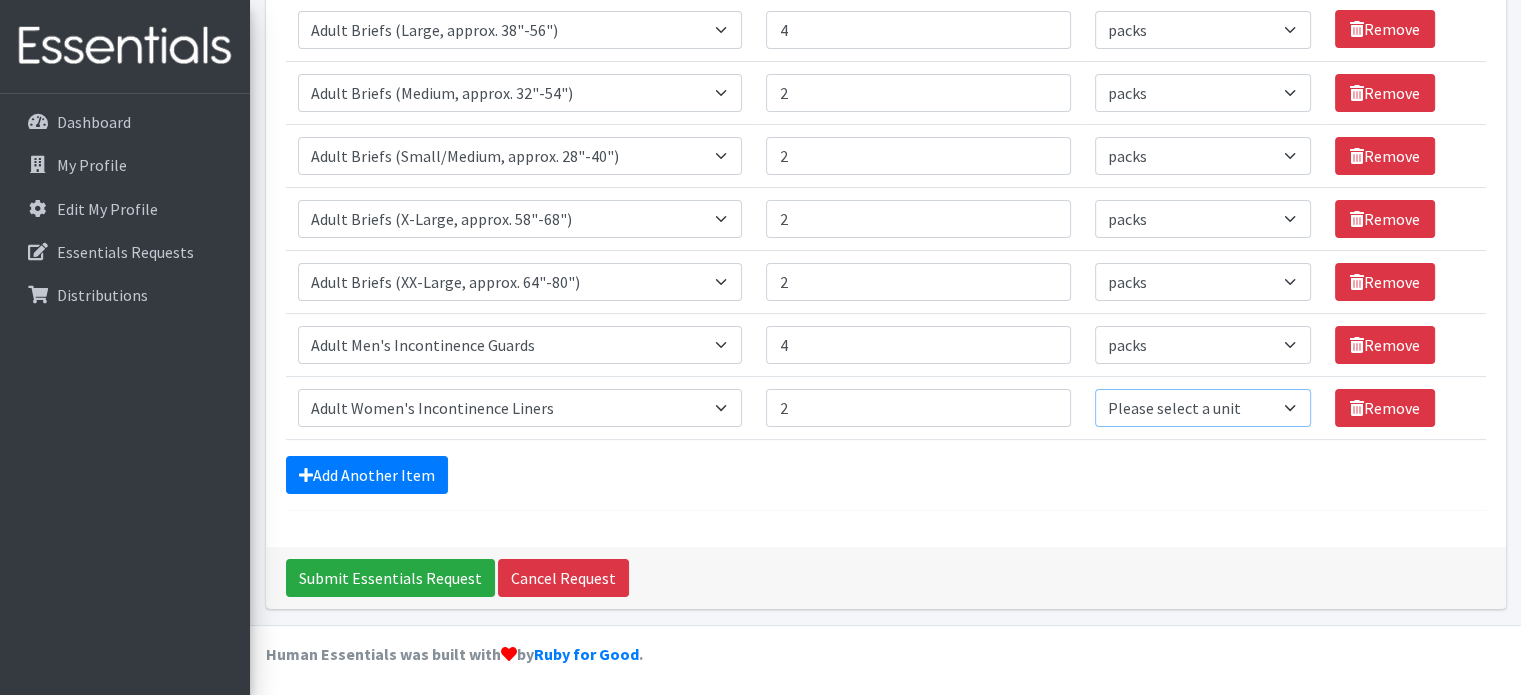 click on "Please select a unit units packs" at bounding box center [1203, 408] 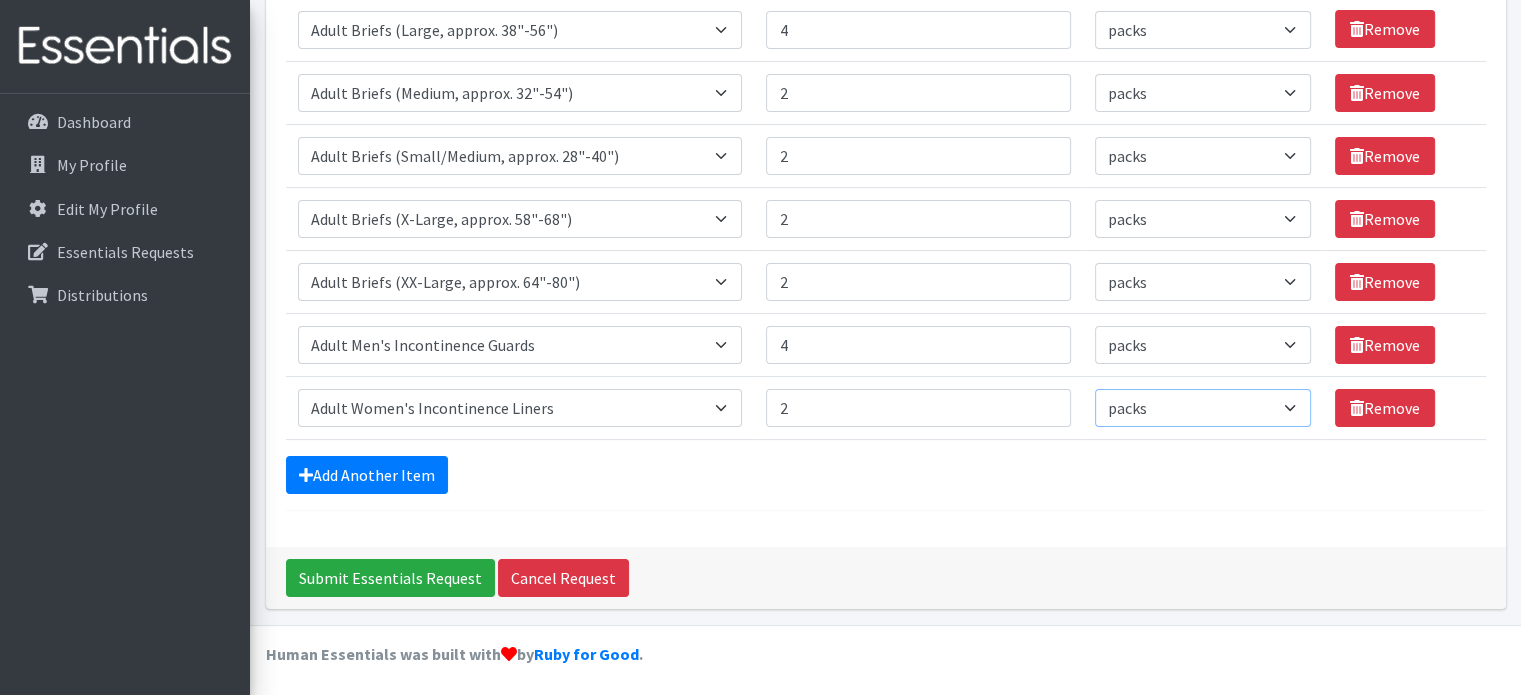 click on "Please select a unit units packs" at bounding box center [1203, 408] 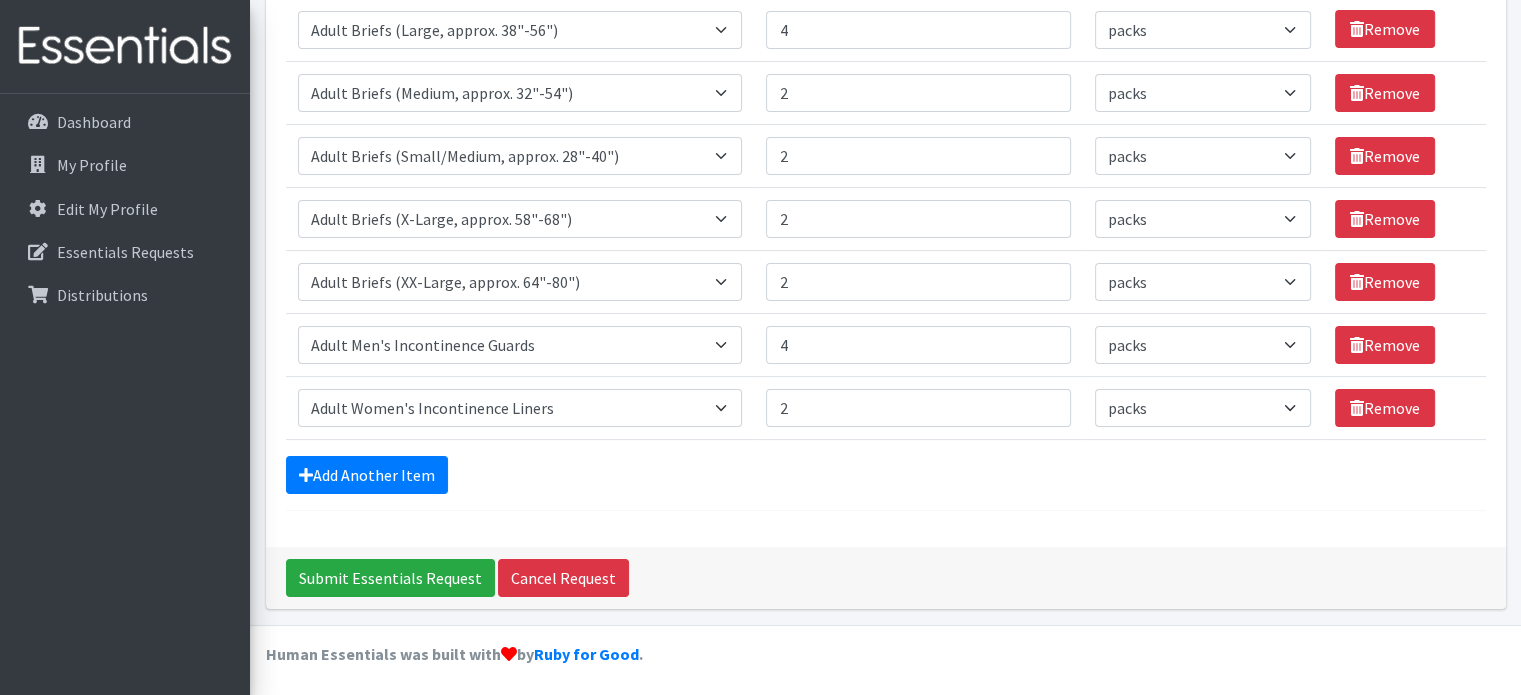 click on "Comments:
Item Requested
Quantity
Units (if applicable)
Item Requested
Select an item
Adult Briefs (Large, approx. 38"-56")
Adult Briefs (Medium, approx. 32"-54")
Adult Briefs (Small/Medium, approx. 28"-40")
Adult Briefs (X-Large, approx. 58"-68")
Adult Briefs (X-Small, approx. 22"-28")
Adult Briefs (XX-Large, approx. 64"-80")
Adult Briefs (XXX-Large, approx. 69"-96")
Adult Men's Incontinence Guards
Adult Women's Incontinence Liners
Adult Women's Incontinence Pads
Bed Pads (Disposable)
Latex Gloves (Box) (Upon Availability)
Quantity
4
Unit
Please select a unit units packs
Remove
Item Requested" at bounding box center [886, 182] 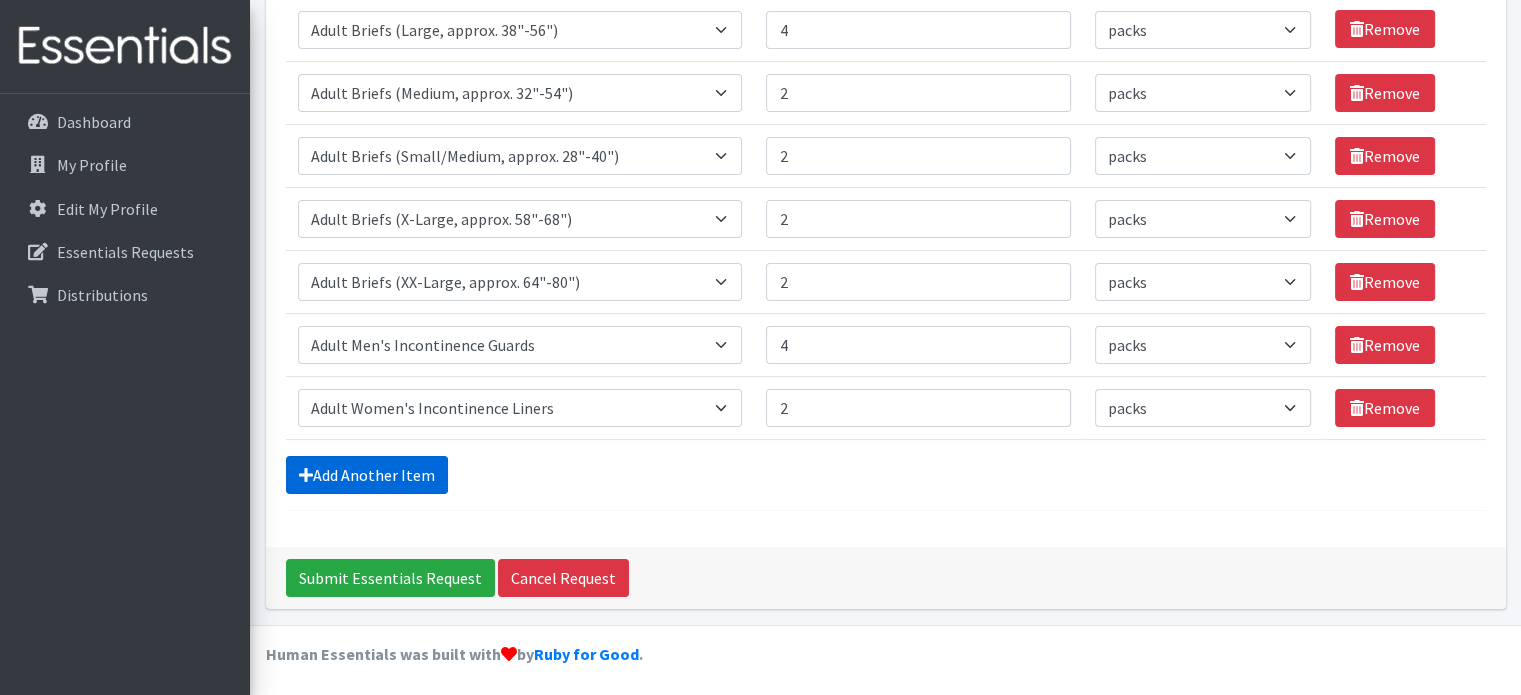 click on "Add Another Item" at bounding box center [367, 475] 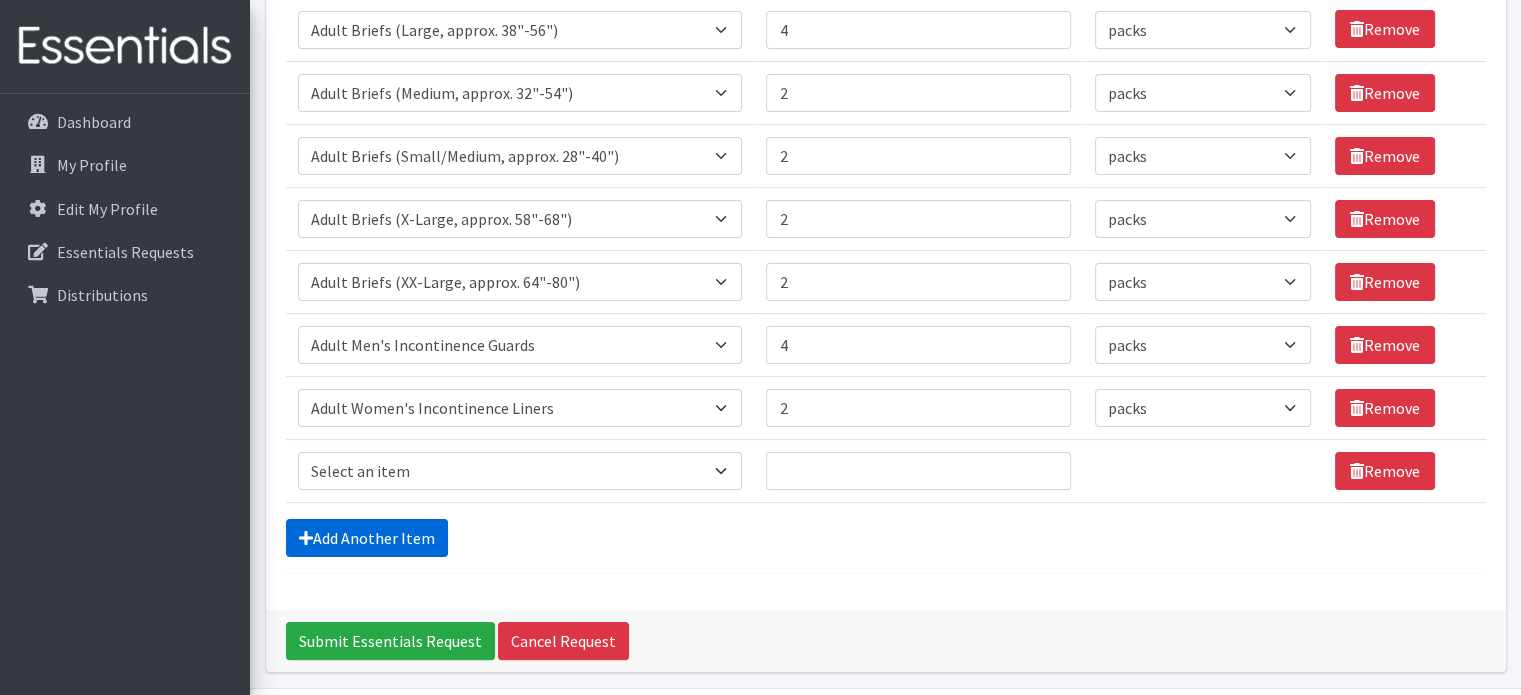 scroll, scrollTop: 376, scrollLeft: 0, axis: vertical 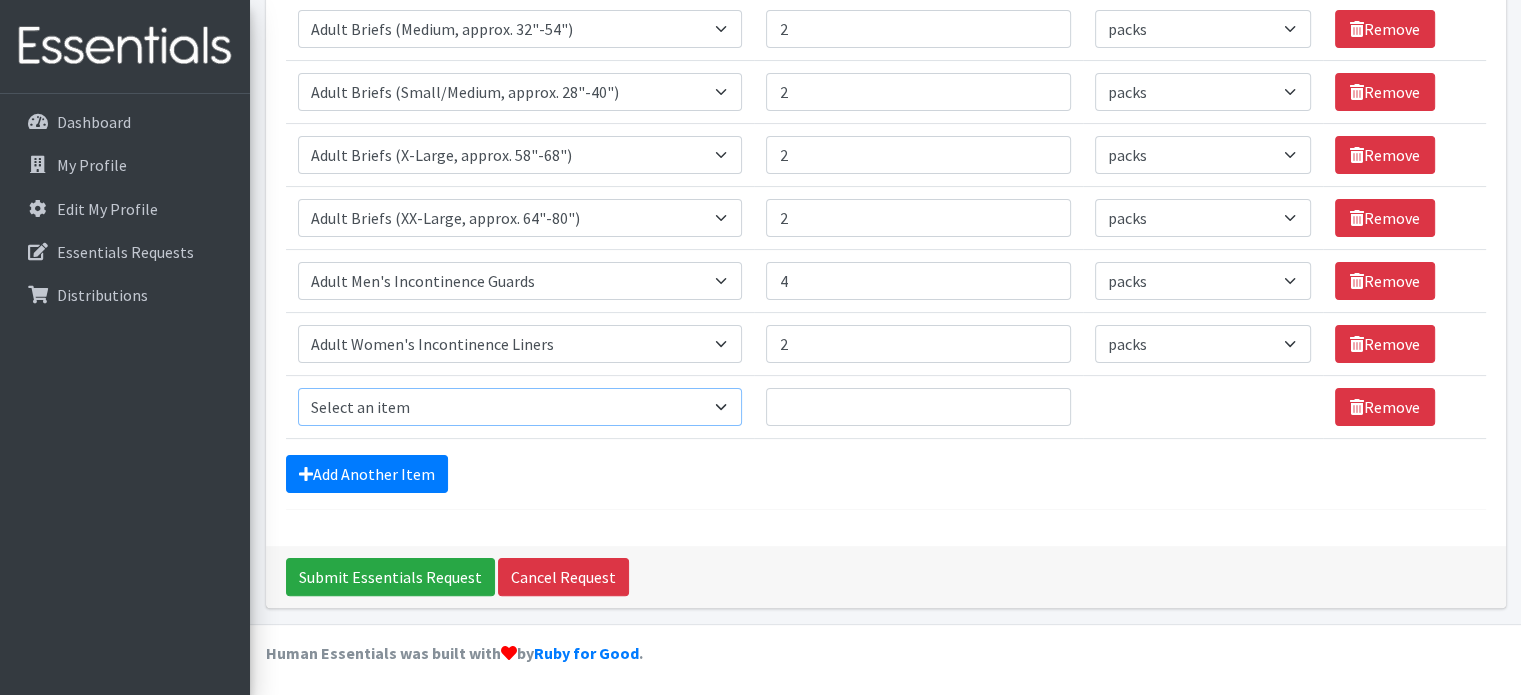 click on "Select an item
Adult Briefs (Large, approx. 38"-56")
Adult Briefs (Medium, approx. 32"-54")
Adult Briefs (Small/Medium, approx. 28"-40")
Adult Briefs (X-Large, approx. 58"-68")
Adult Briefs (X-Small, approx. 22"-28")
Adult Briefs (XX-Large, approx. 64"-80")
Adult Briefs (XXX-Large, approx. 69"-96")
Adult Men's Incontinence Guards
Adult Women's Incontinence Liners
Adult Women's Incontinence Pads
Bed Pads (Disposable)
Latex Gloves (Box) (Upon Availability)" at bounding box center (520, 407) 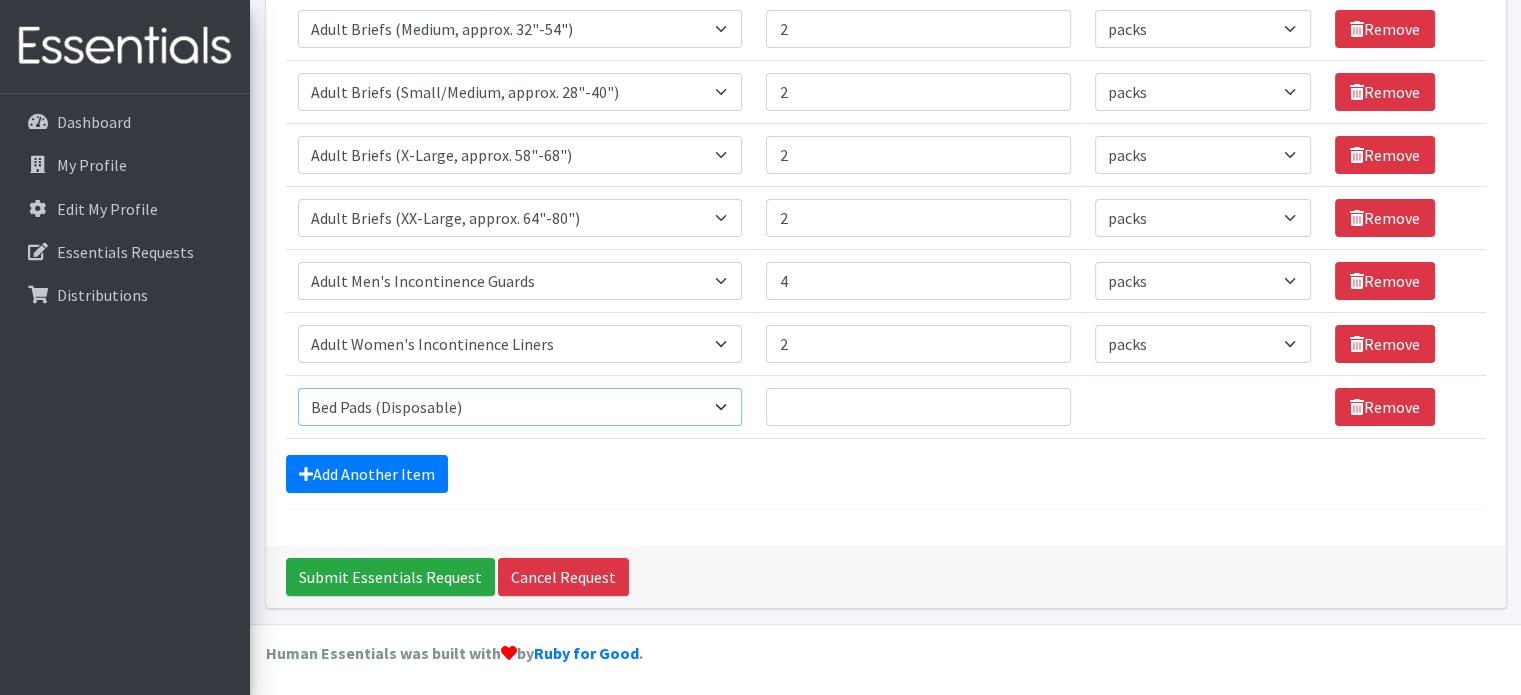 click on "Select an item
Adult Briefs (Large, approx. 38"-56")
Adult Briefs (Medium, approx. 32"-54")
Adult Briefs (Small/Medium, approx. 28"-40")
Adult Briefs (X-Large, approx. 58"-68")
Adult Briefs (X-Small, approx. 22"-28")
Adult Briefs (XX-Large, approx. 64"-80")
Adult Briefs (XXX-Large, approx. 69"-96")
Adult Men's Incontinence Guards
Adult Women's Incontinence Liners
Adult Women's Incontinence Pads
Bed Pads (Disposable)
Latex Gloves (Box) (Upon Availability)" at bounding box center [520, 407] 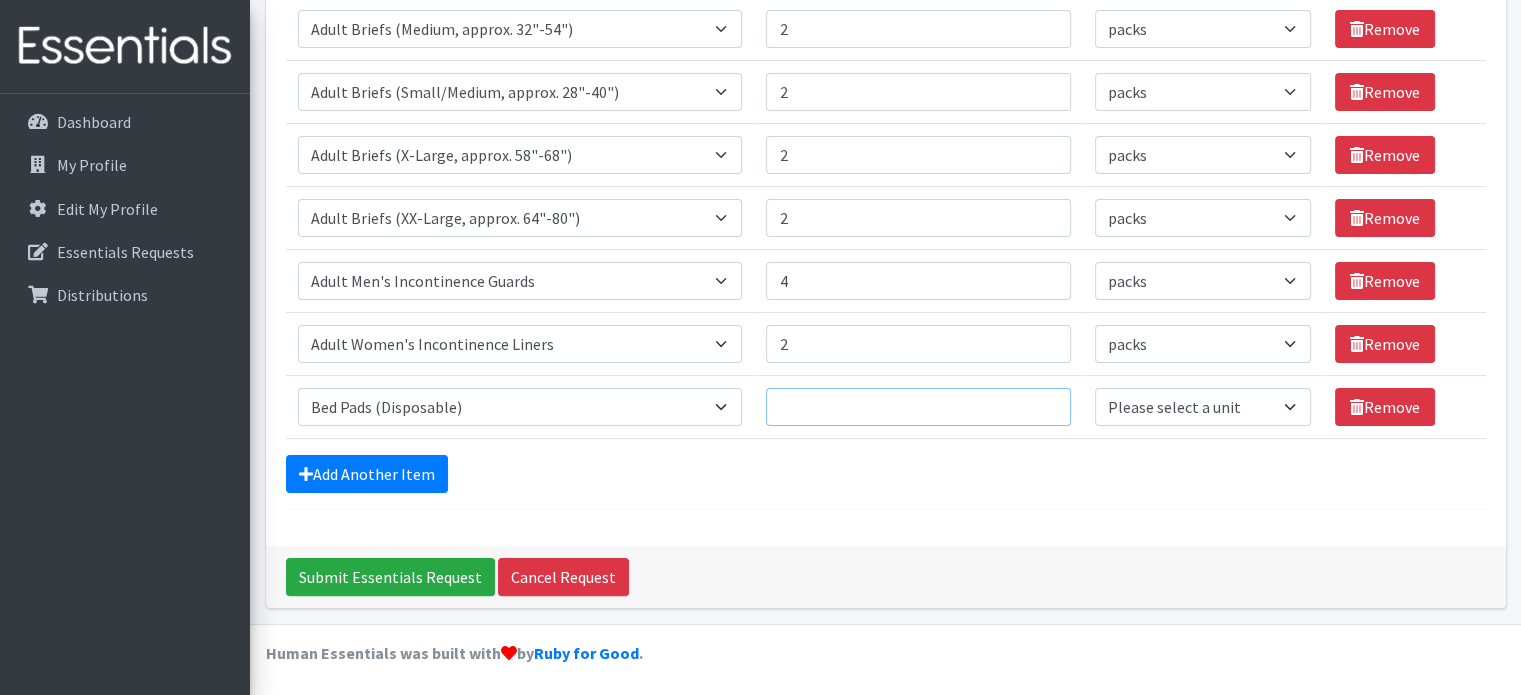 click on "Quantity" at bounding box center (918, 407) 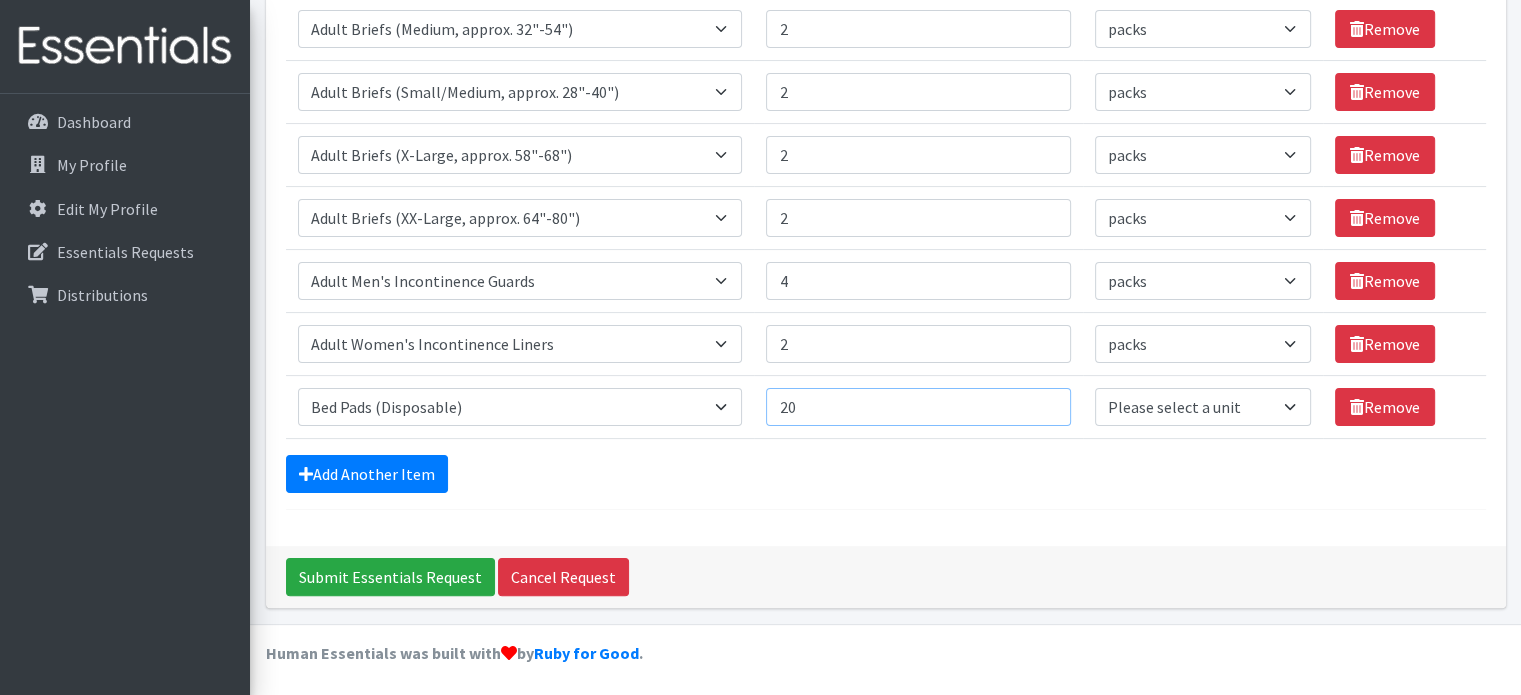 type on "2" 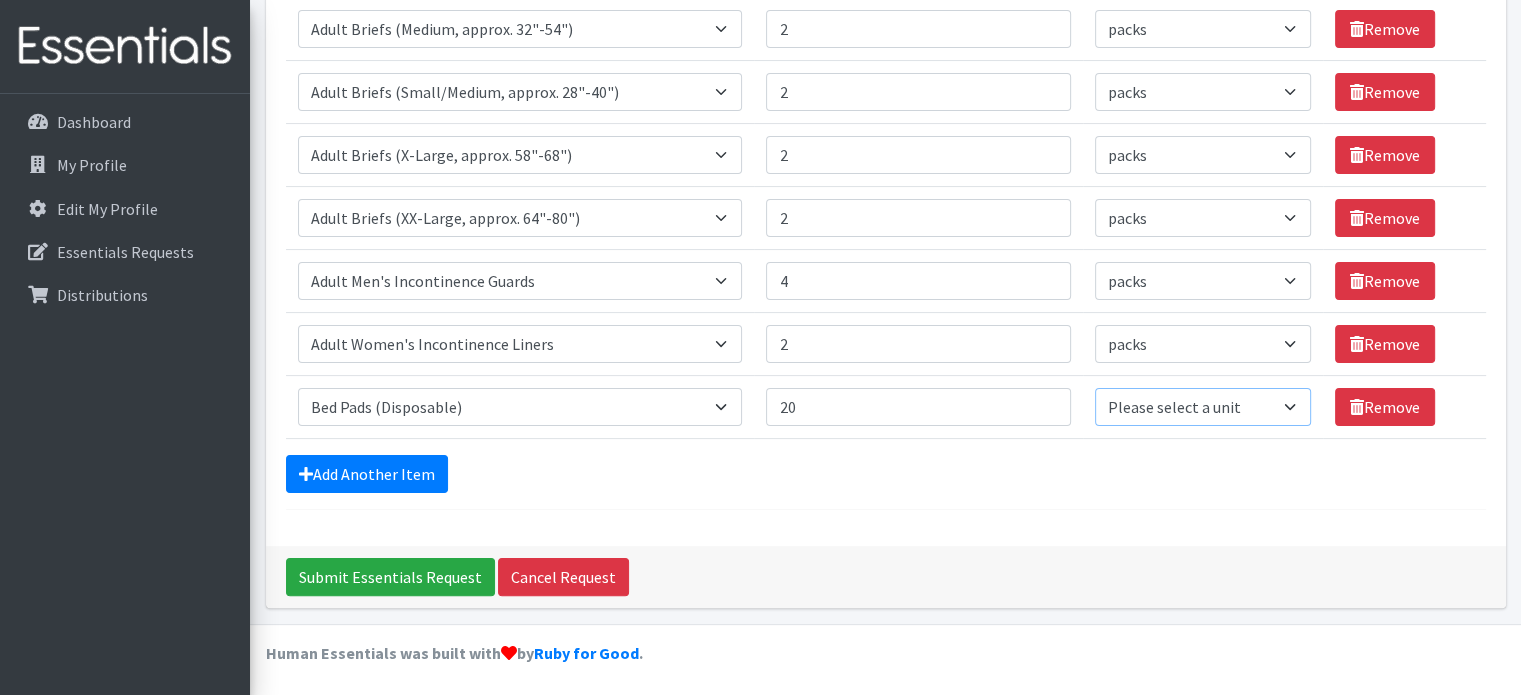 click on "Please select a unit units packs" at bounding box center [1203, 407] 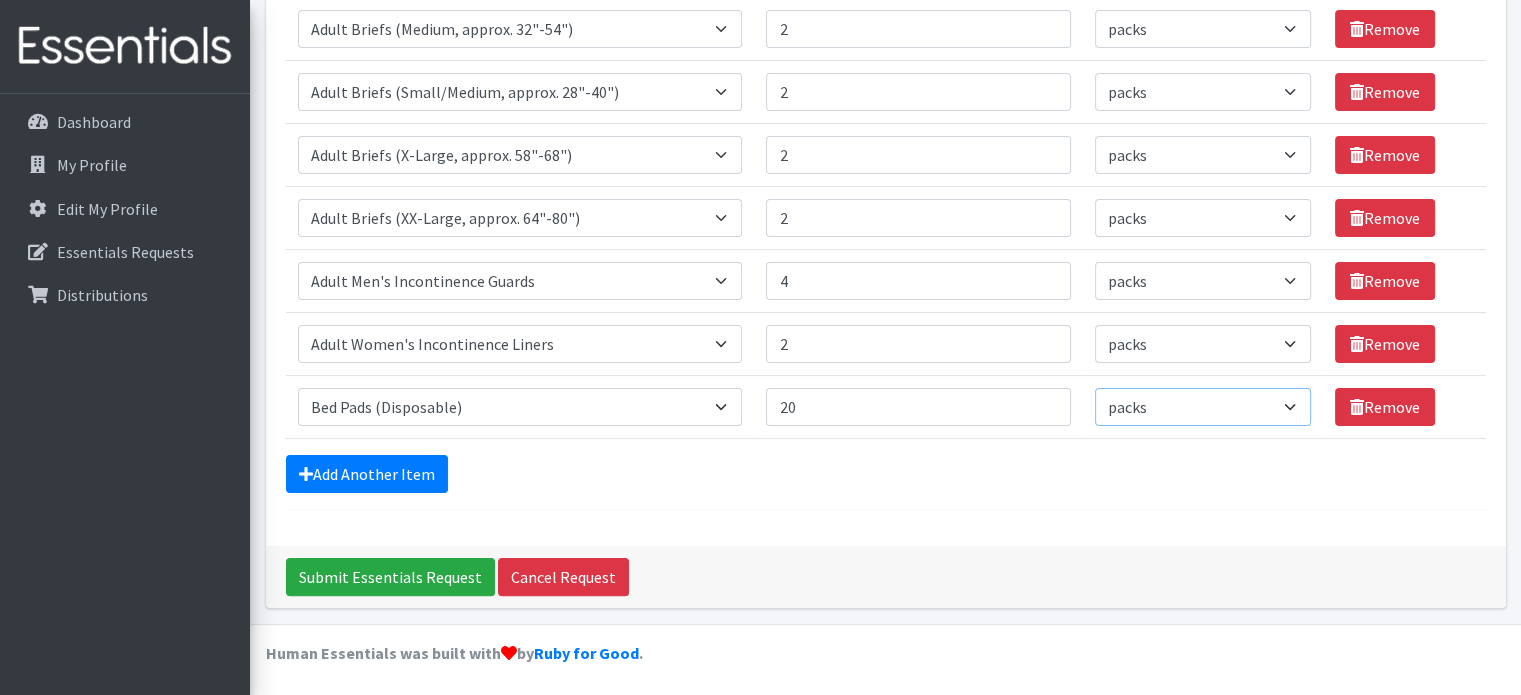 click on "Please select a unit units packs" at bounding box center [1203, 407] 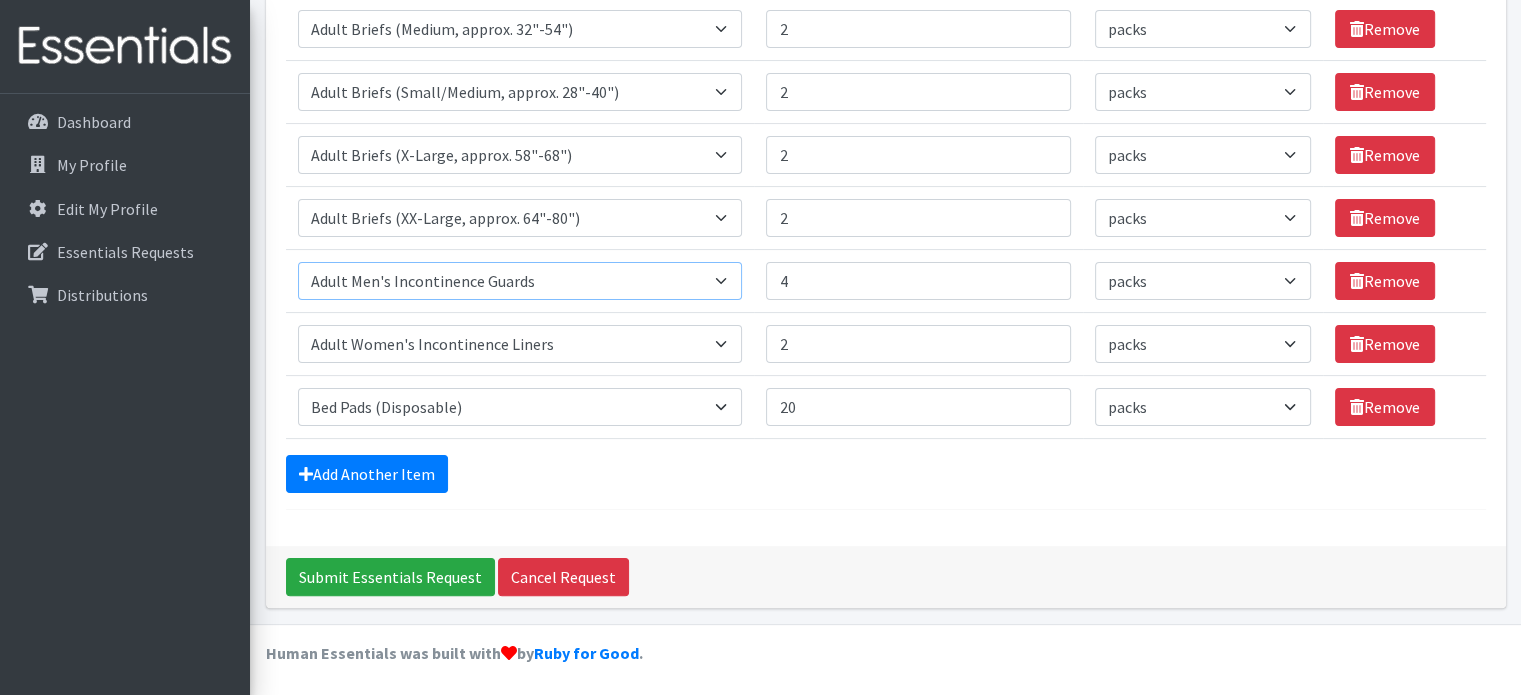 click on "Select an item
Adult Briefs (Large, approx. 38"-56")
Adult Briefs (Medium, approx. 32"-54")
Adult Briefs (Small/Medium, approx. 28"-40")
Adult Briefs (X-Large, approx. 58"-68")
Adult Briefs (X-Small, approx. 22"-28")
Adult Briefs (XX-Large, approx. 64"-80")
Adult Briefs (XXX-Large, approx. 69"-96")
Adult Men's Incontinence Guards
Adult Women's Incontinence Liners
Adult Women's Incontinence Pads
Bed Pads (Disposable)
Latex Gloves (Box) (Upon Availability)" at bounding box center [520, 281] 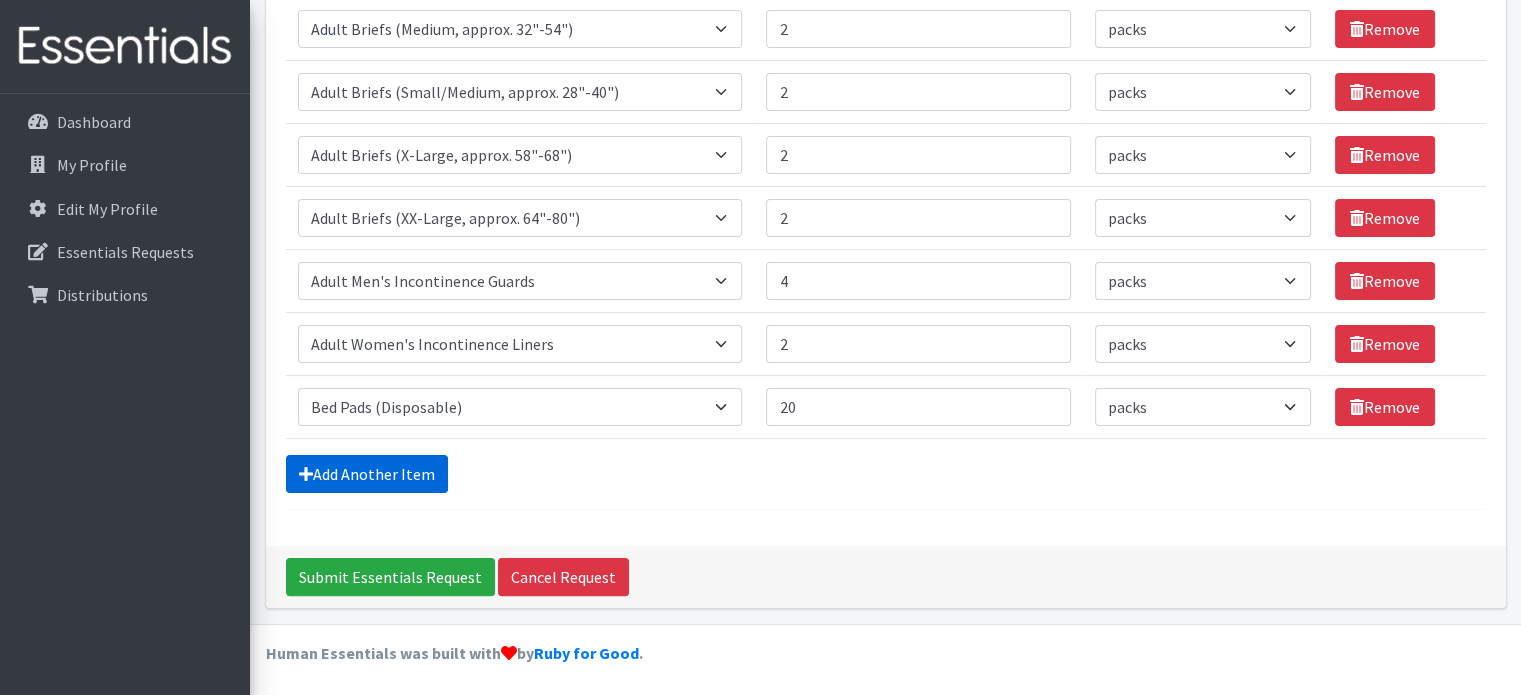 click on "Add Another Item" at bounding box center [367, 474] 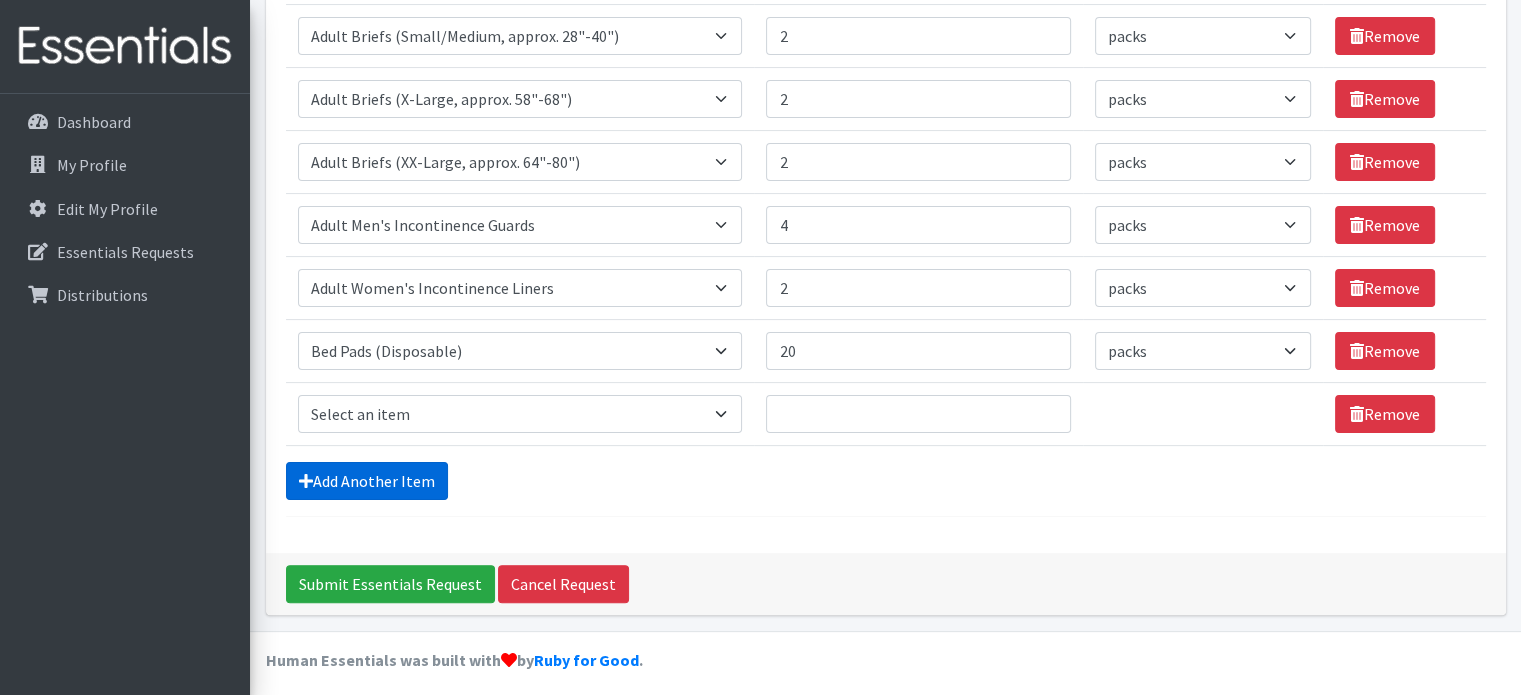 scroll, scrollTop: 438, scrollLeft: 0, axis: vertical 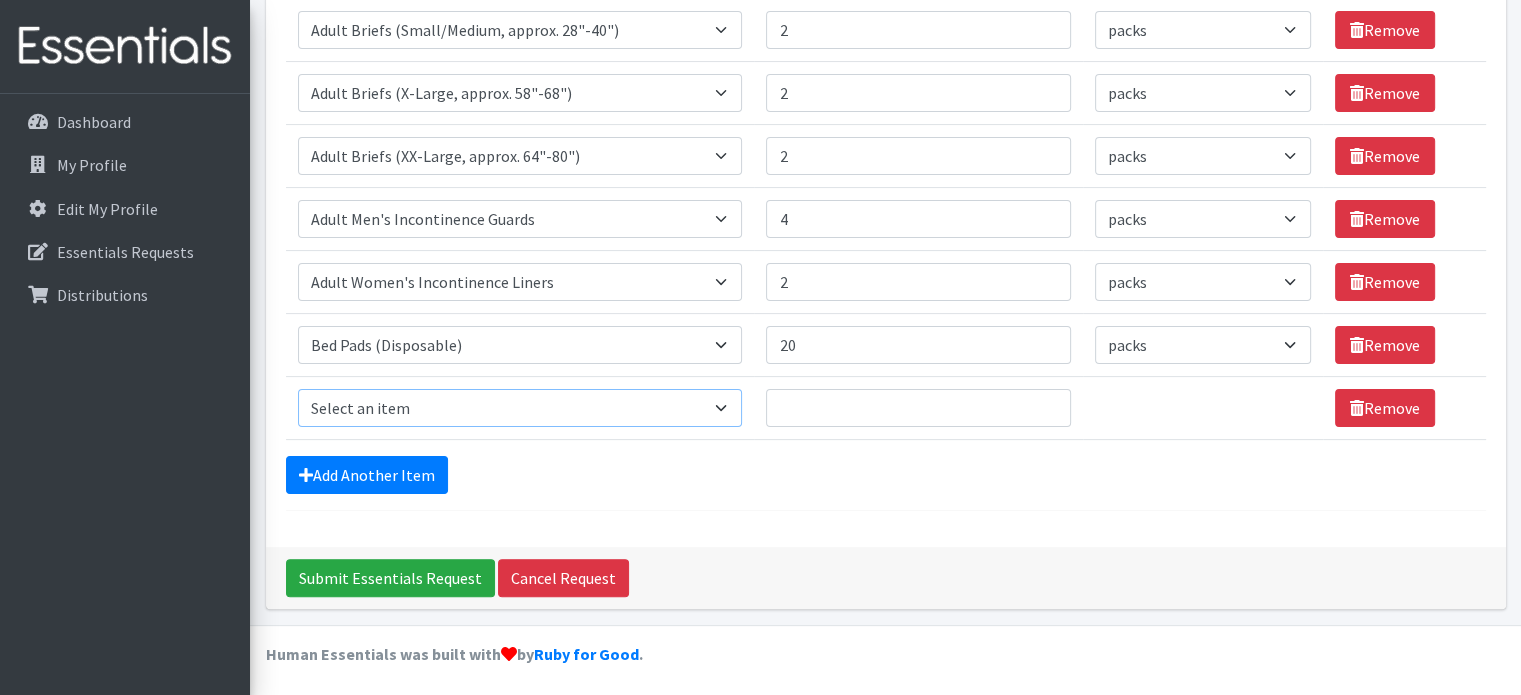 click on "Select an item
Adult Briefs (Large, approx. 38"-56")
Adult Briefs (Medium, approx. 32"-54")
Adult Briefs (Small/Medium, approx. 28"-40")
Adult Briefs (X-Large, approx. 58"-68")
Adult Briefs (X-Small, approx. 22"-28")
Adult Briefs (XX-Large, approx. 64"-80")
Adult Briefs (XXX-Large, approx. 69"-96")
Adult Men's Incontinence Guards
Adult Women's Incontinence Liners
Adult Women's Incontinence Pads
Bed Pads (Disposable)
Latex Gloves (Box) (Upon Availability)" at bounding box center [520, 408] 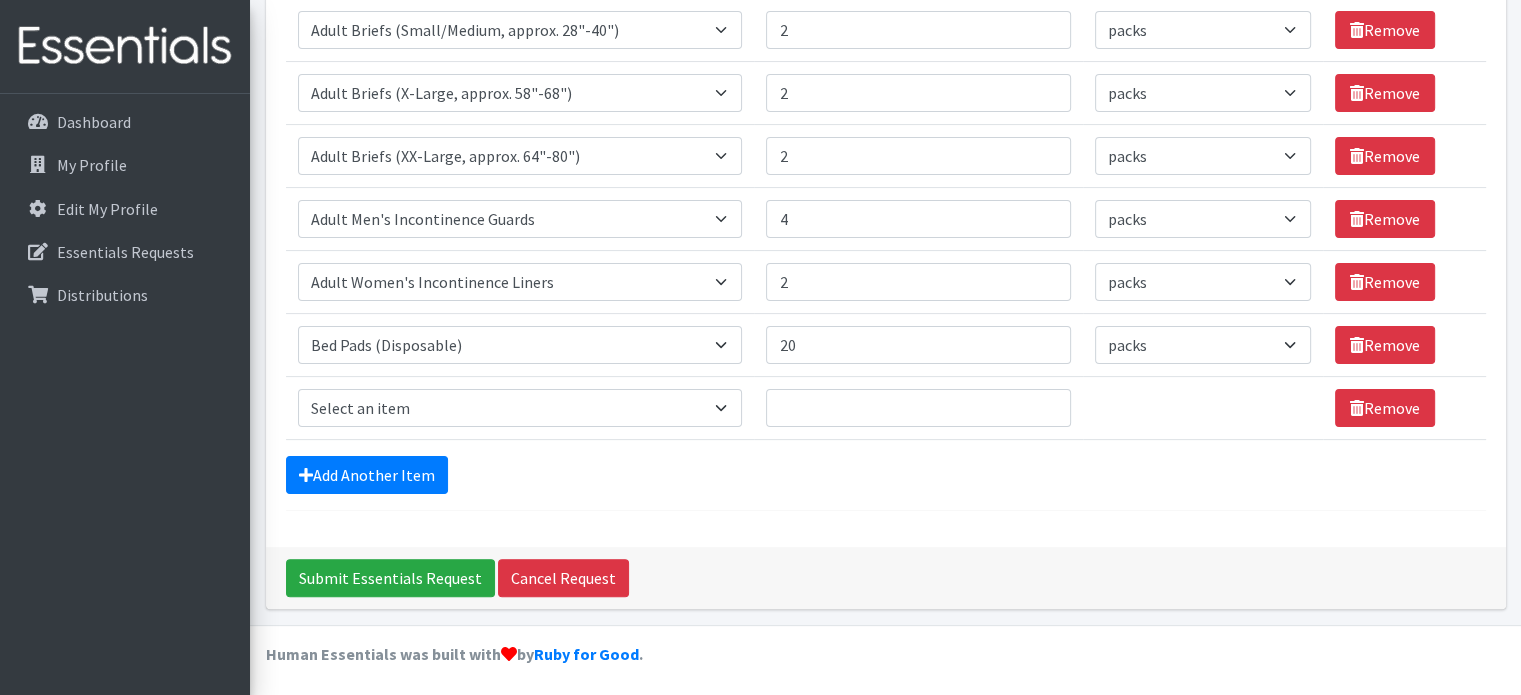 click on "Add Another Item" at bounding box center (886, 475) 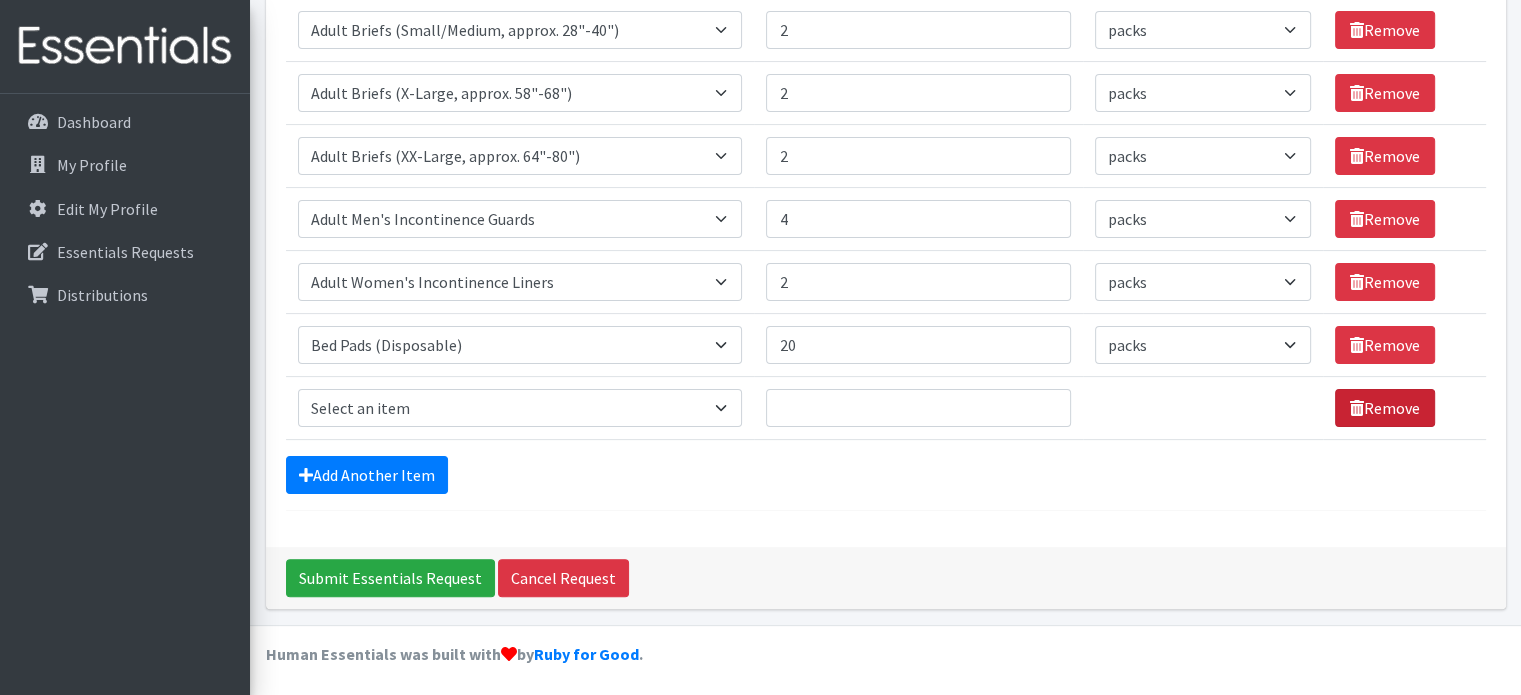 click on "Remove" at bounding box center [1385, 408] 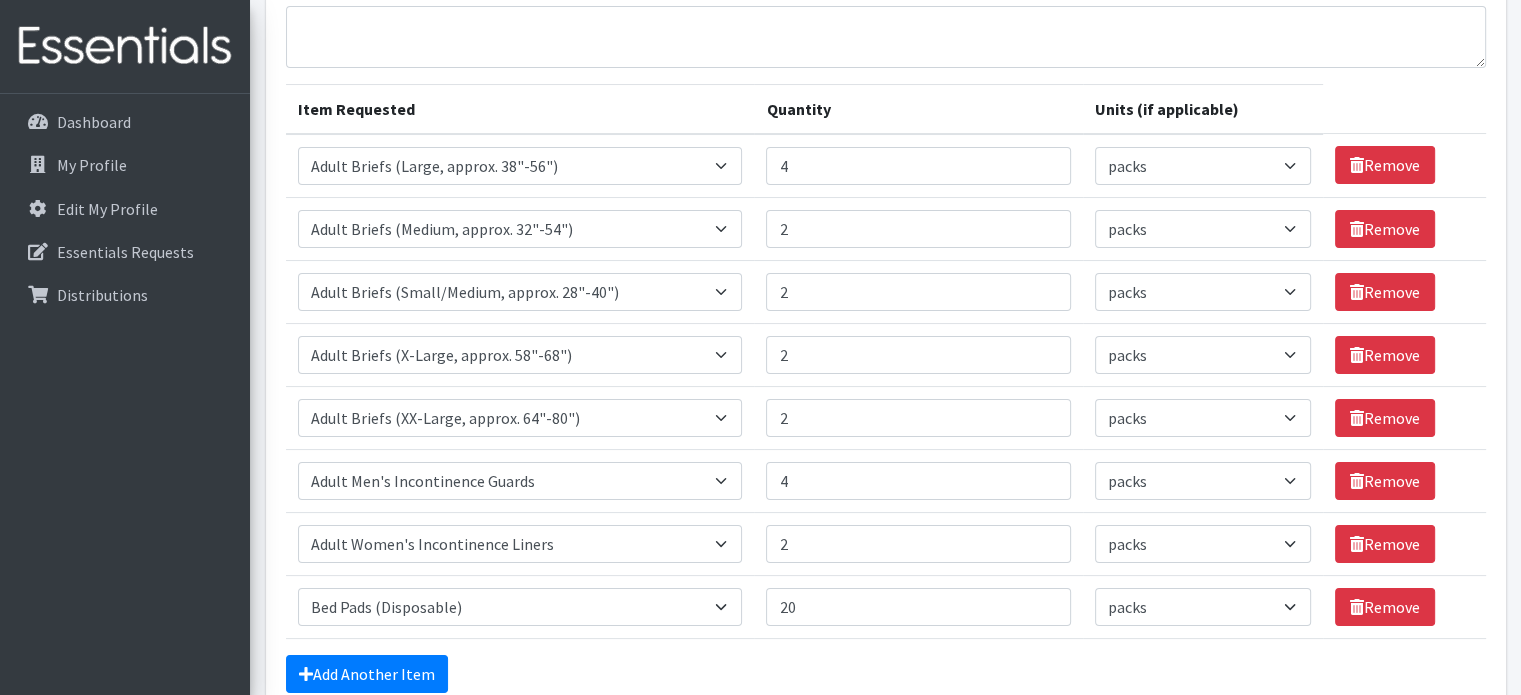 scroll, scrollTop: 0, scrollLeft: 0, axis: both 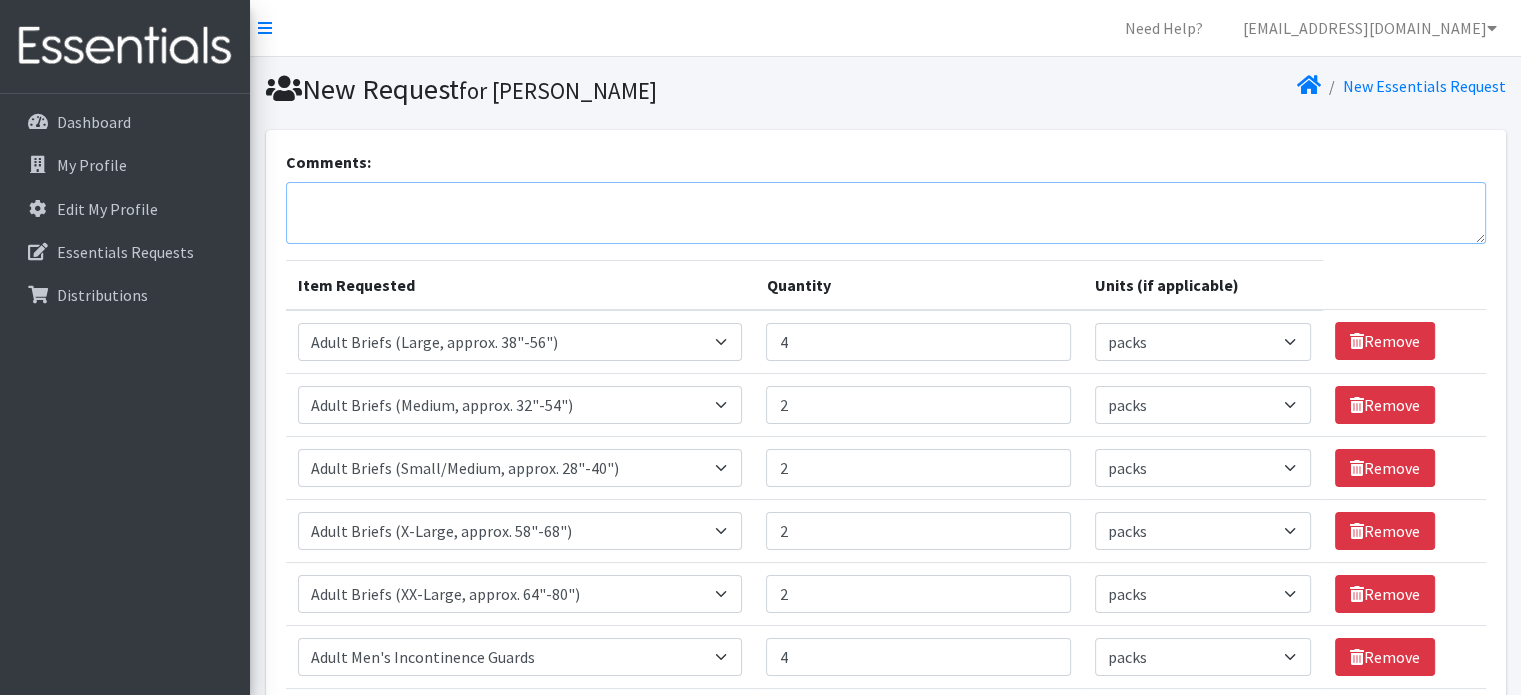 click on "Comments:" at bounding box center [886, 213] 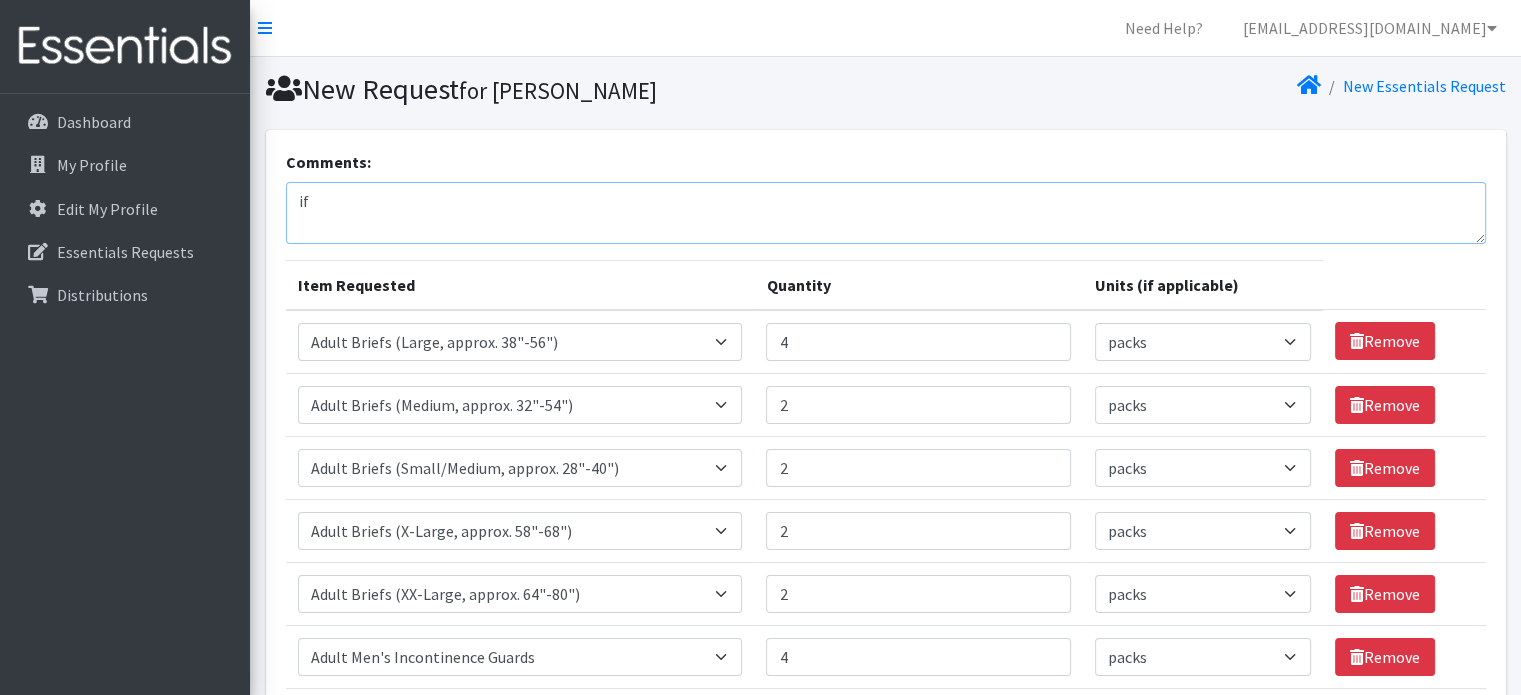 type on "i" 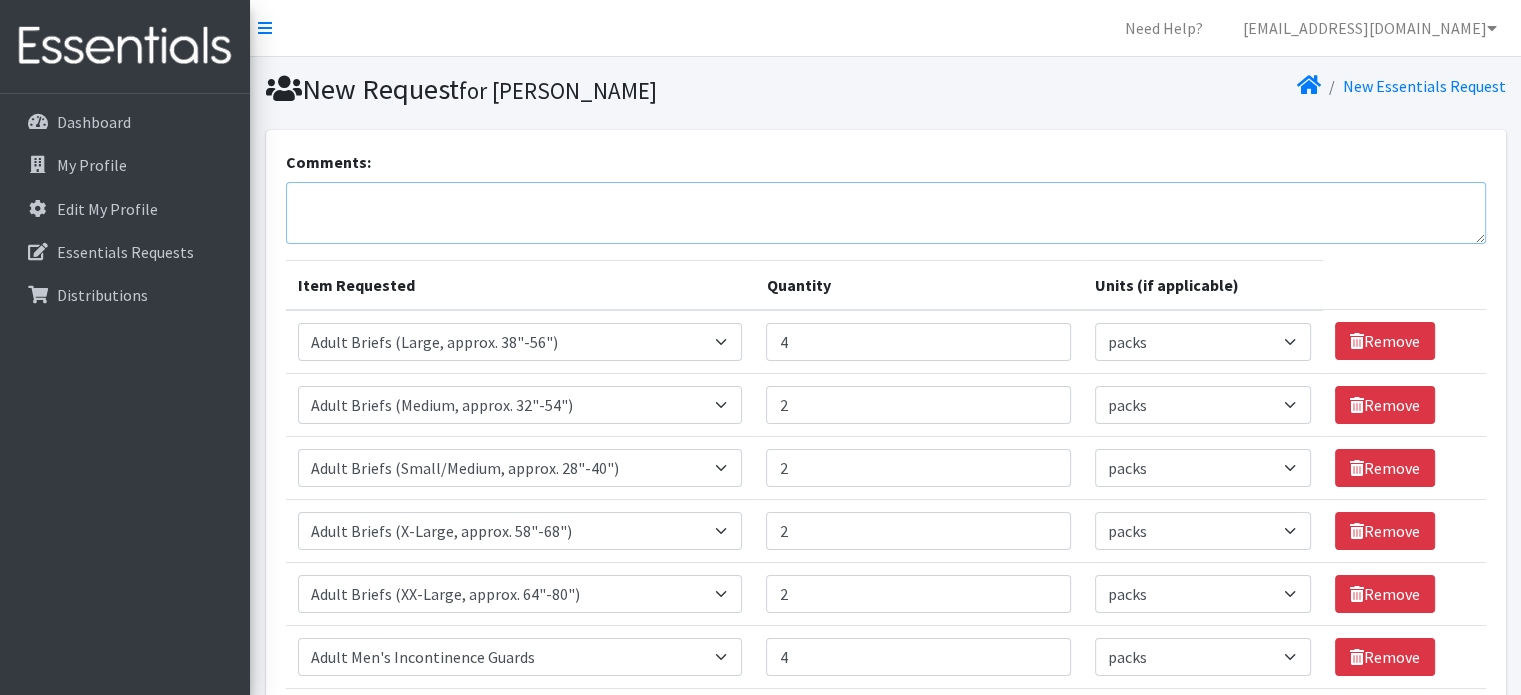 click on "Comments:" at bounding box center (886, 213) 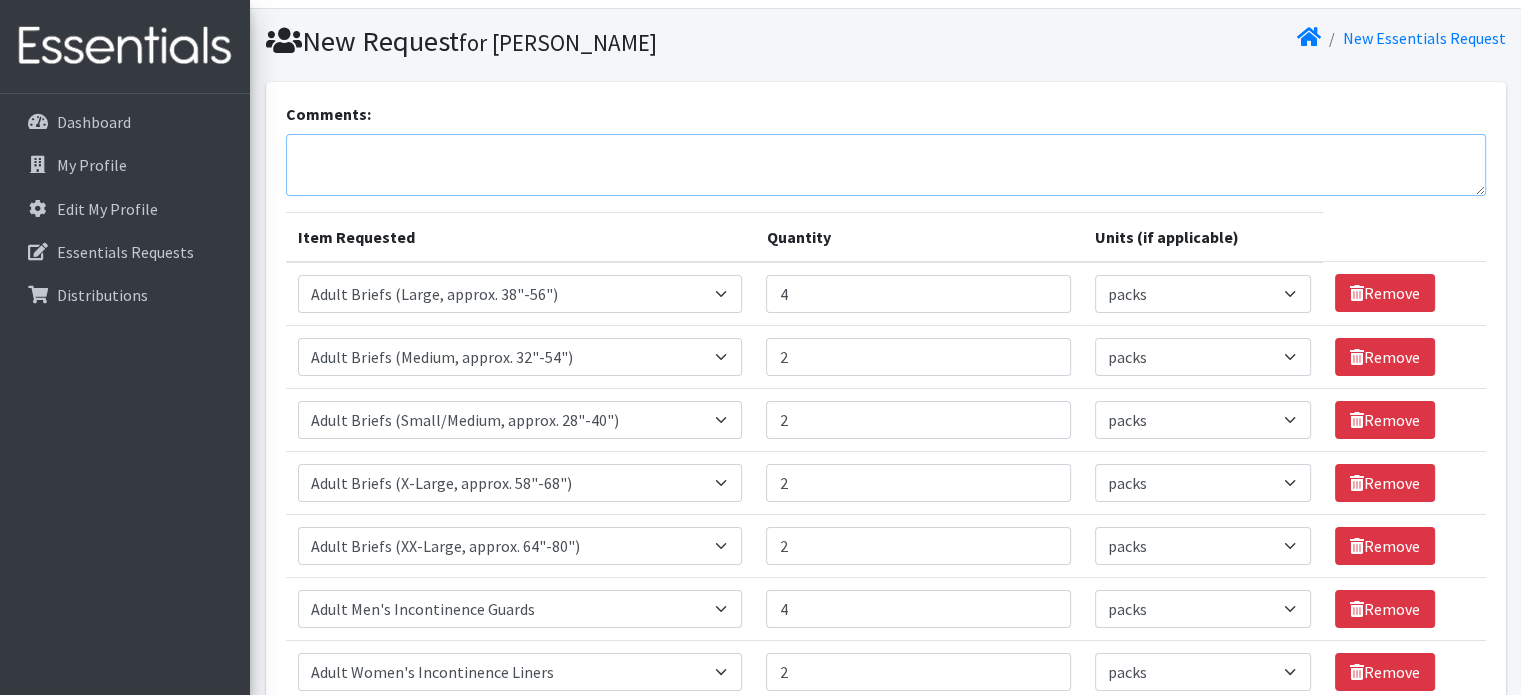 scroll, scrollTop: 0, scrollLeft: 0, axis: both 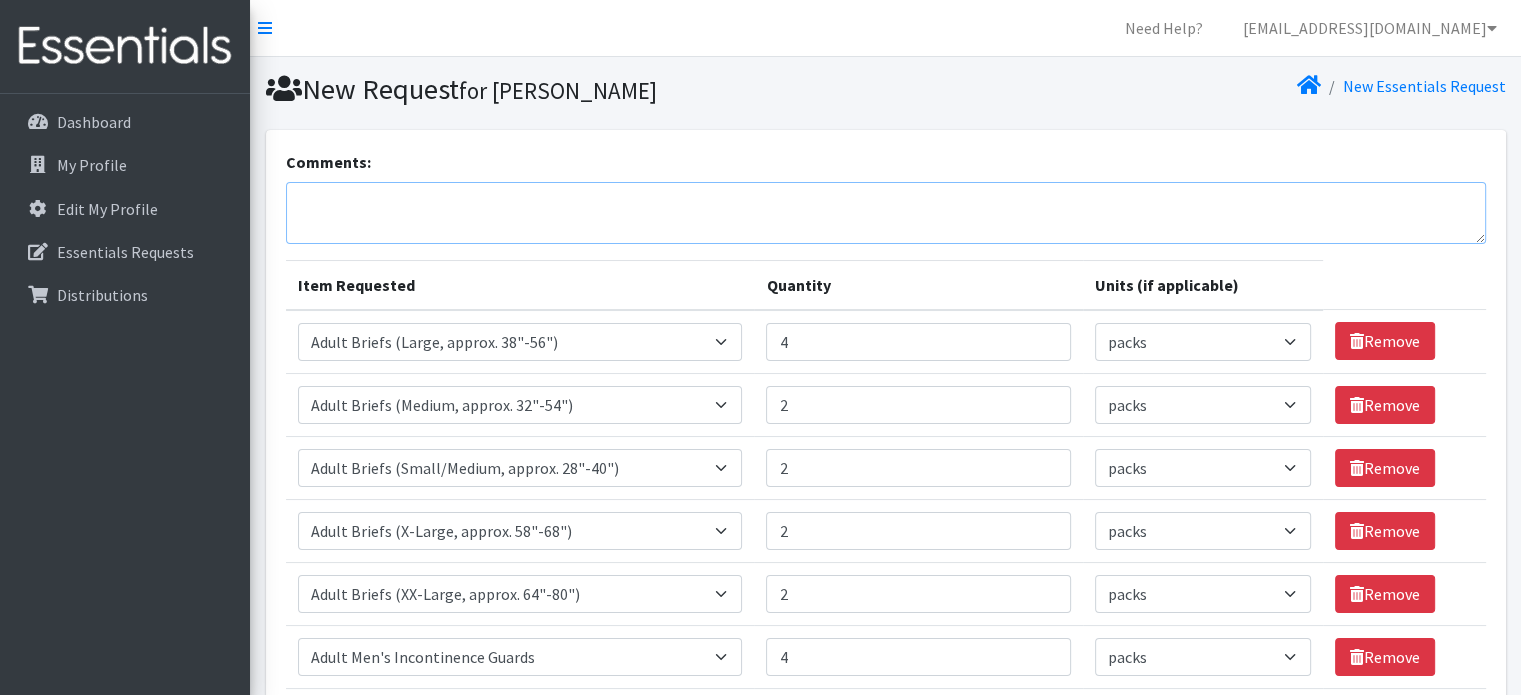click on "Comments:" at bounding box center [886, 213] 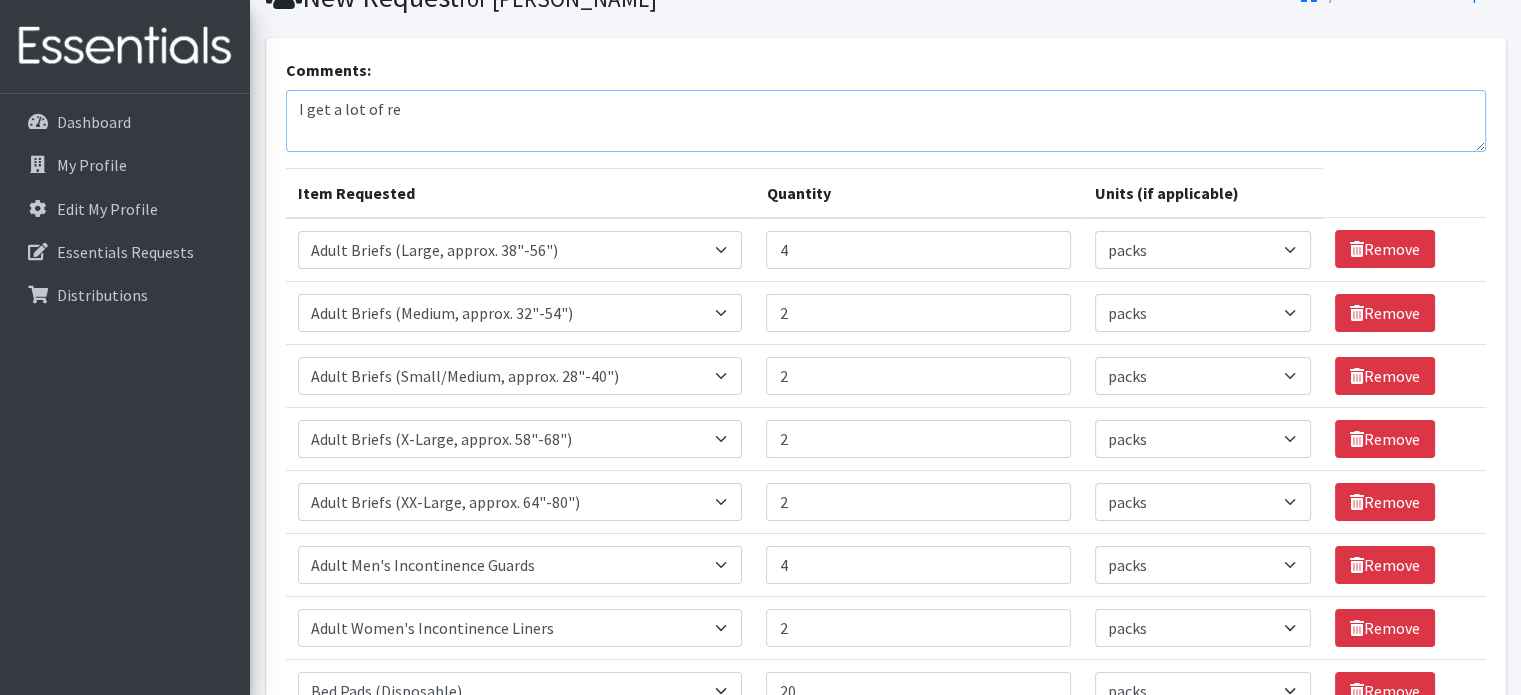 scroll, scrollTop: 200, scrollLeft: 0, axis: vertical 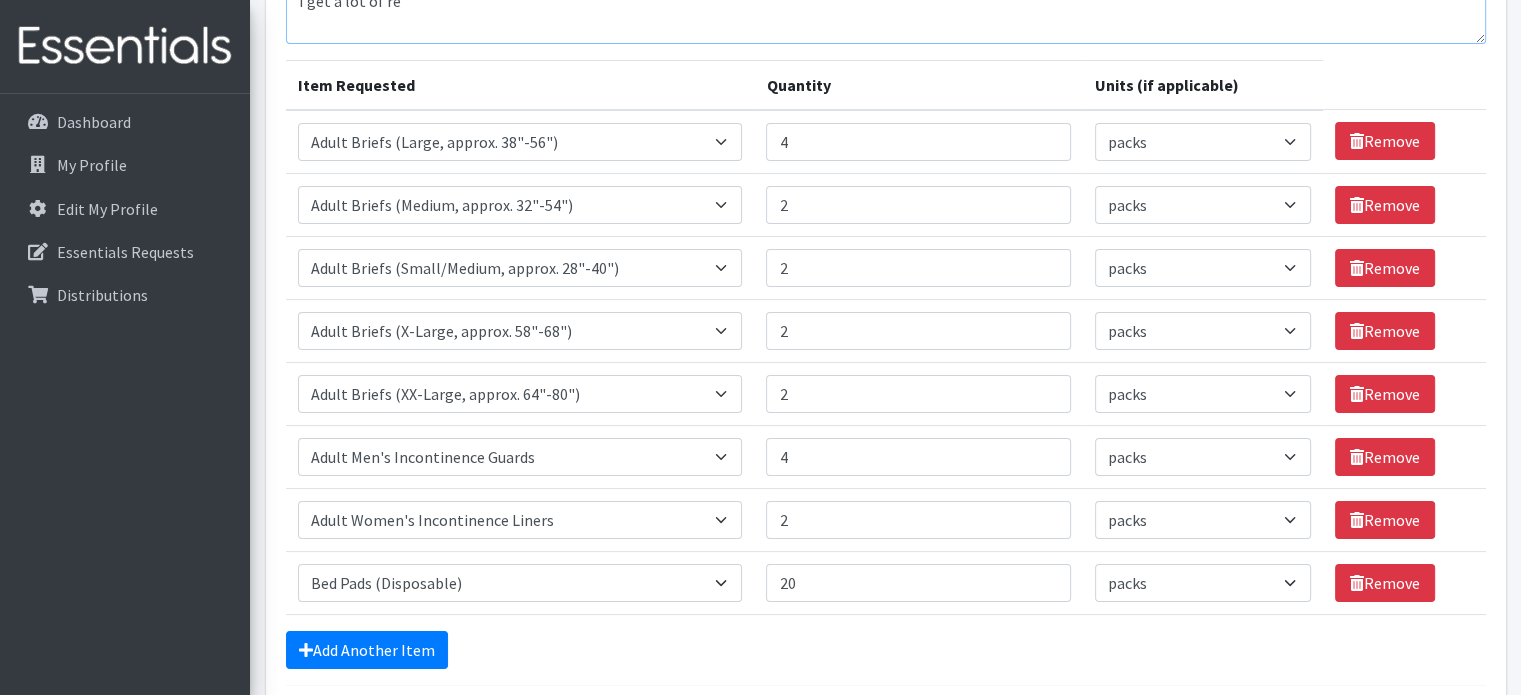 type on "I get a lot of re" 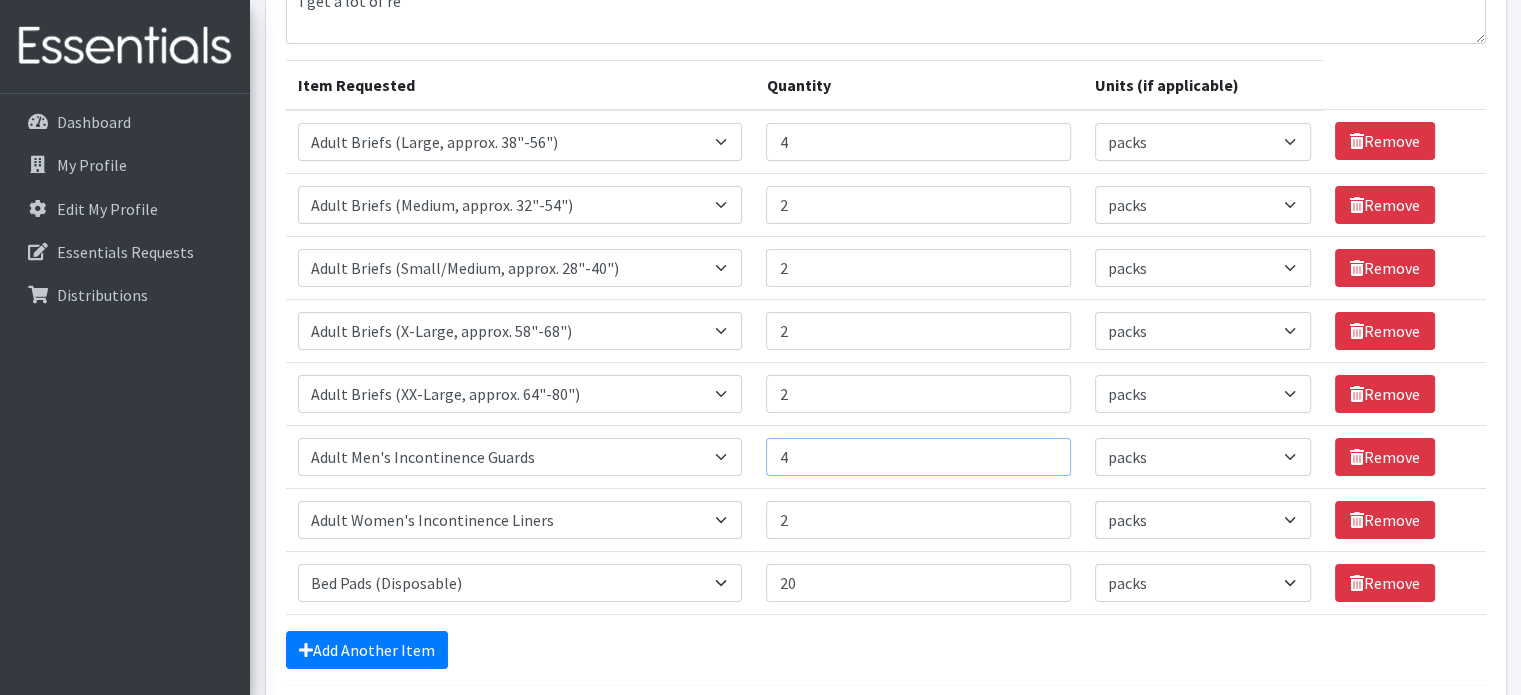 click on "4" at bounding box center (918, 457) 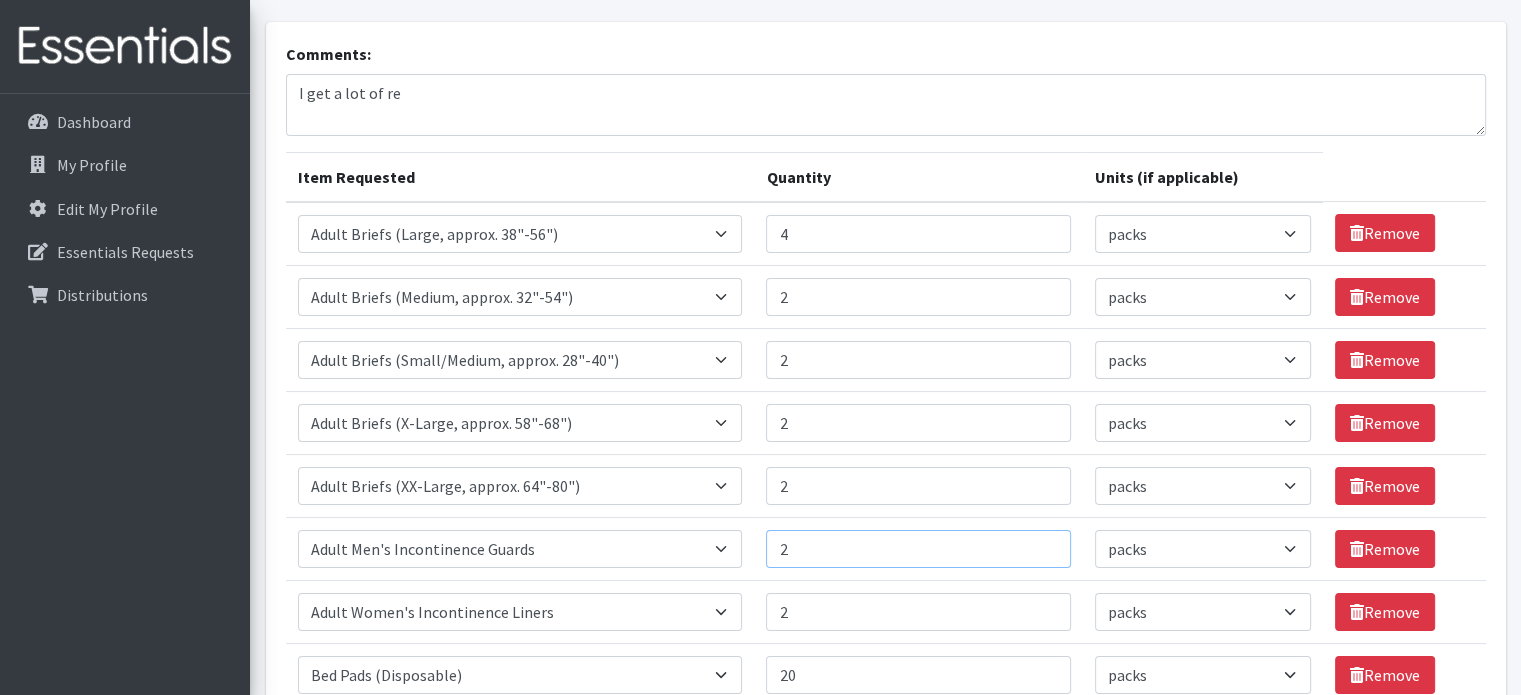 scroll, scrollTop: 0, scrollLeft: 0, axis: both 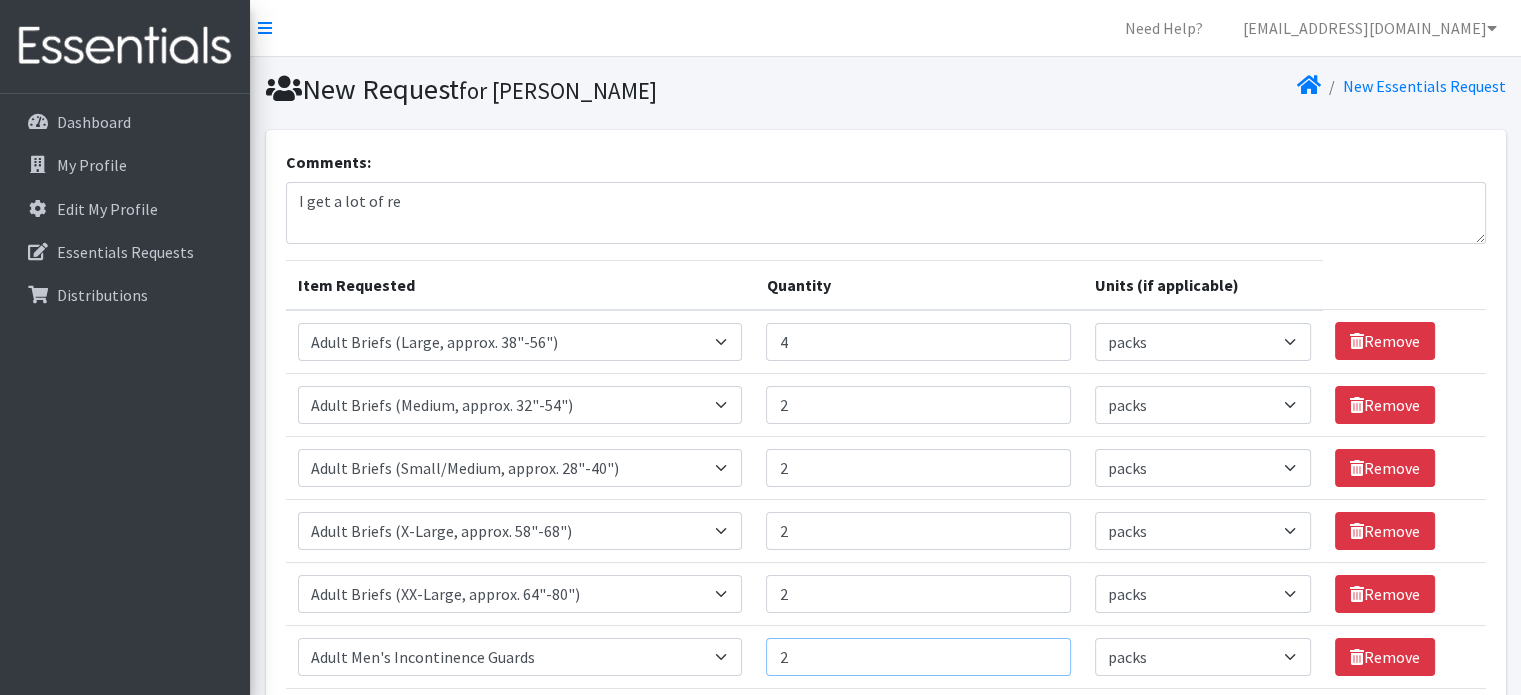 type on "2" 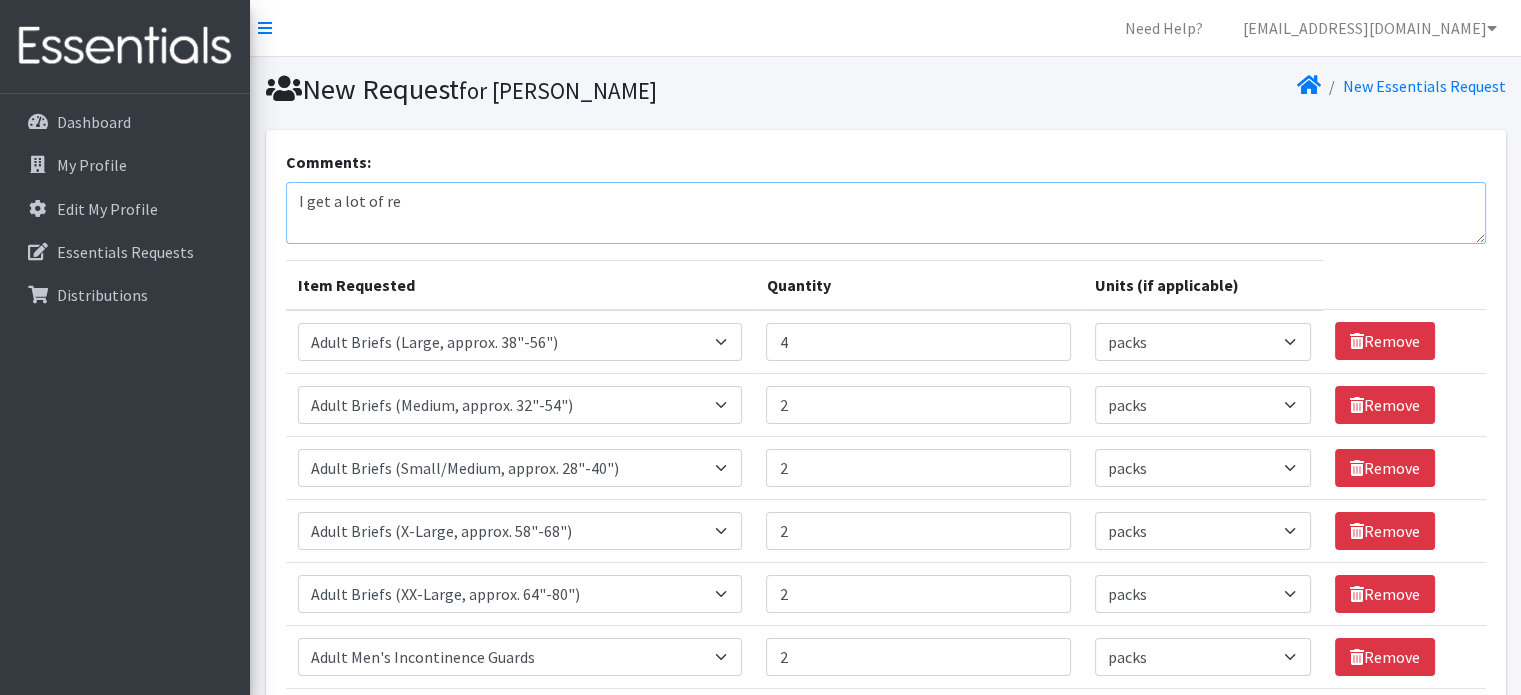 click on "I get a lot of re" at bounding box center (886, 213) 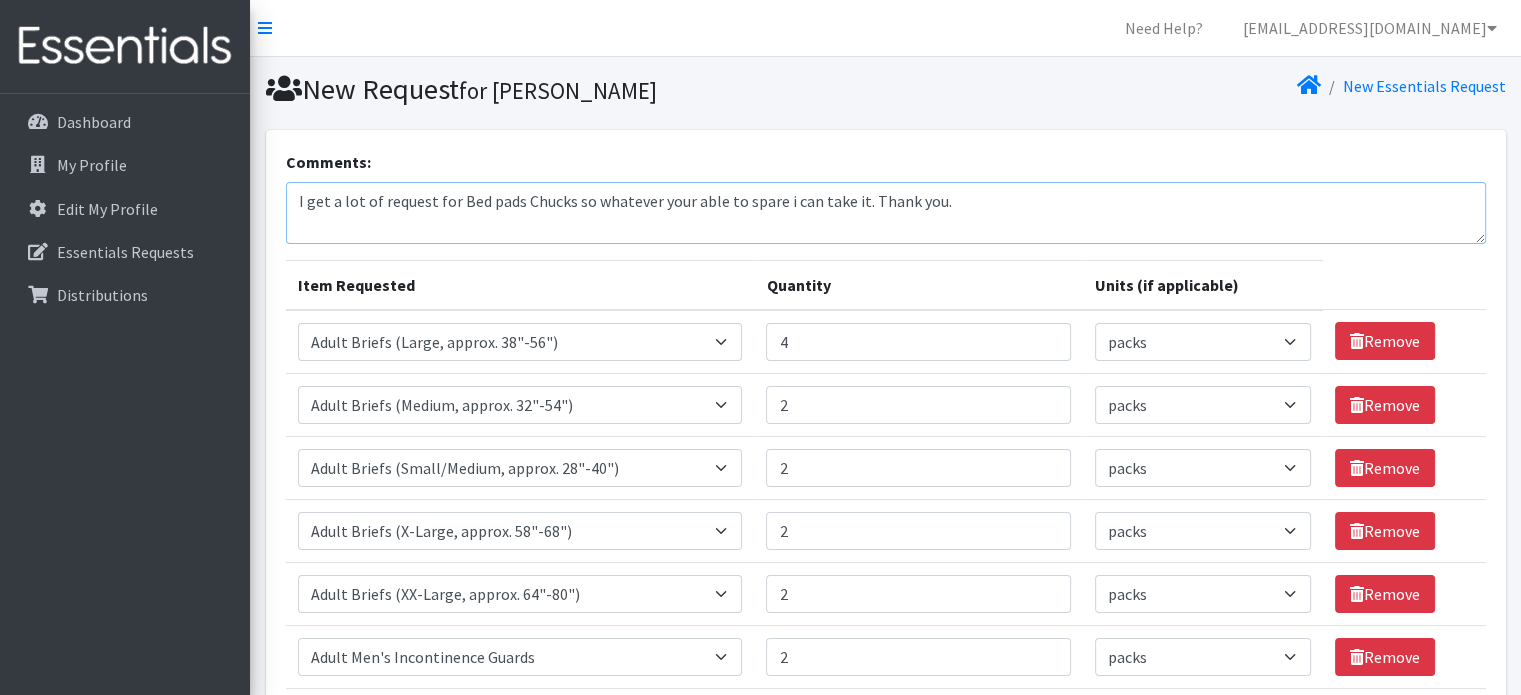 click on "I get a lot of request for Bed pads Chucks so whatever your able to spare i can take it. Thank you." at bounding box center (886, 213) 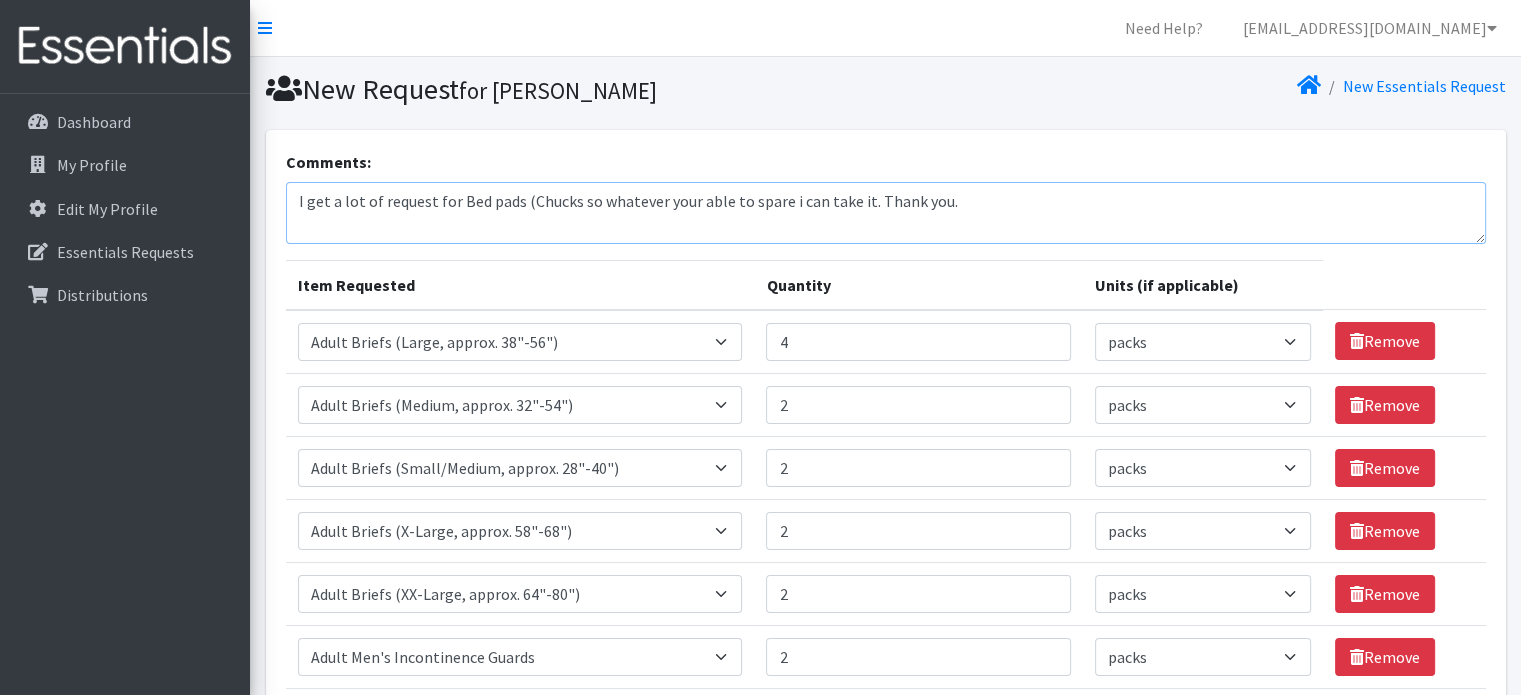 click on "I get a lot of request for Bed pads (Chucks so whatever your able to spare i can take it. Thank you." at bounding box center [886, 213] 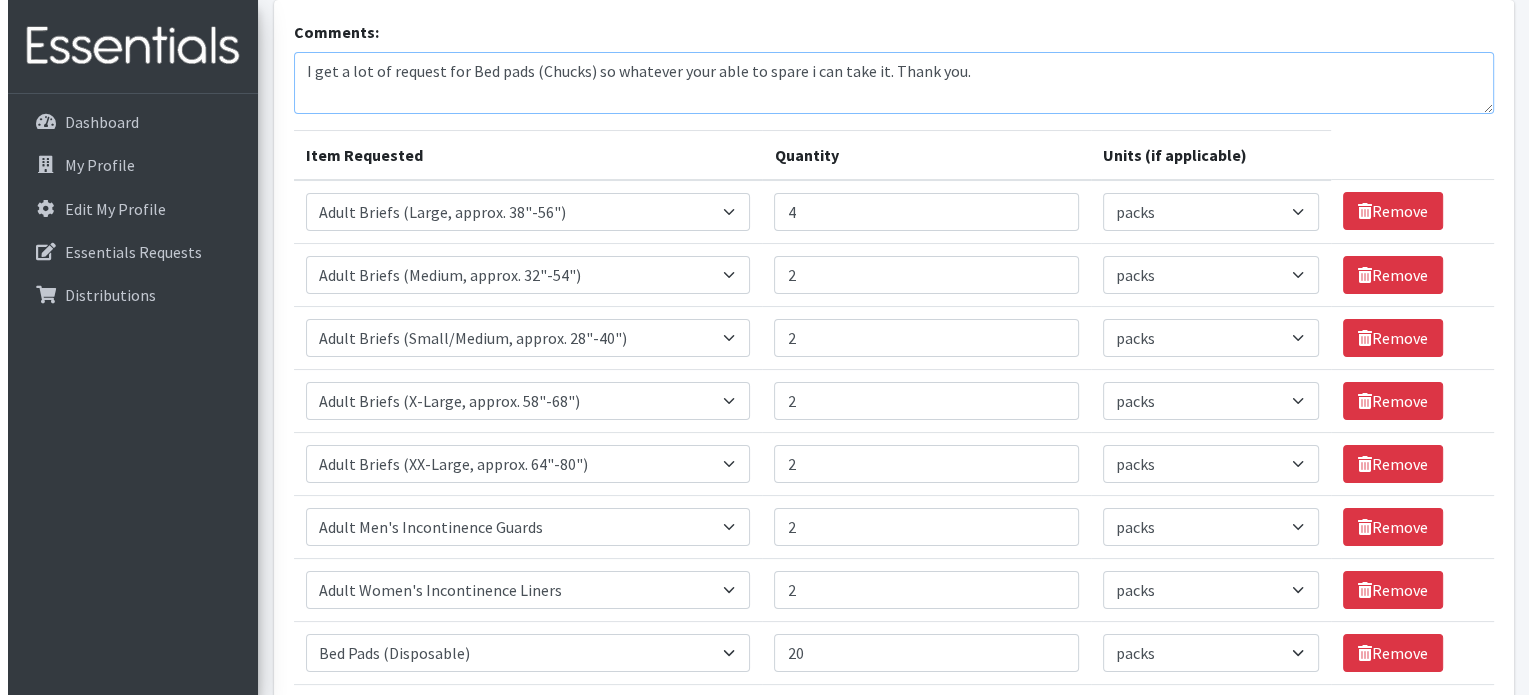 scroll, scrollTop: 376, scrollLeft: 0, axis: vertical 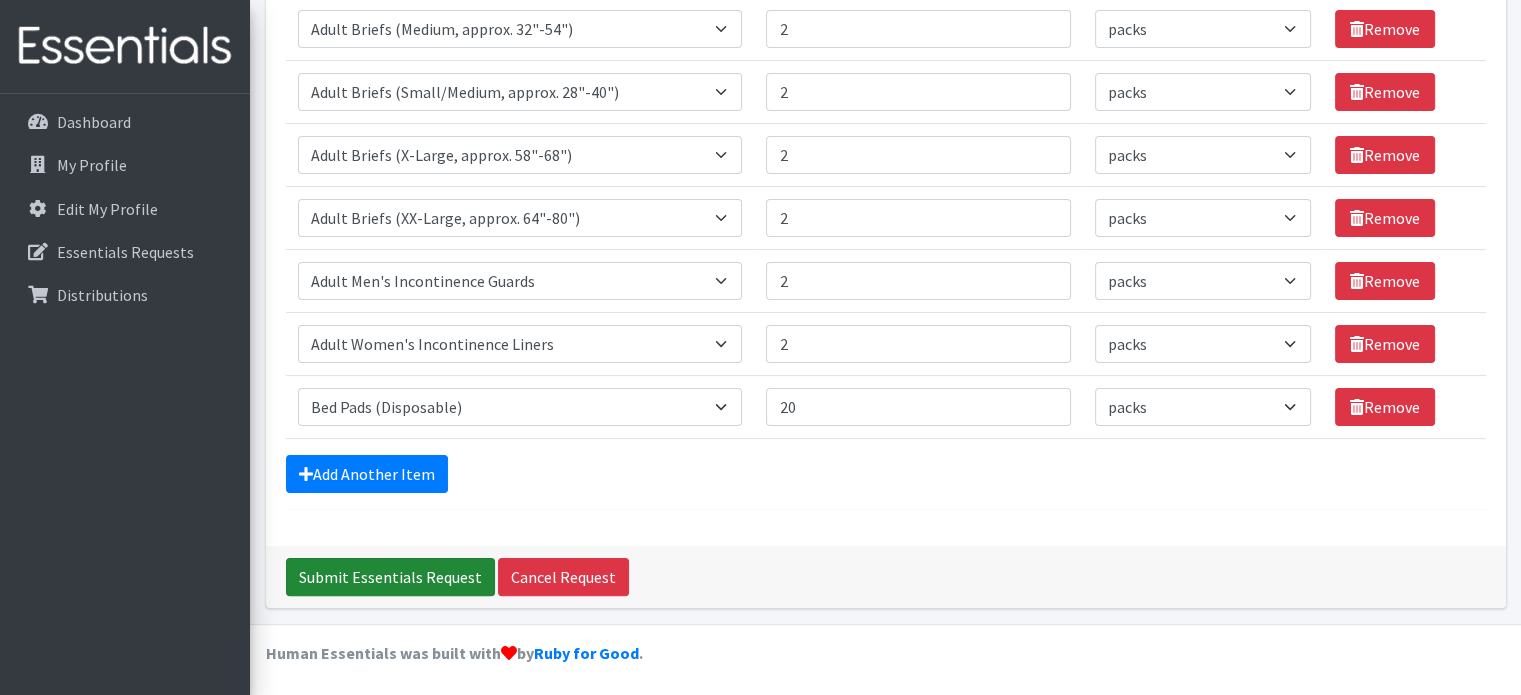 type on "I get a lot of request for Bed pads (Chucks) so whatever your able to spare i can take it. Thank you." 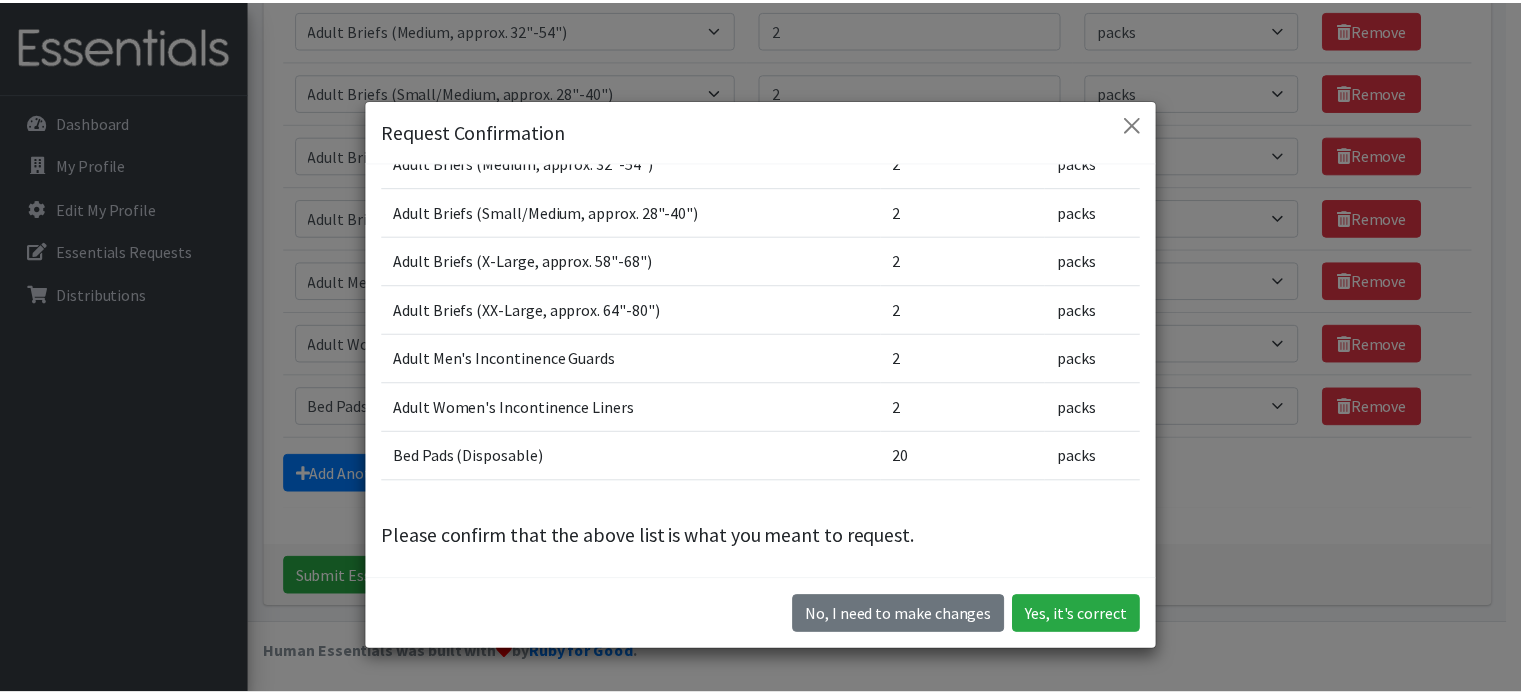 scroll, scrollTop: 142, scrollLeft: 0, axis: vertical 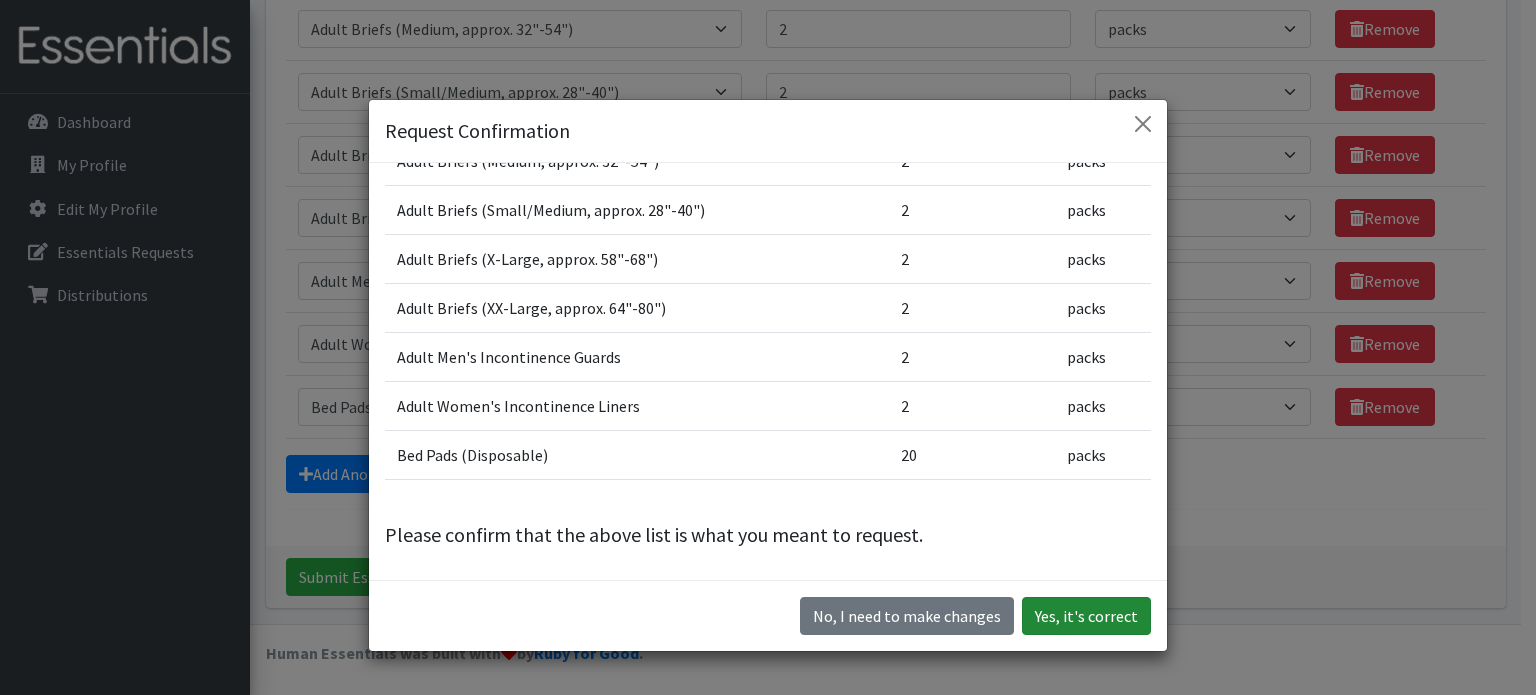 click on "Yes, it's correct" 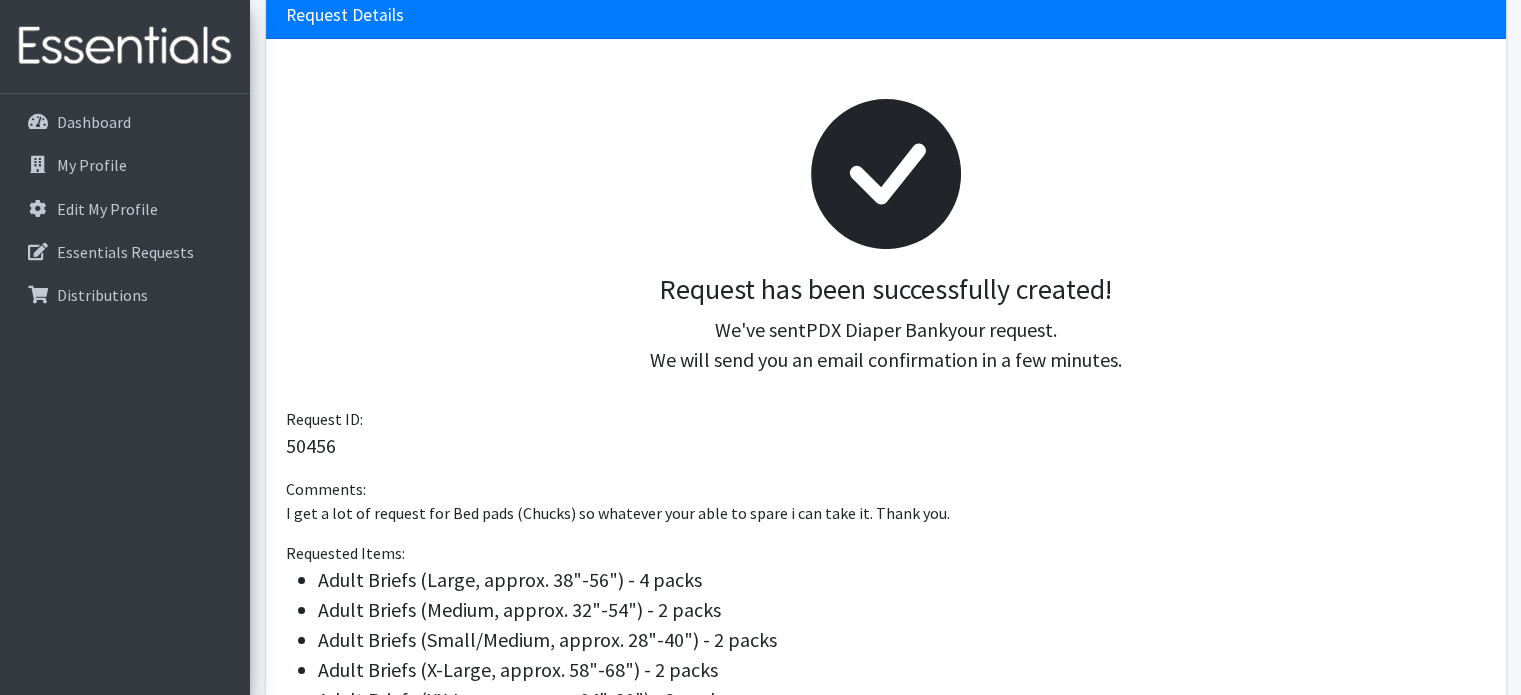 scroll, scrollTop: 196, scrollLeft: 0, axis: vertical 